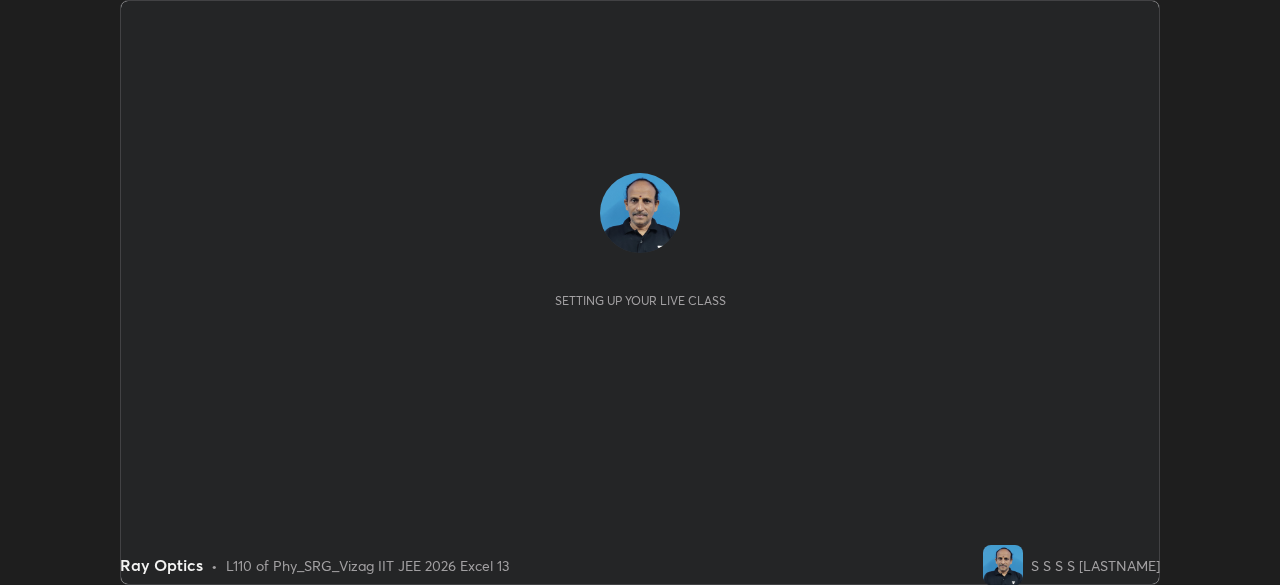scroll, scrollTop: 0, scrollLeft: 0, axis: both 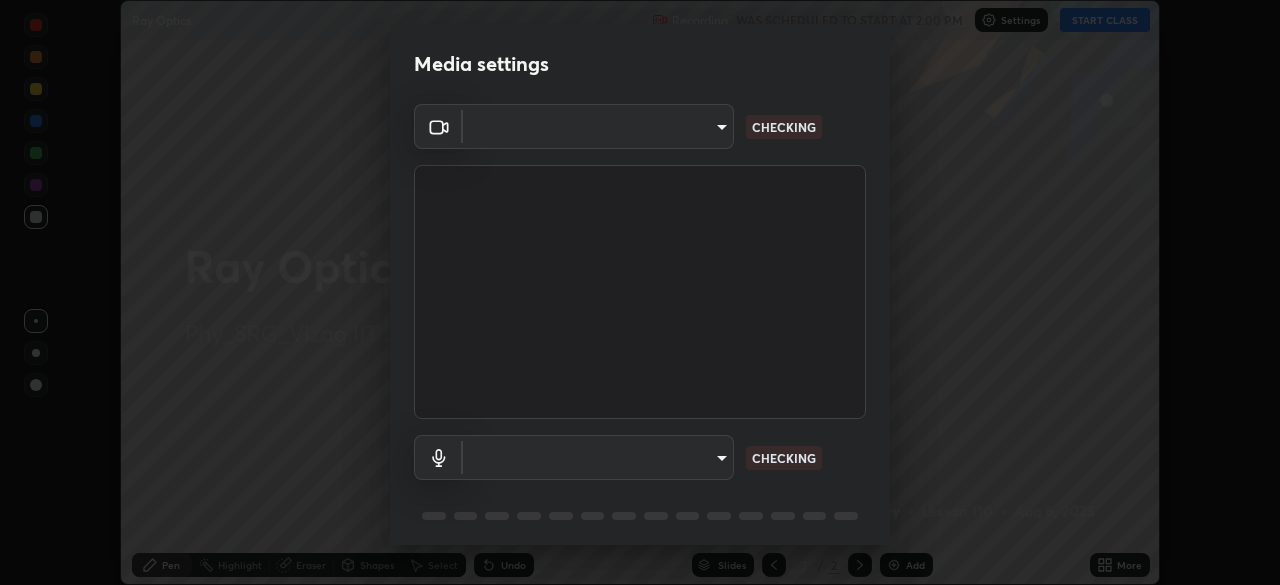type on "60e4d704cc8f24c1cb46315f93dea7131adeebca537fc4a4d6c1d7a5e743d867" 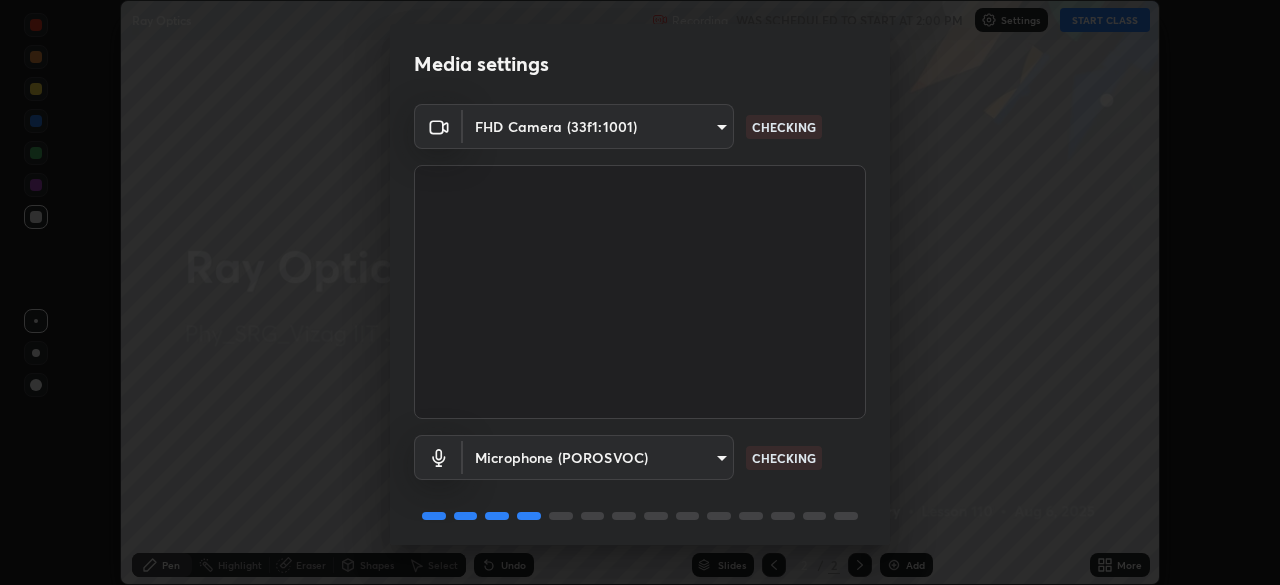 scroll, scrollTop: 71, scrollLeft: 0, axis: vertical 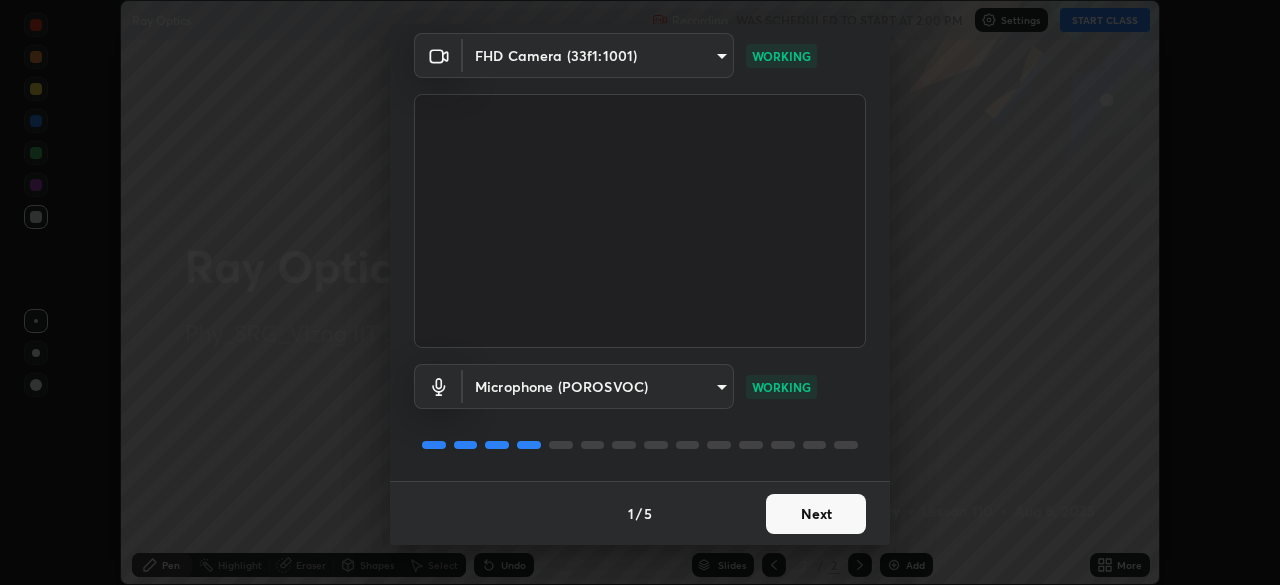 click on "Next" at bounding box center (816, 514) 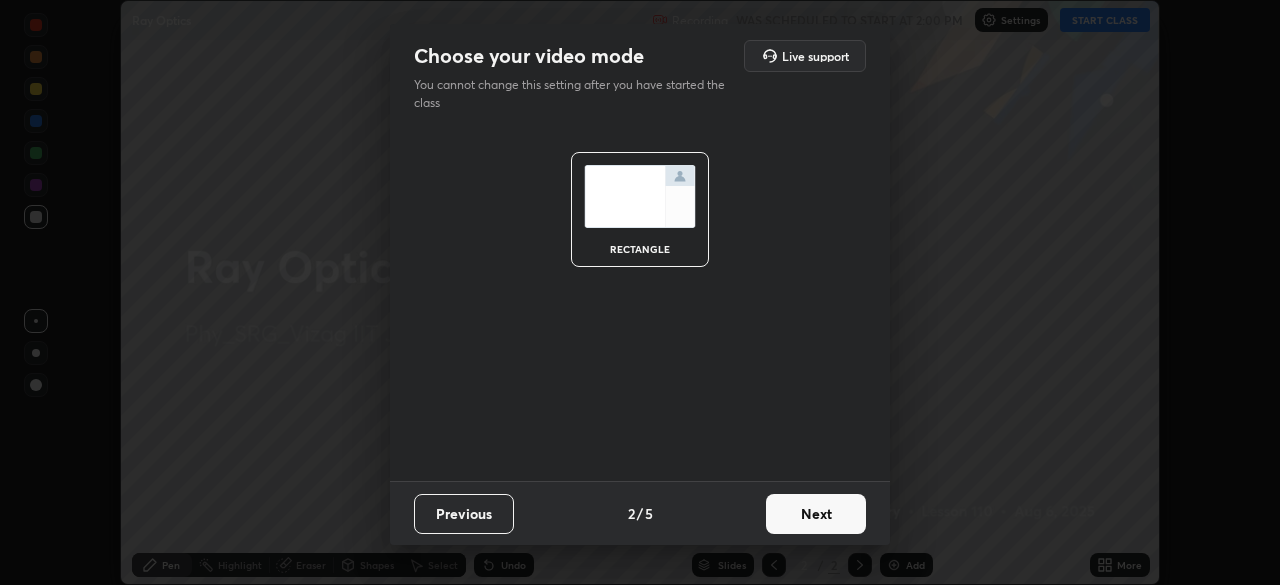scroll, scrollTop: 0, scrollLeft: 0, axis: both 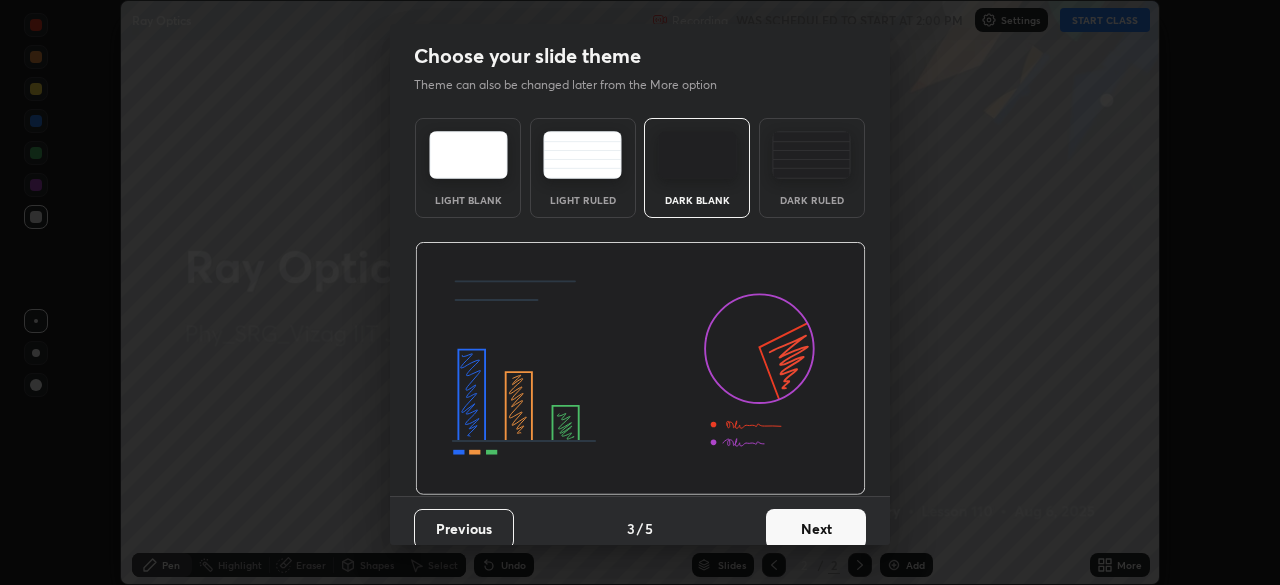 click on "Dark Ruled" at bounding box center (812, 168) 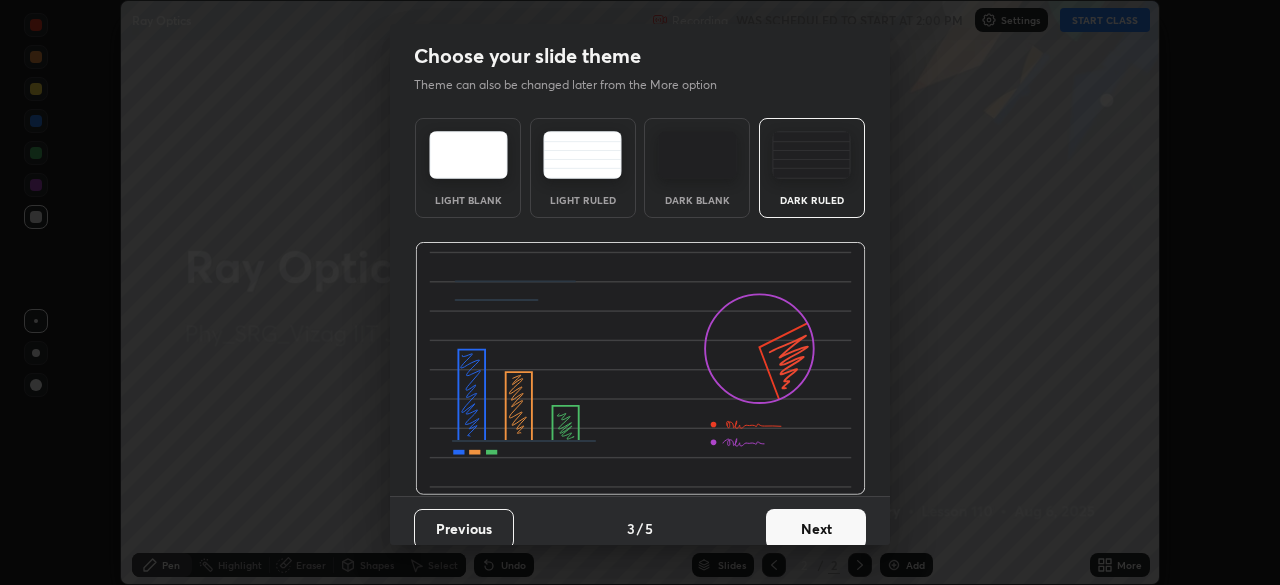 click on "Next" at bounding box center (816, 529) 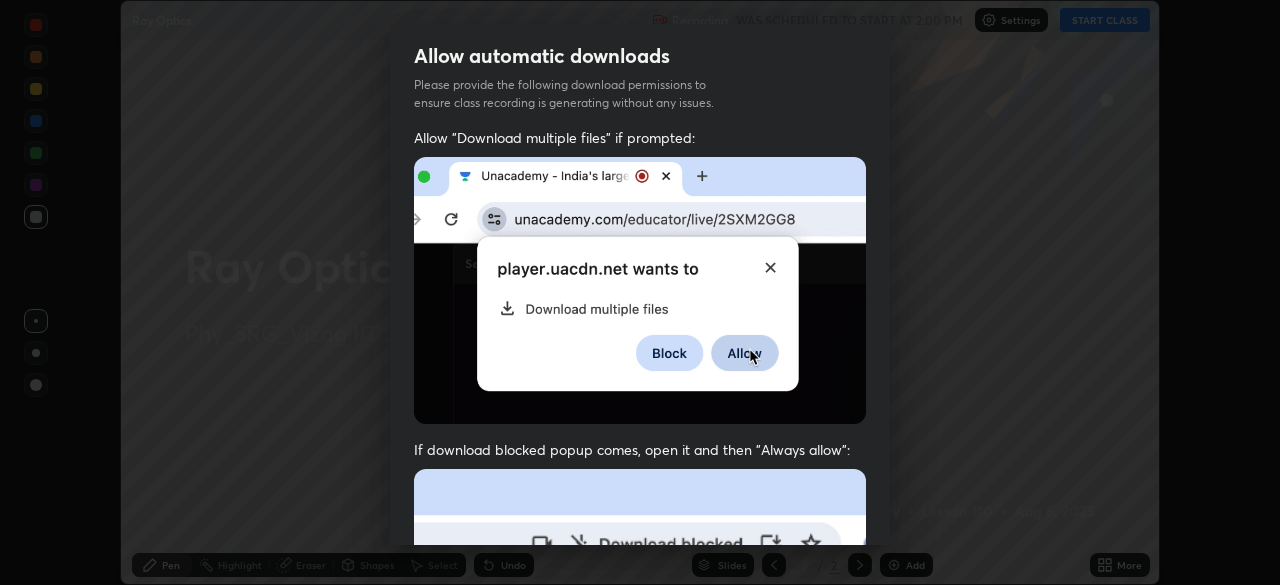 click at bounding box center [640, 687] 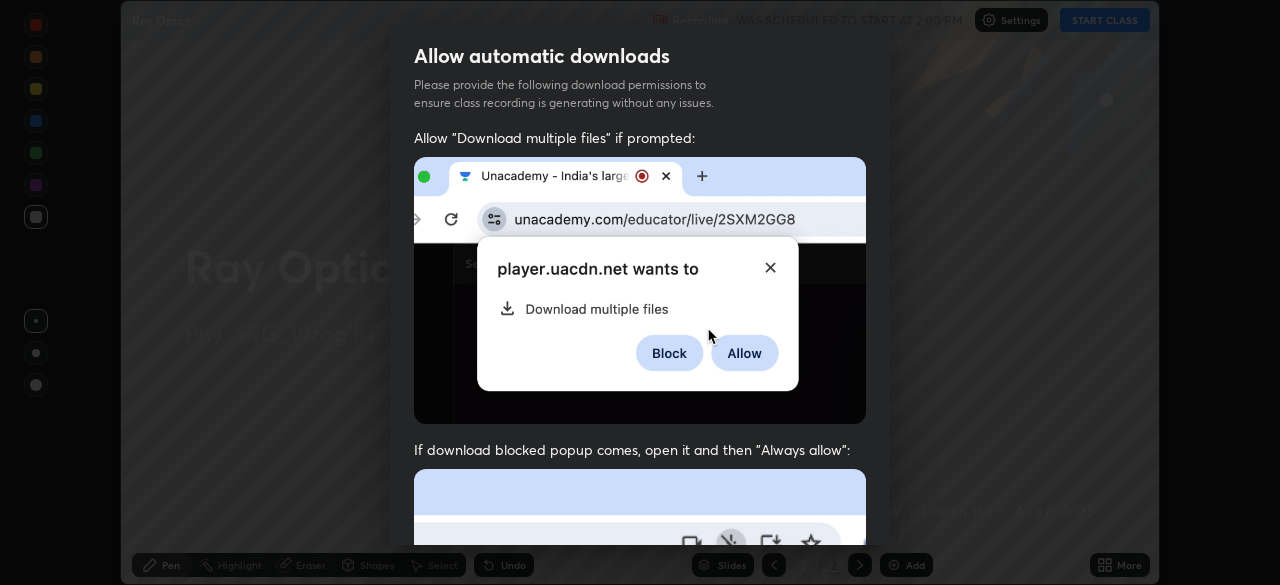 click at bounding box center (640, 687) 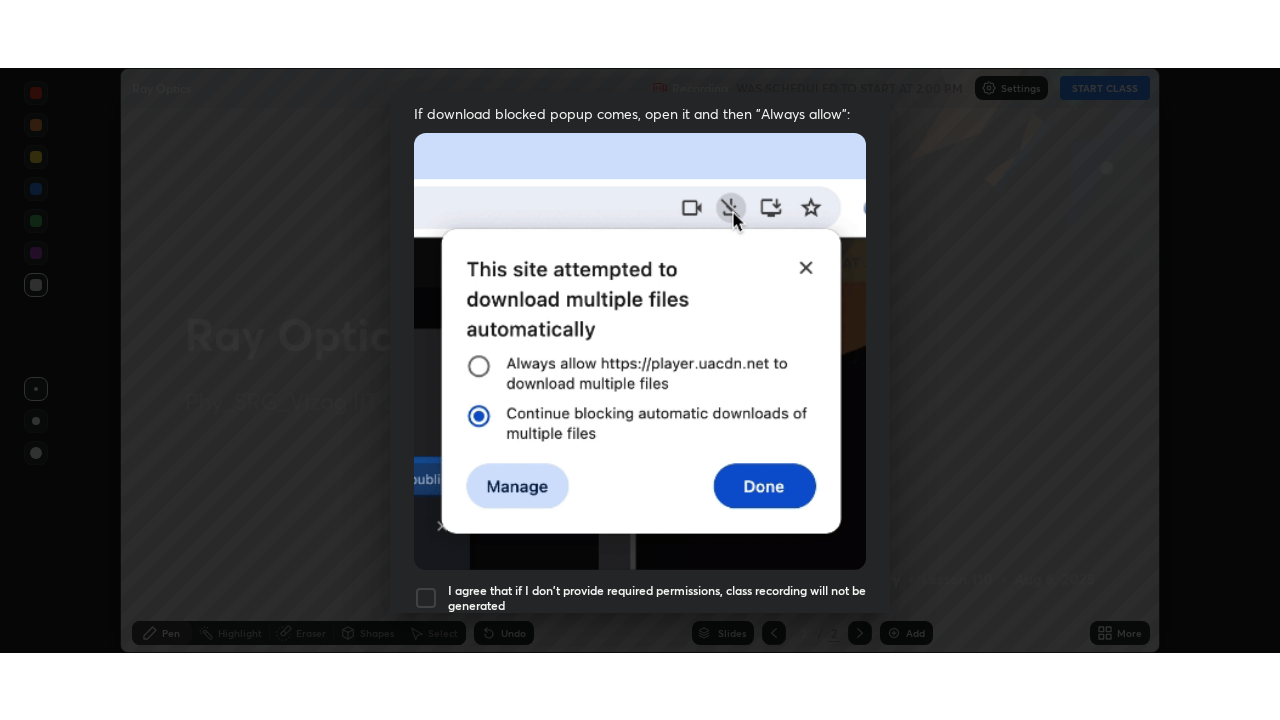 scroll, scrollTop: 479, scrollLeft: 0, axis: vertical 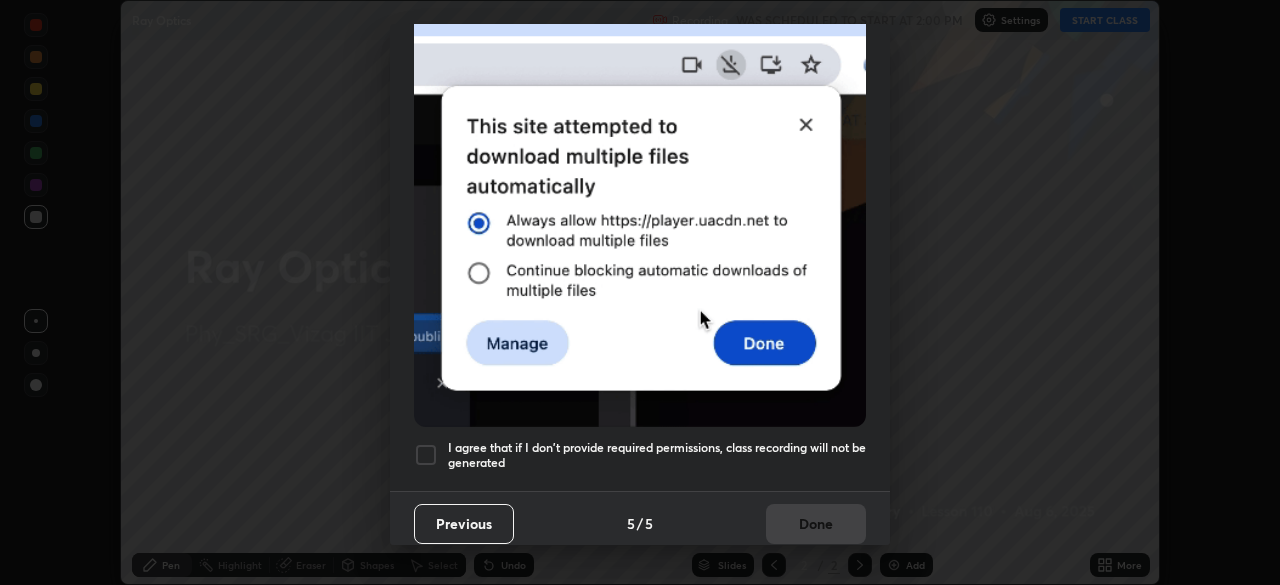 click on "I agree that if I don't provide required permissions, class recording will not be generated" at bounding box center (657, 455) 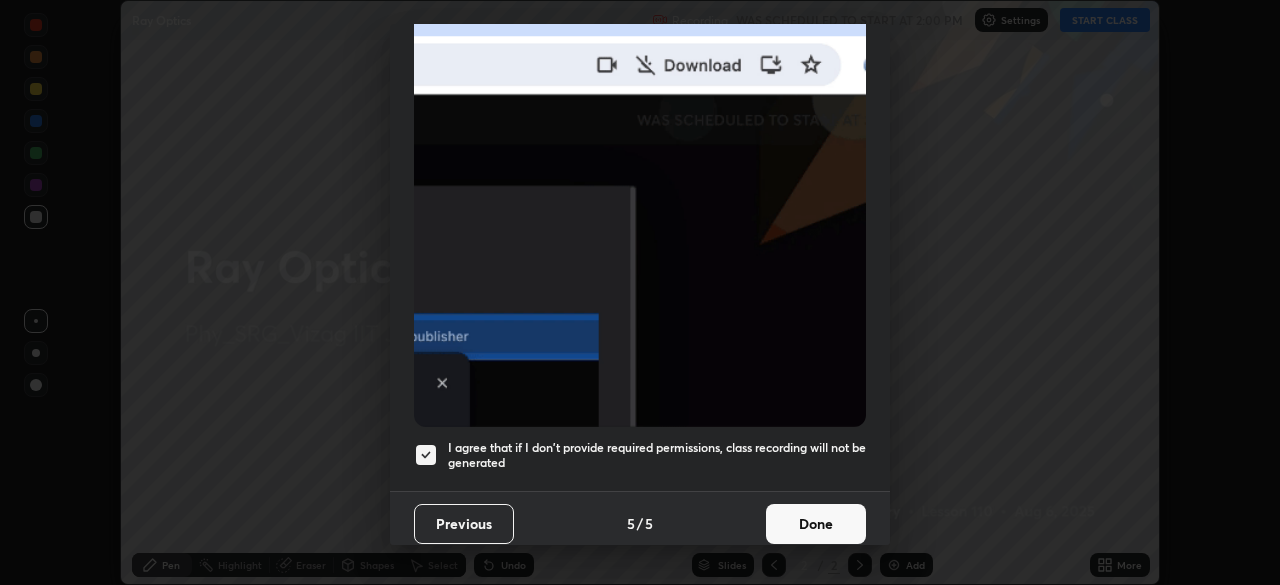 click on "Done" at bounding box center [816, 524] 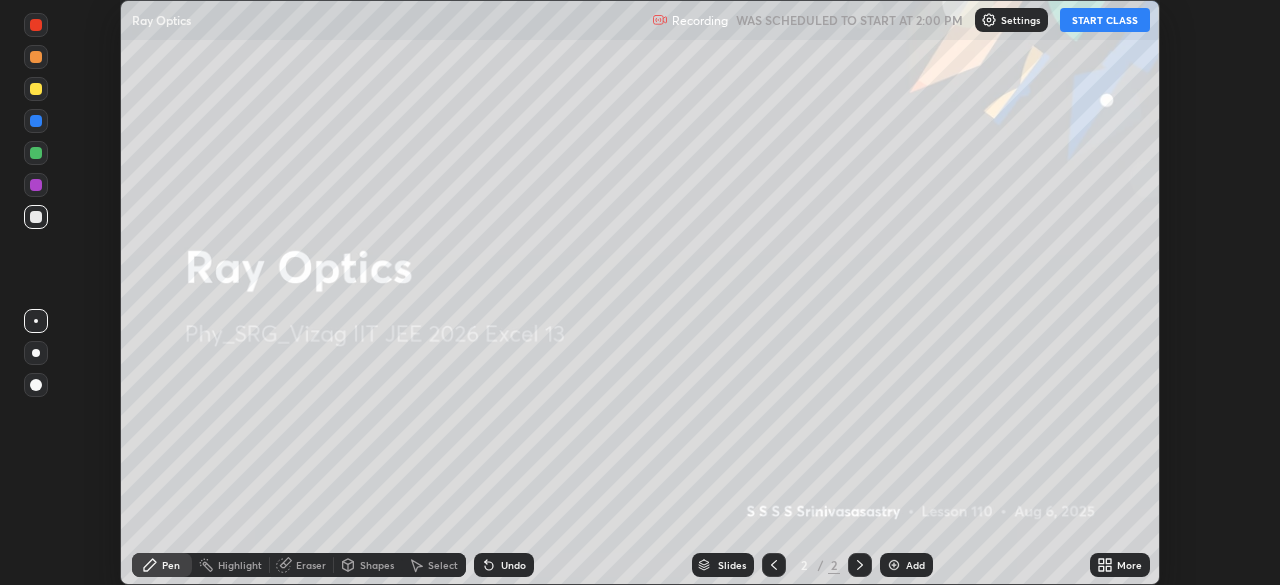 click on "More" at bounding box center (1120, 565) 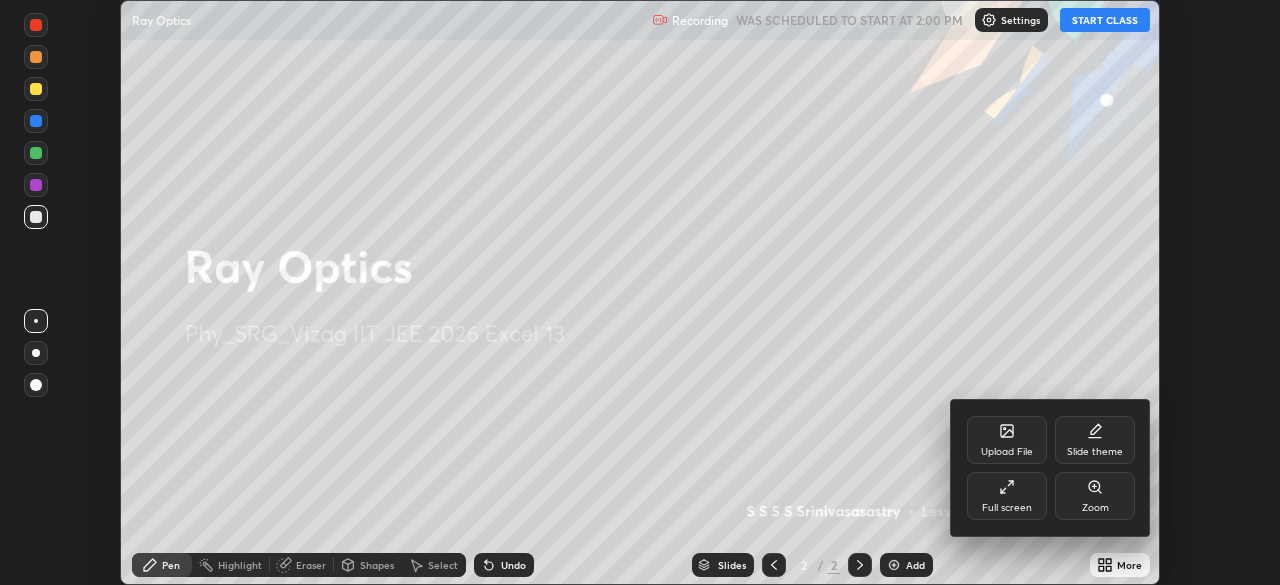 click on "Full screen" at bounding box center (1007, 508) 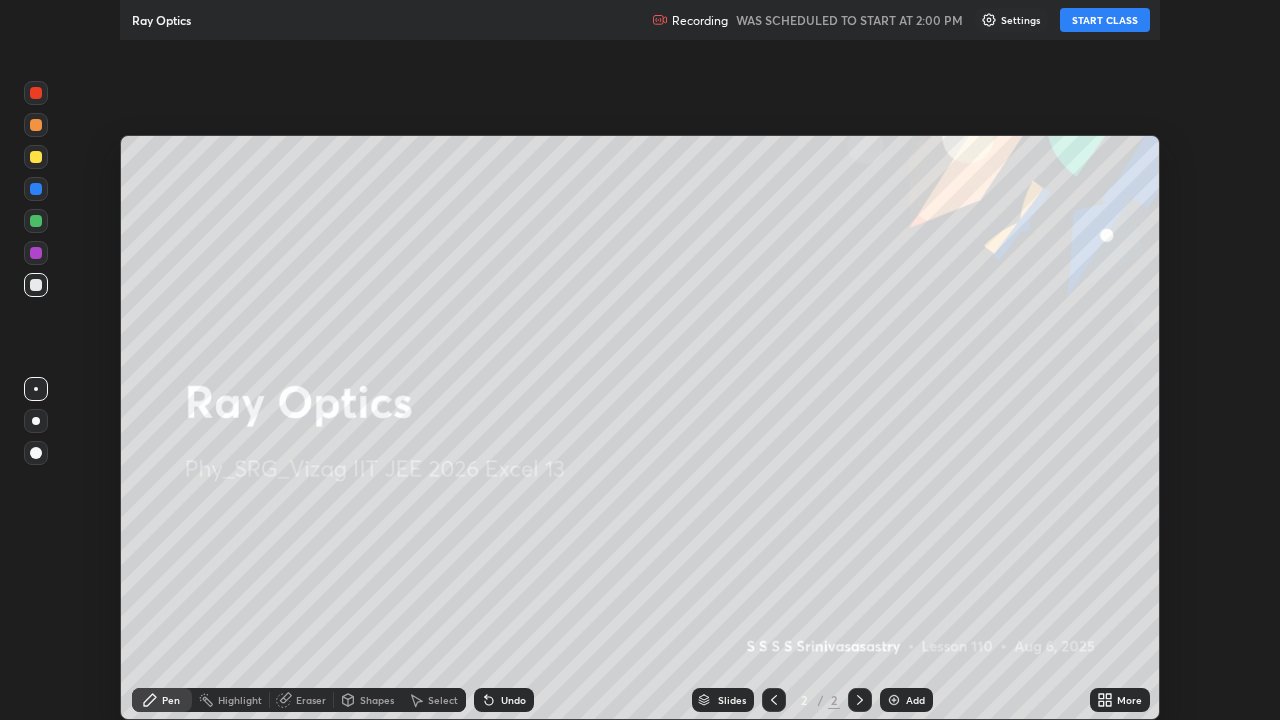 scroll, scrollTop: 99280, scrollLeft: 98720, axis: both 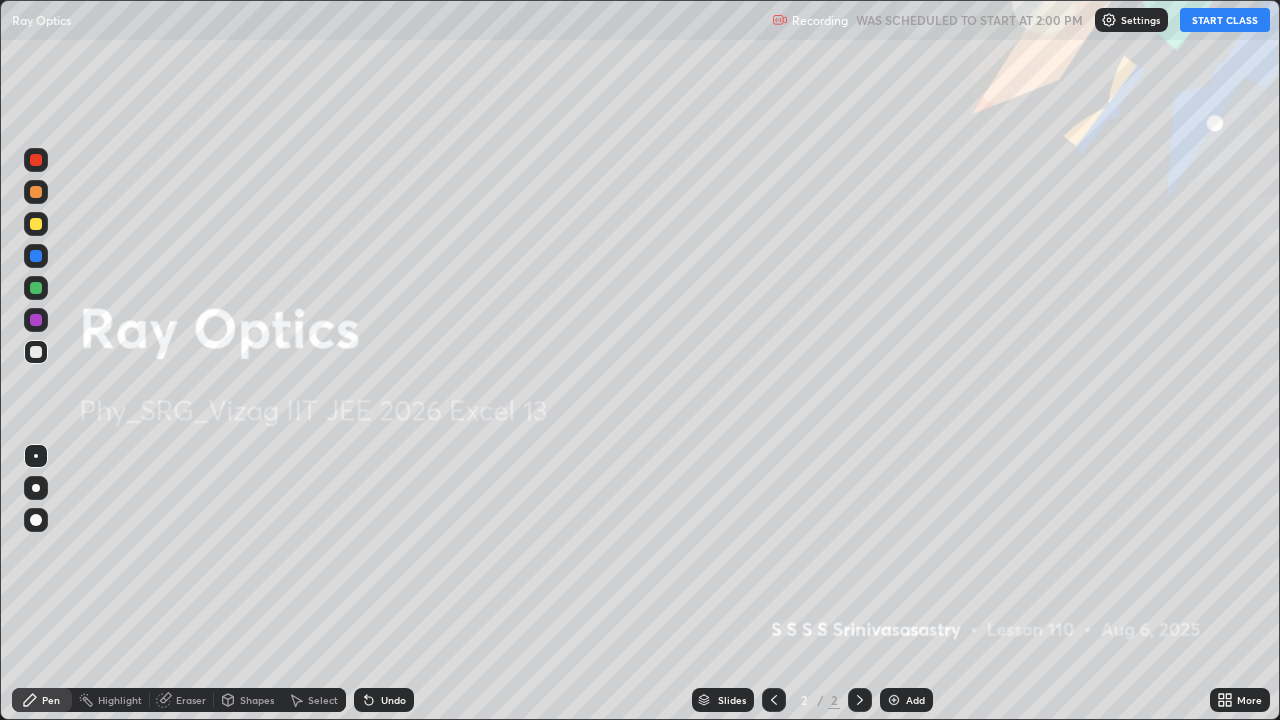 click on "START CLASS" at bounding box center [1225, 20] 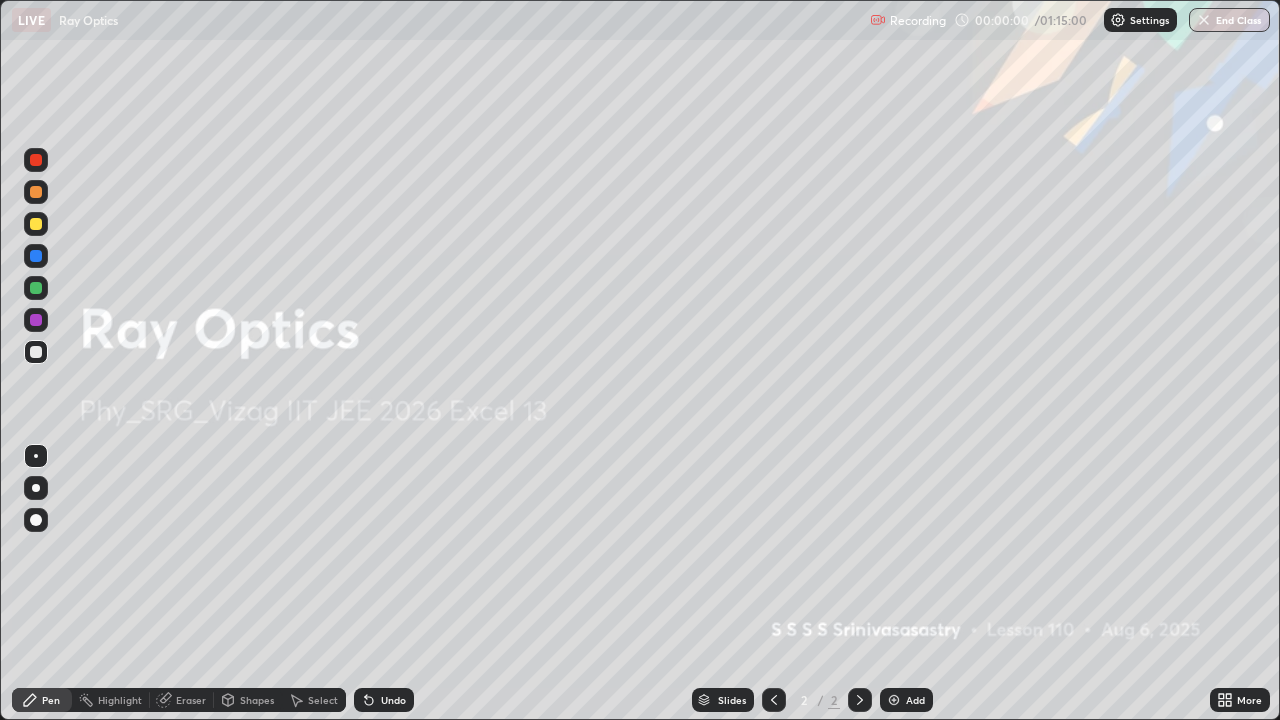 click on "Add" at bounding box center (906, 700) 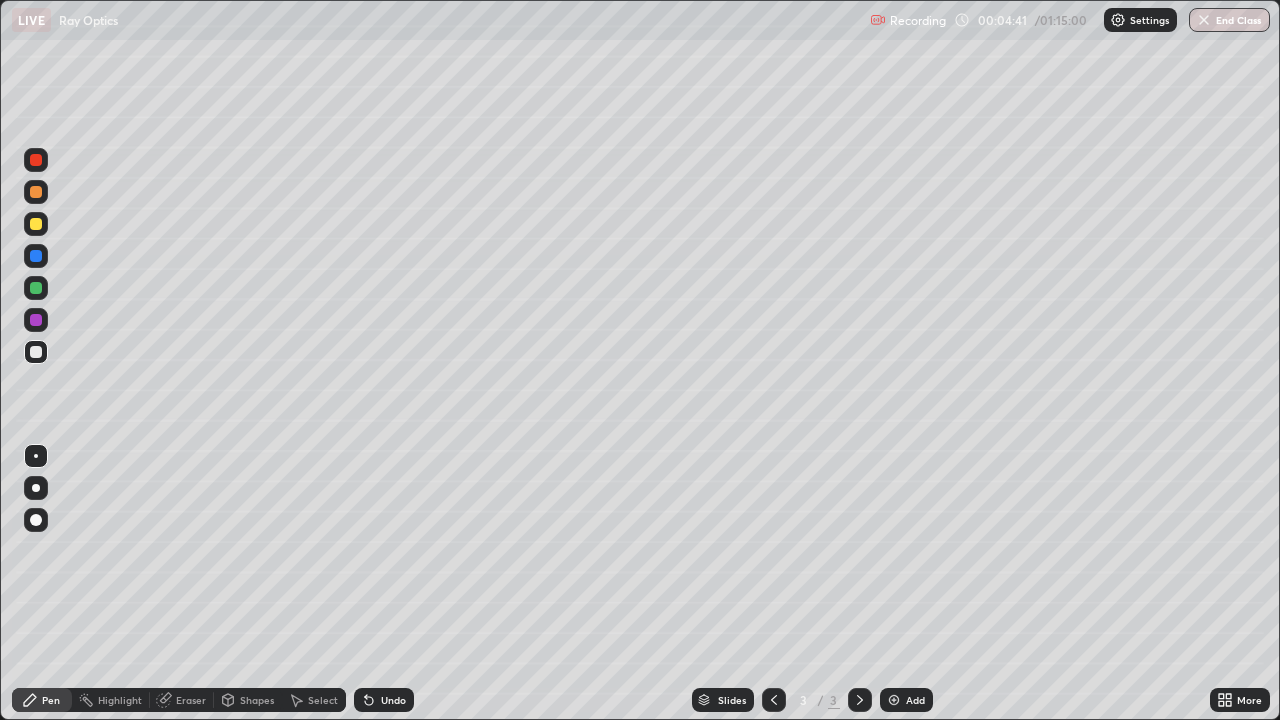 click on "Shapes" at bounding box center (257, 700) 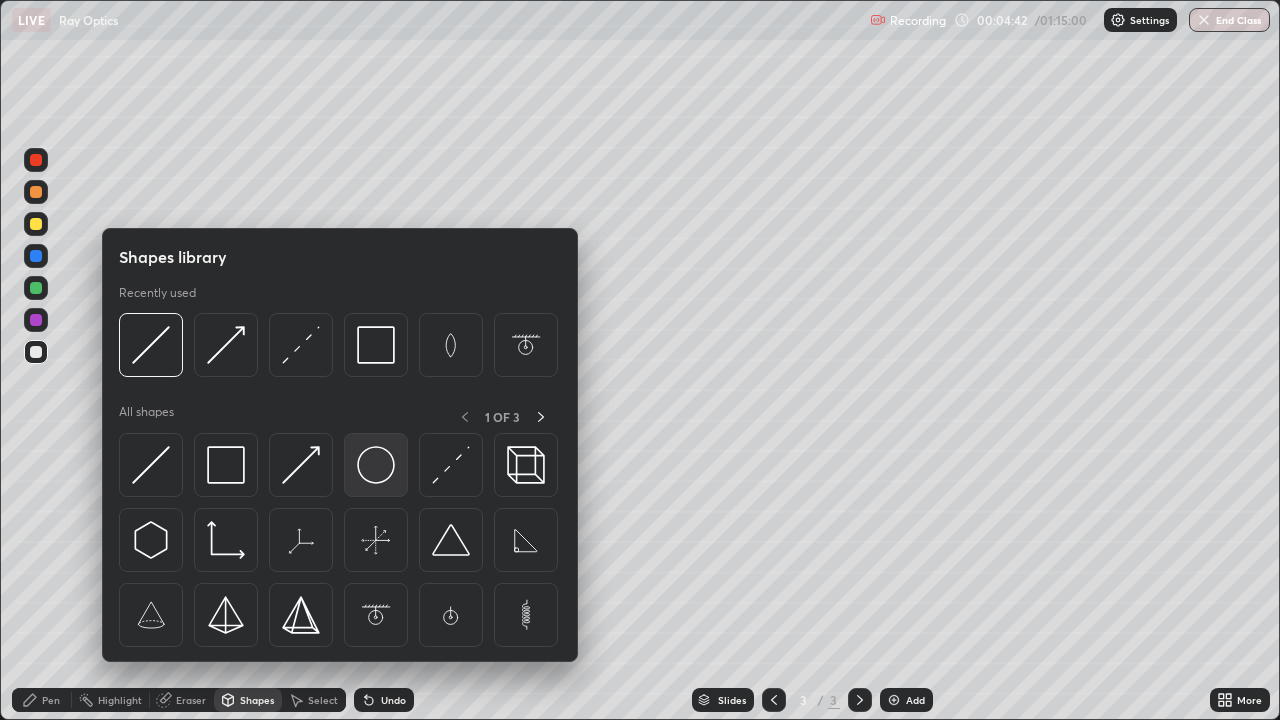 click at bounding box center [376, 465] 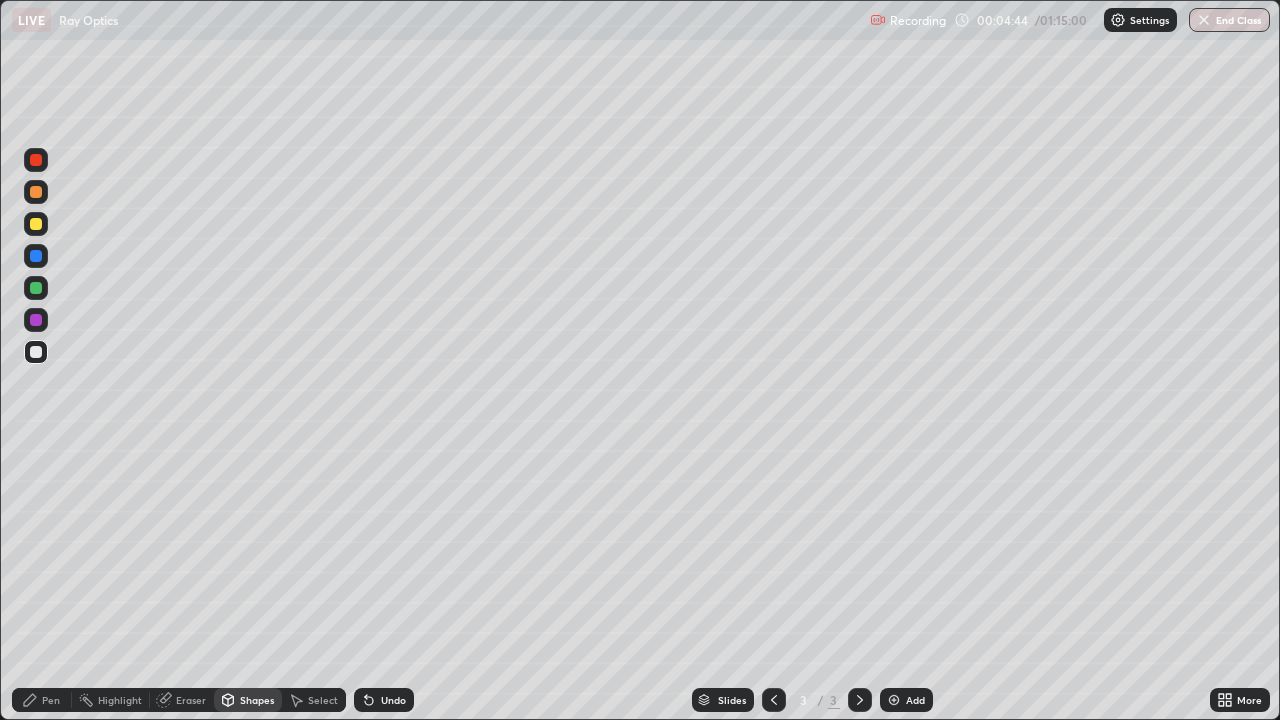 click on "Pen" at bounding box center [51, 700] 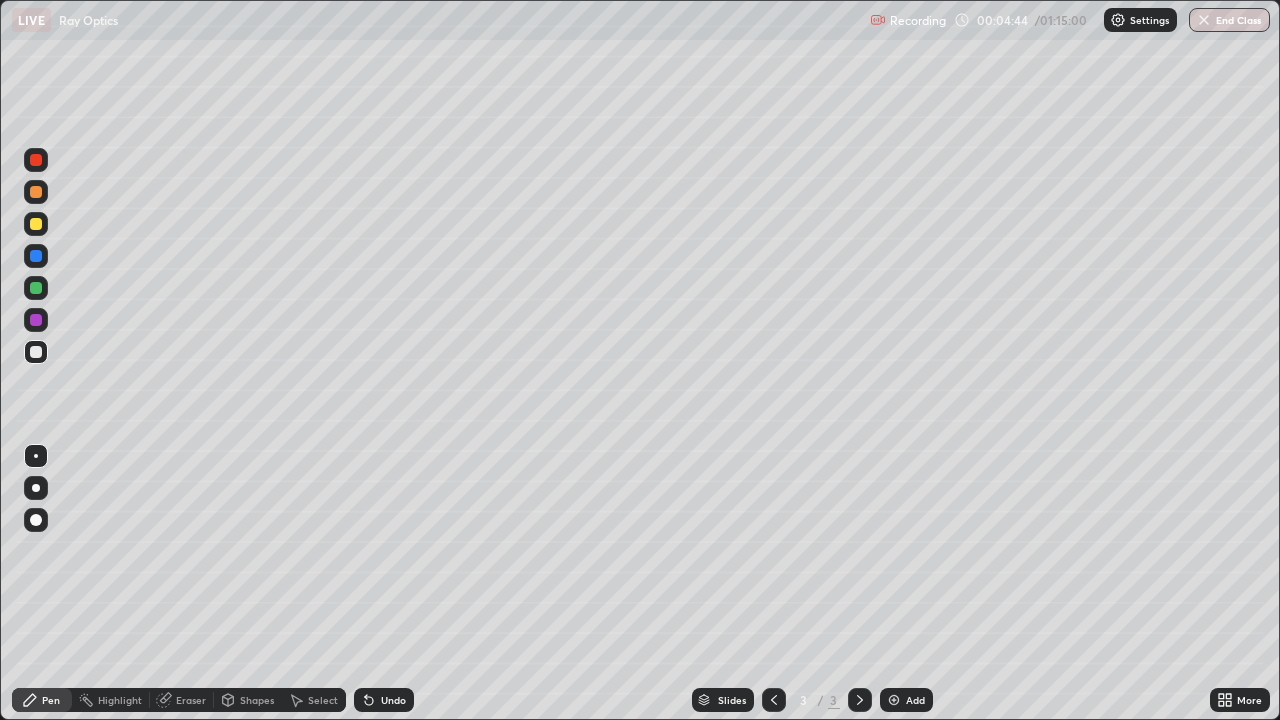 click at bounding box center [36, 520] 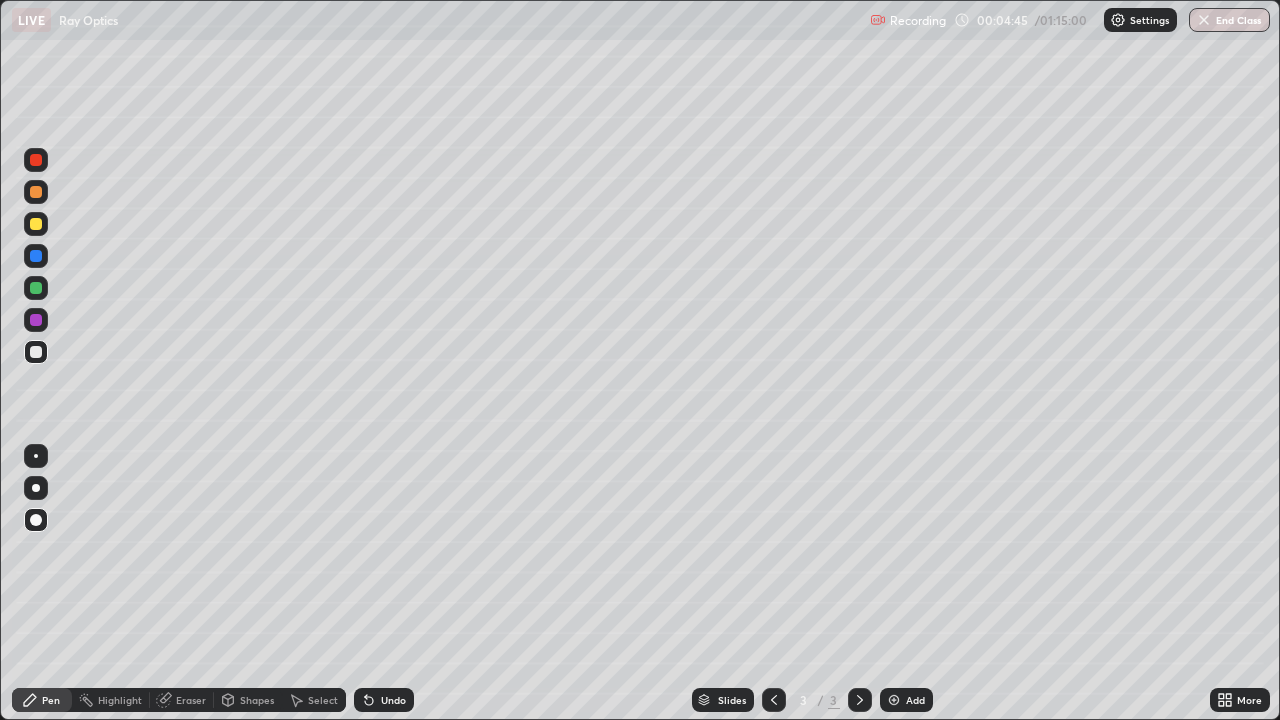 click on "Shapes" at bounding box center (257, 700) 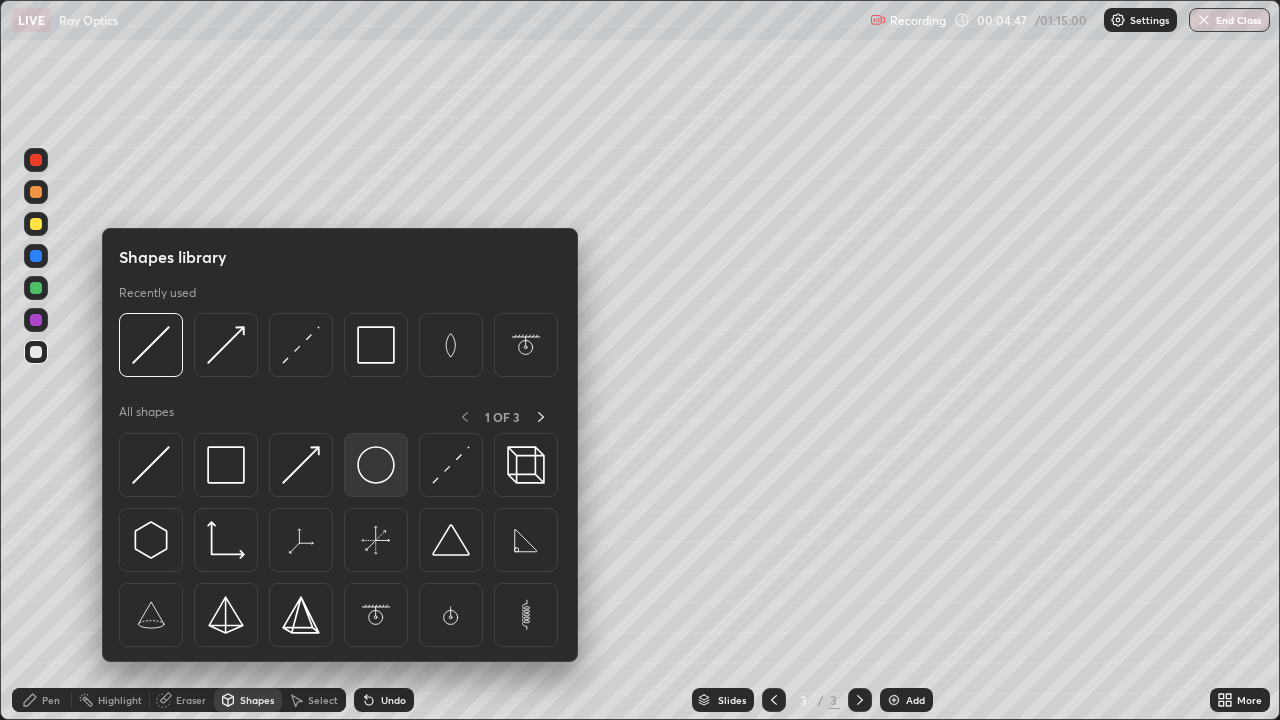 click at bounding box center (376, 465) 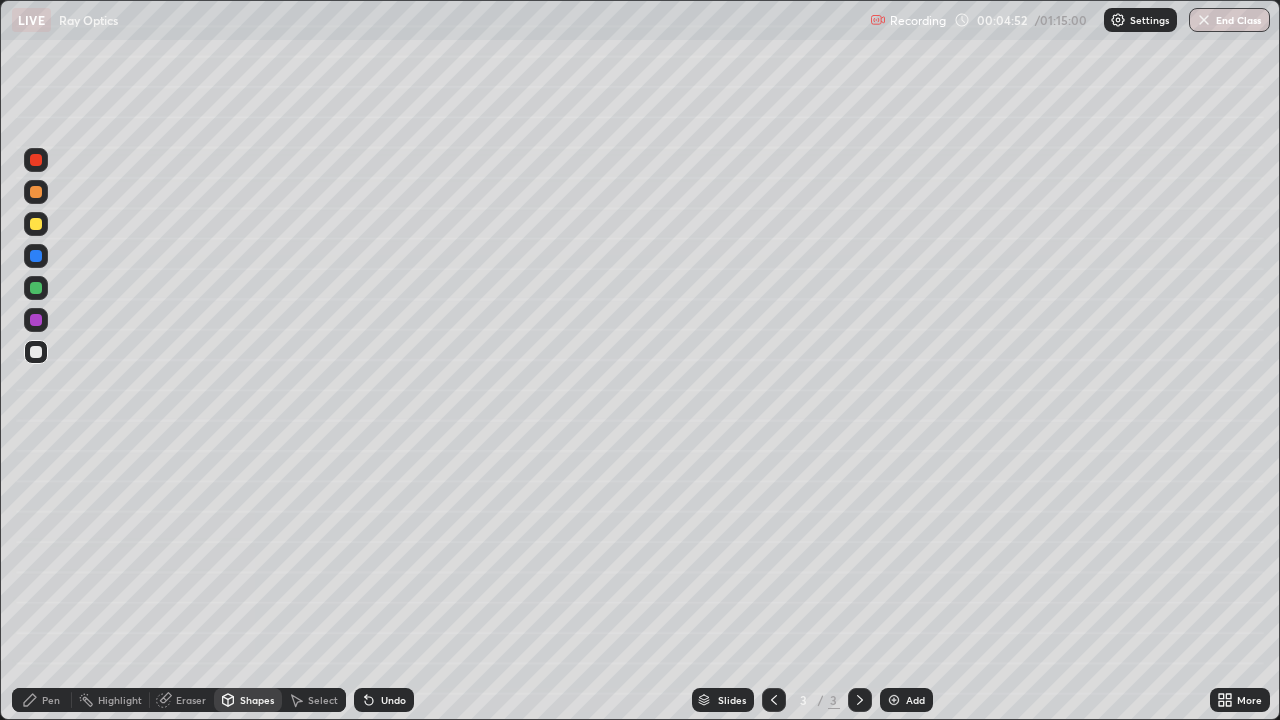 click at bounding box center (36, 256) 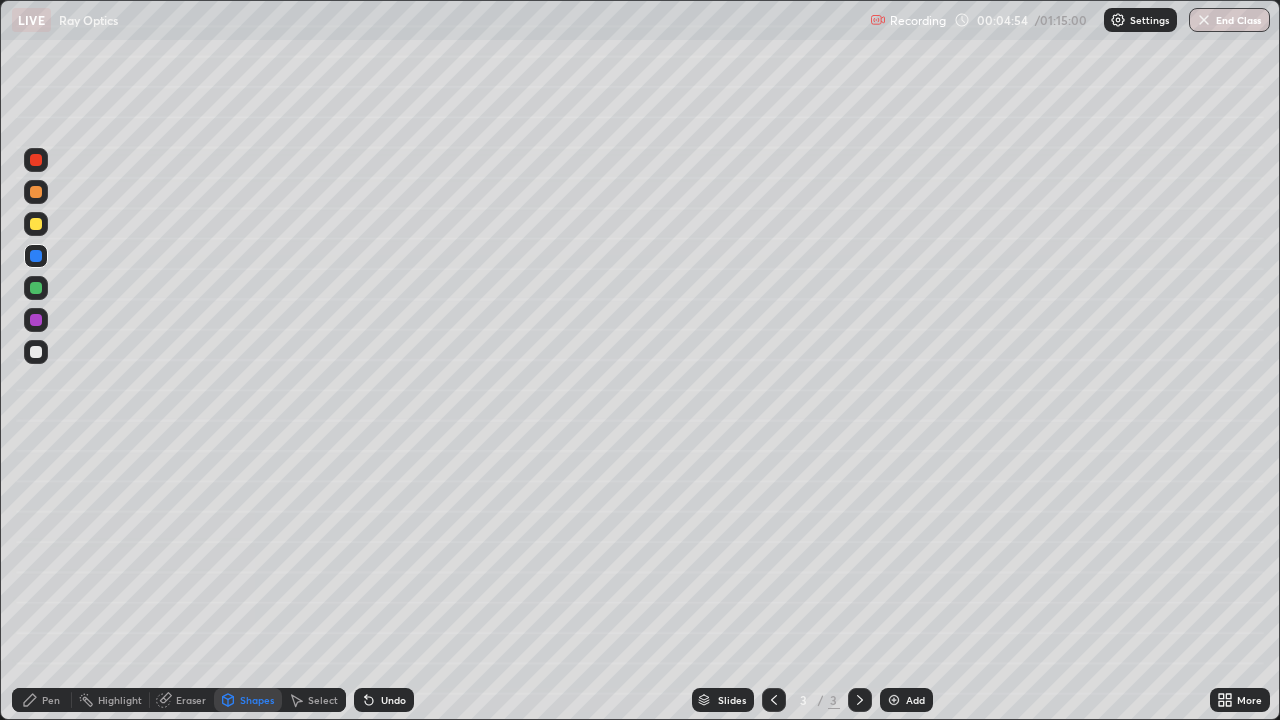 click on "Pen" at bounding box center [51, 700] 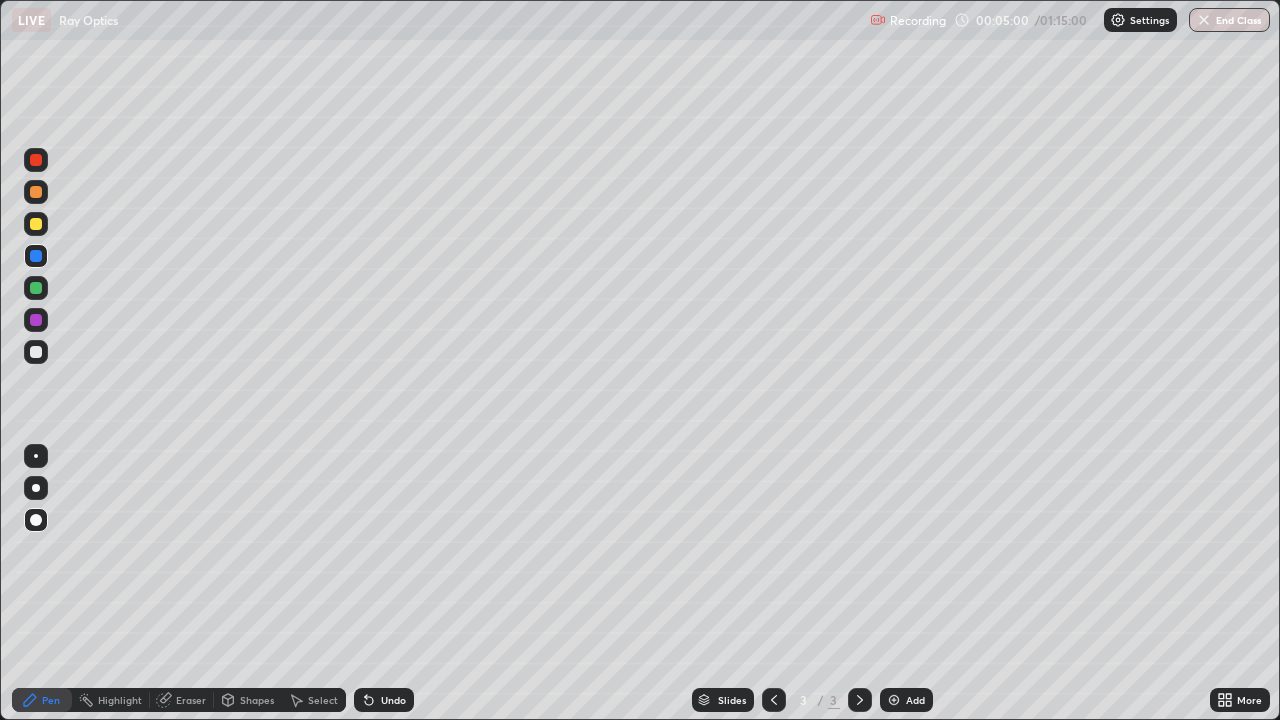 click at bounding box center [36, 352] 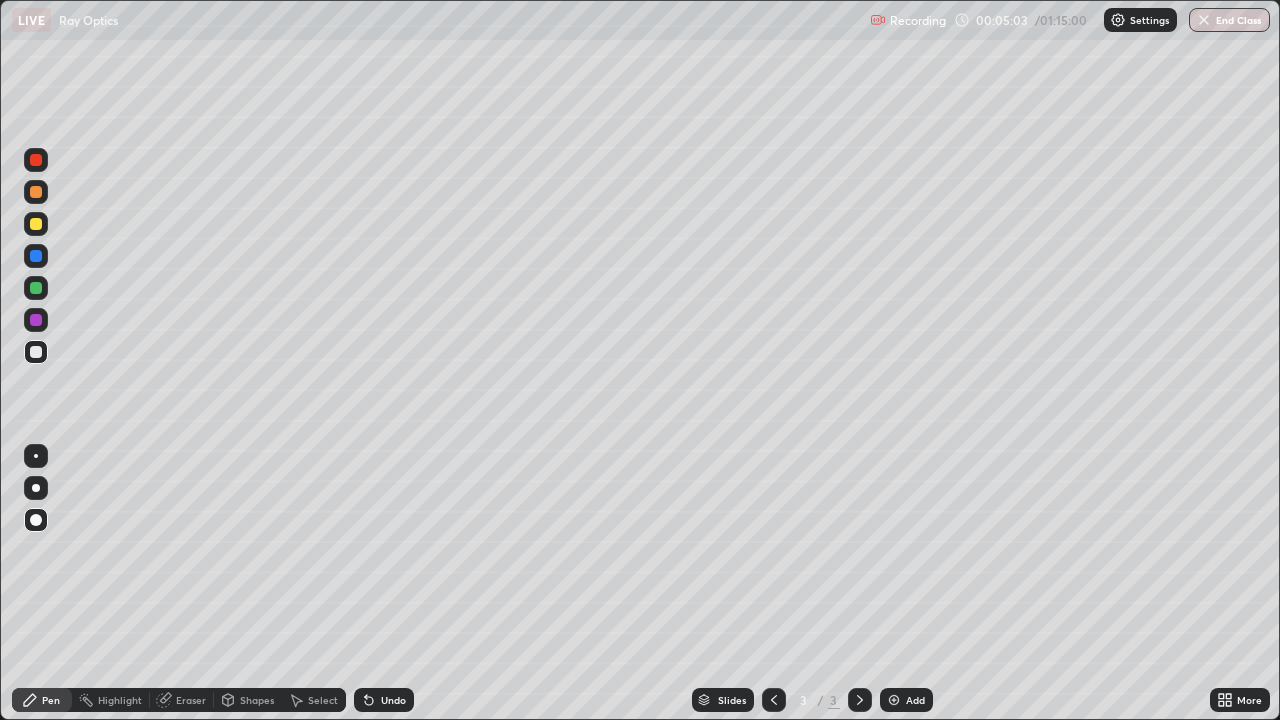 click at bounding box center (36, 288) 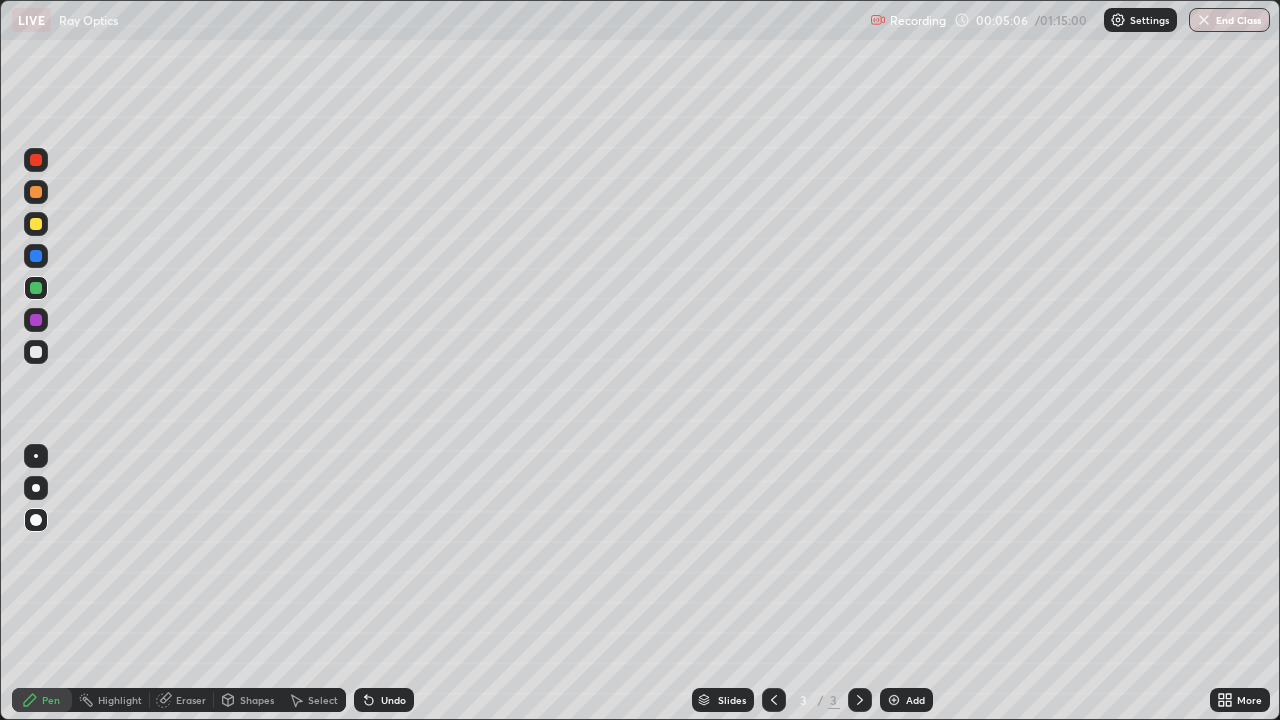 click at bounding box center (36, 320) 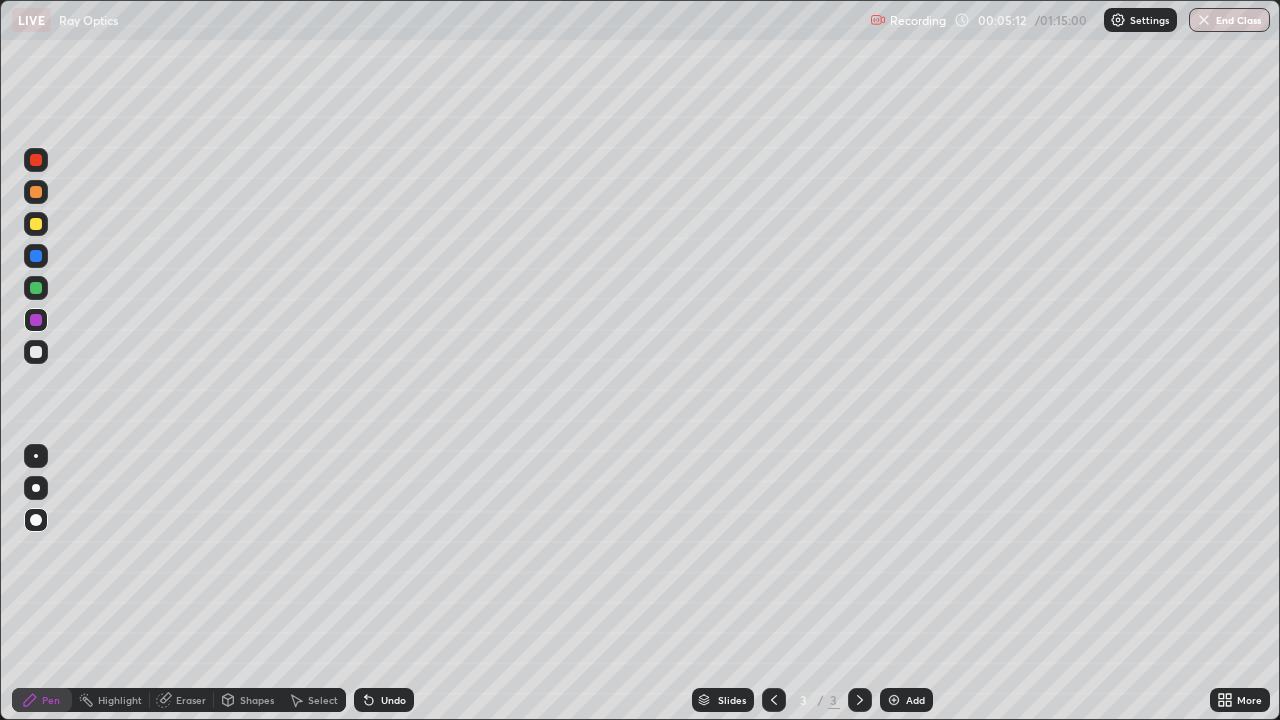 click at bounding box center (36, 352) 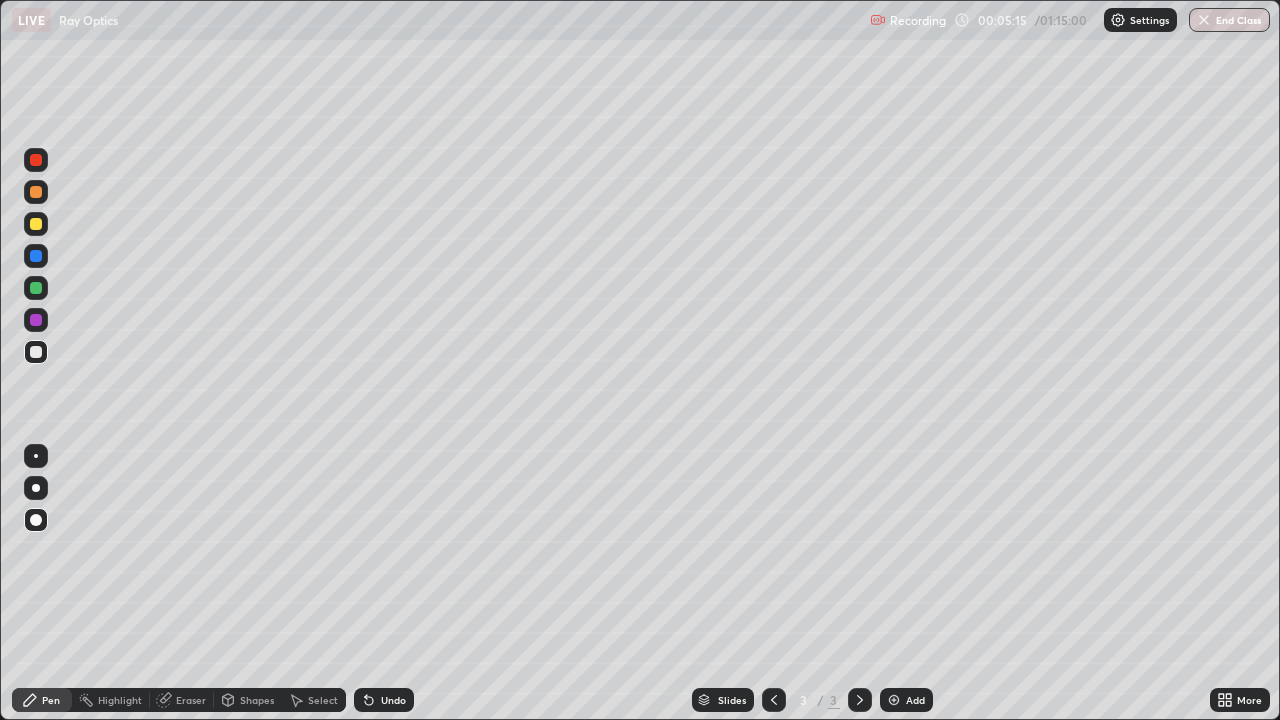 click at bounding box center [36, 256] 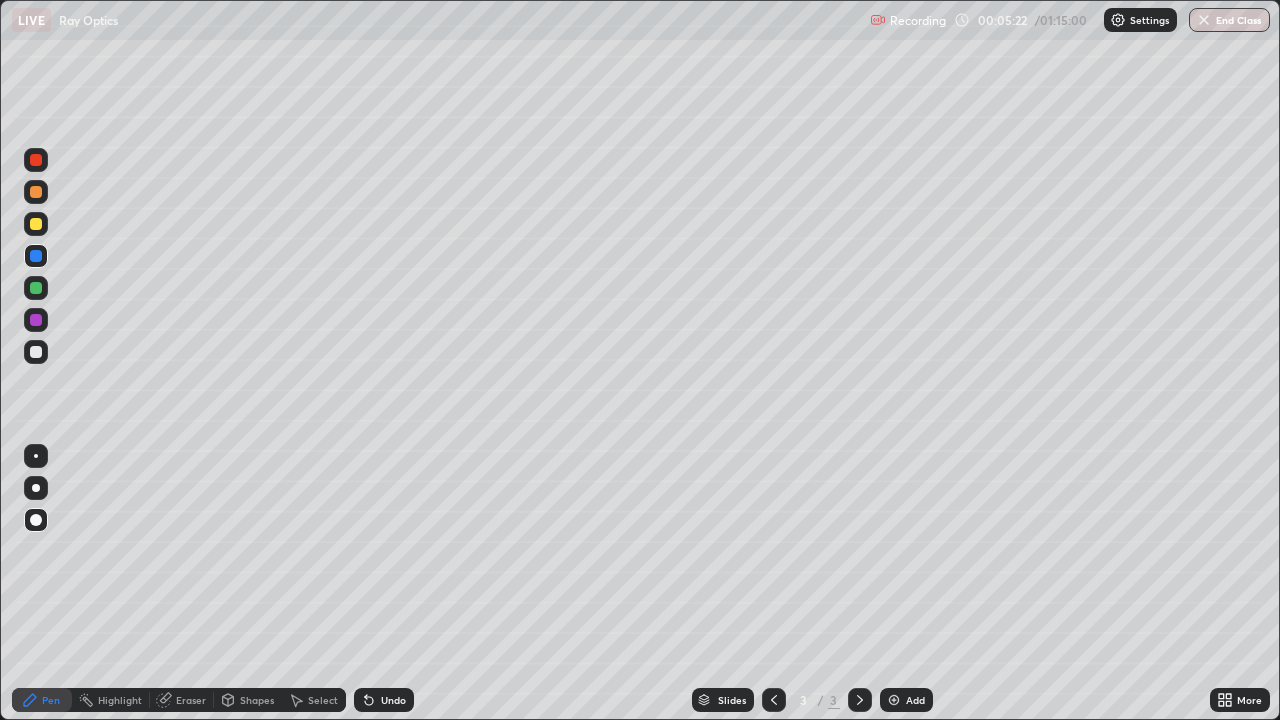 click at bounding box center [36, 352] 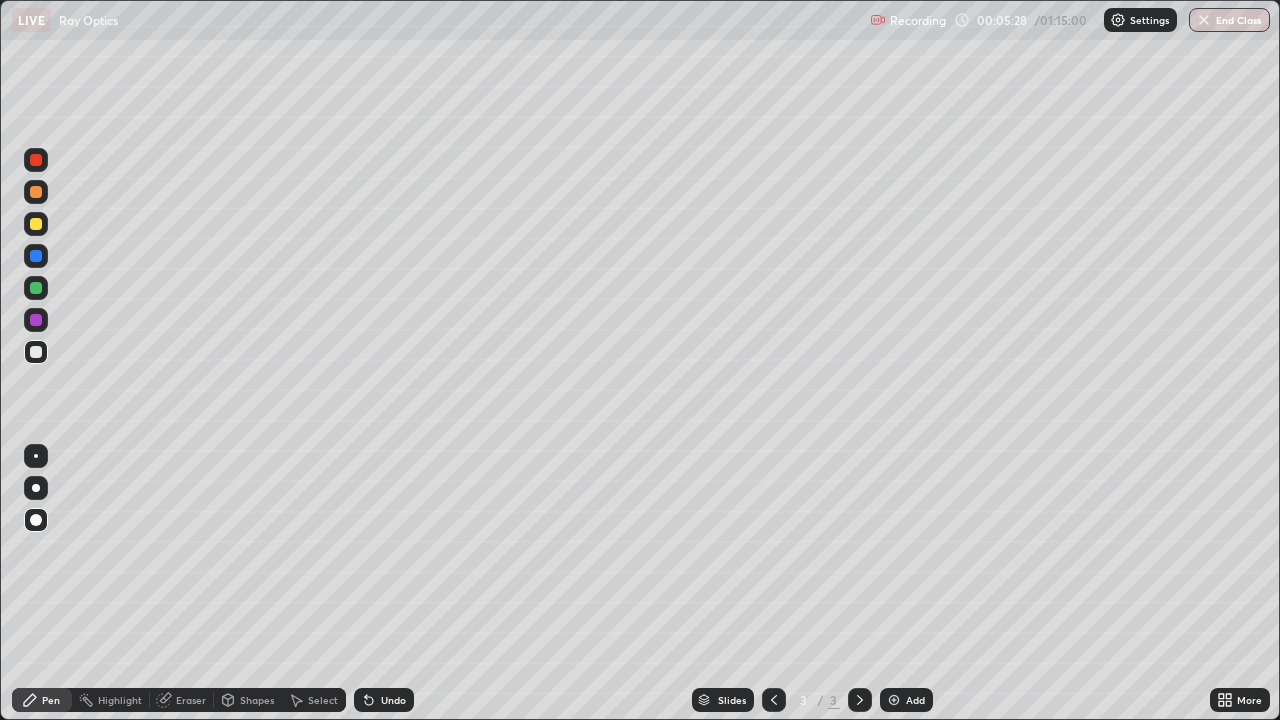 click at bounding box center (36, 320) 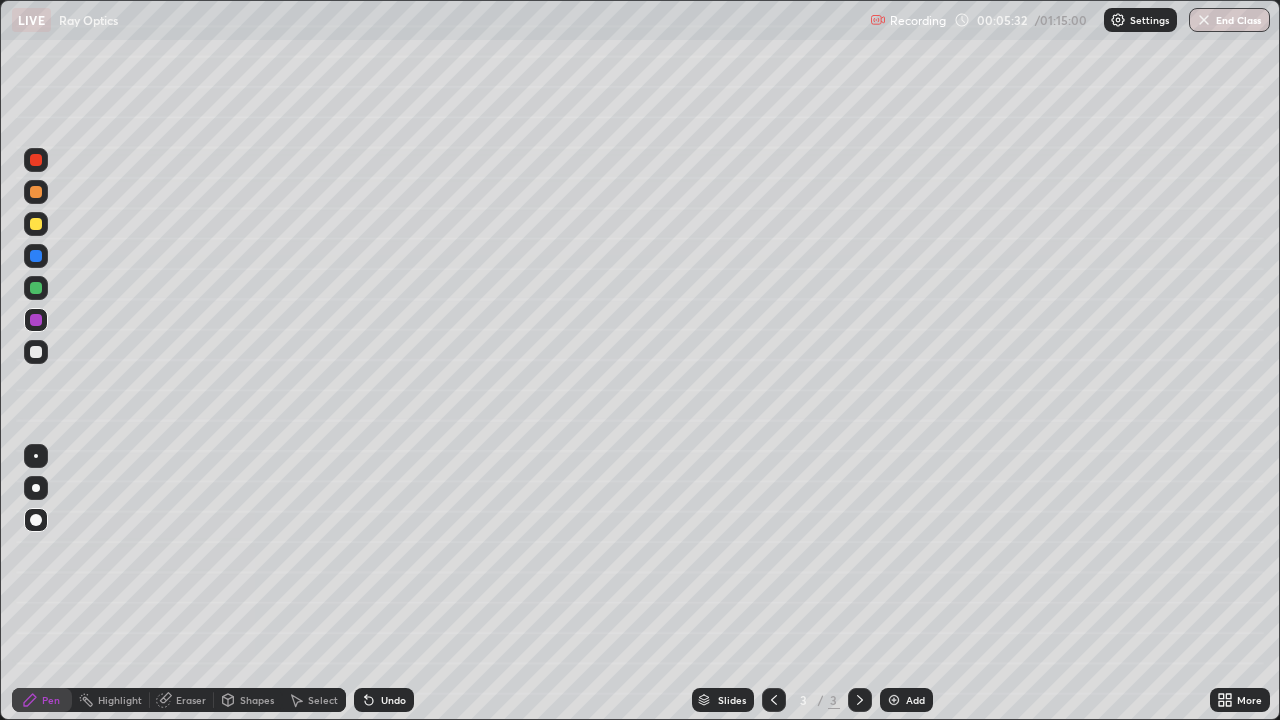click at bounding box center (36, 288) 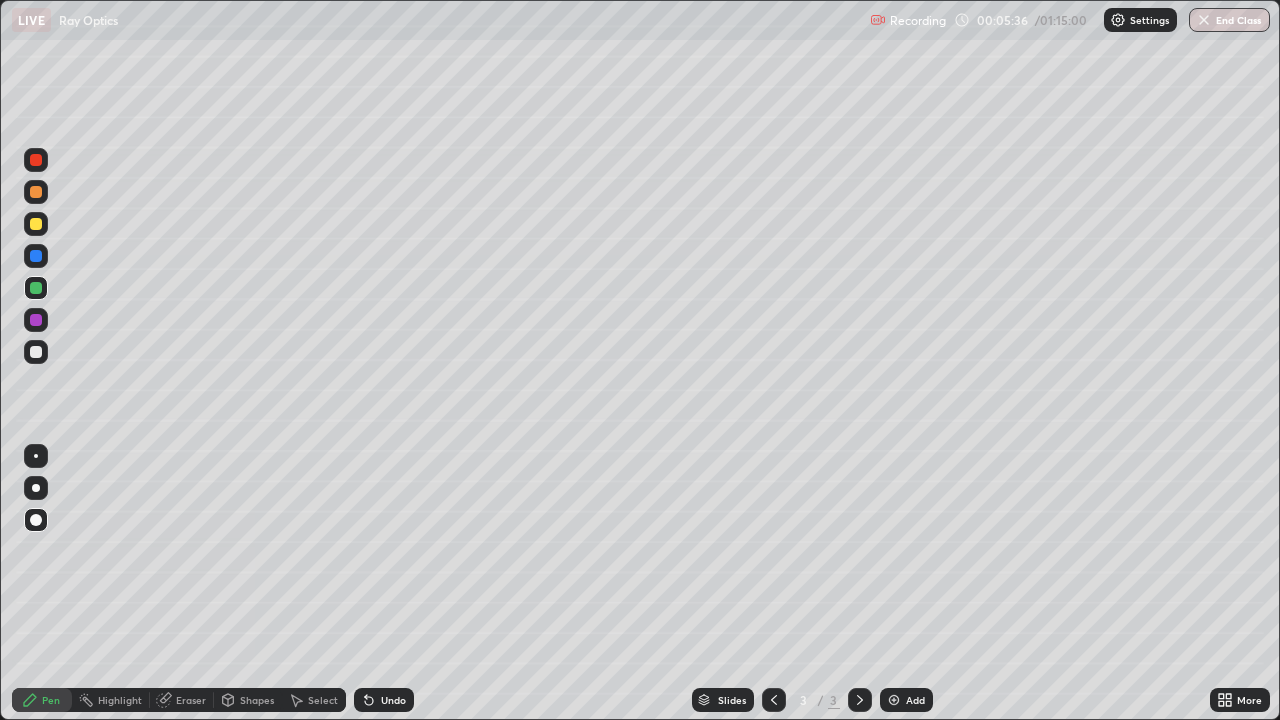 click at bounding box center (36, 352) 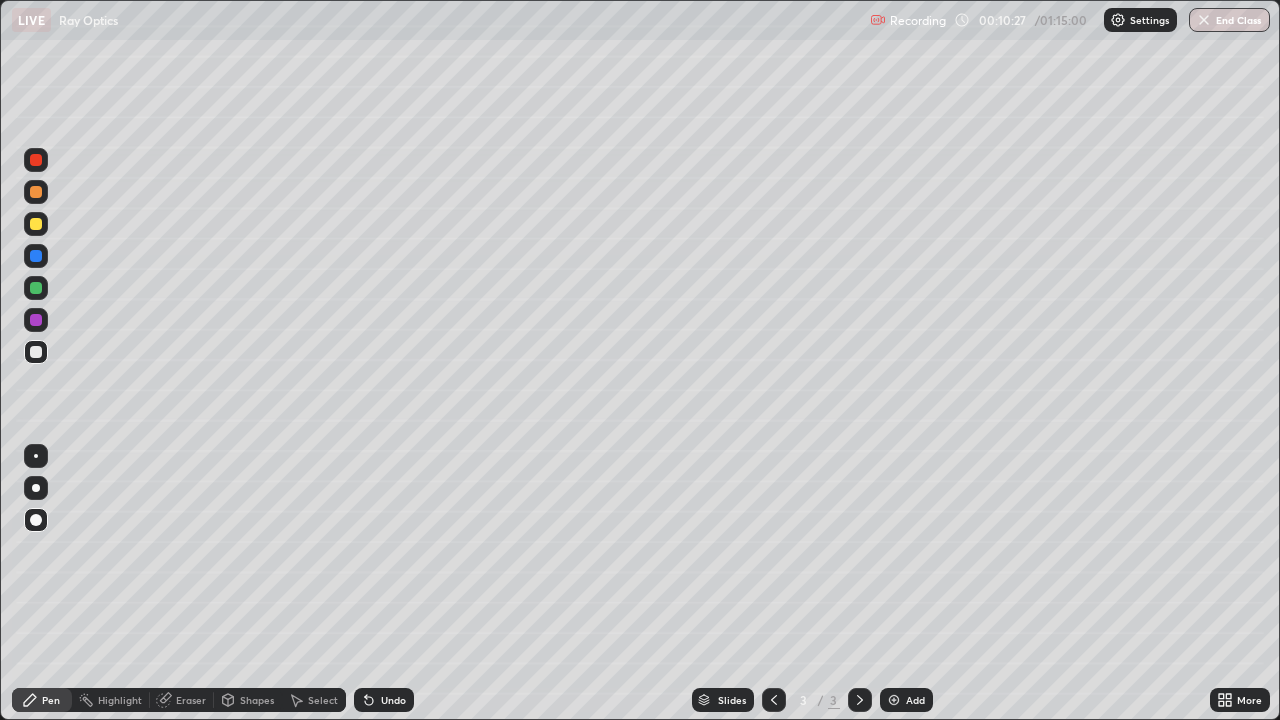 click on "Select" at bounding box center (314, 700) 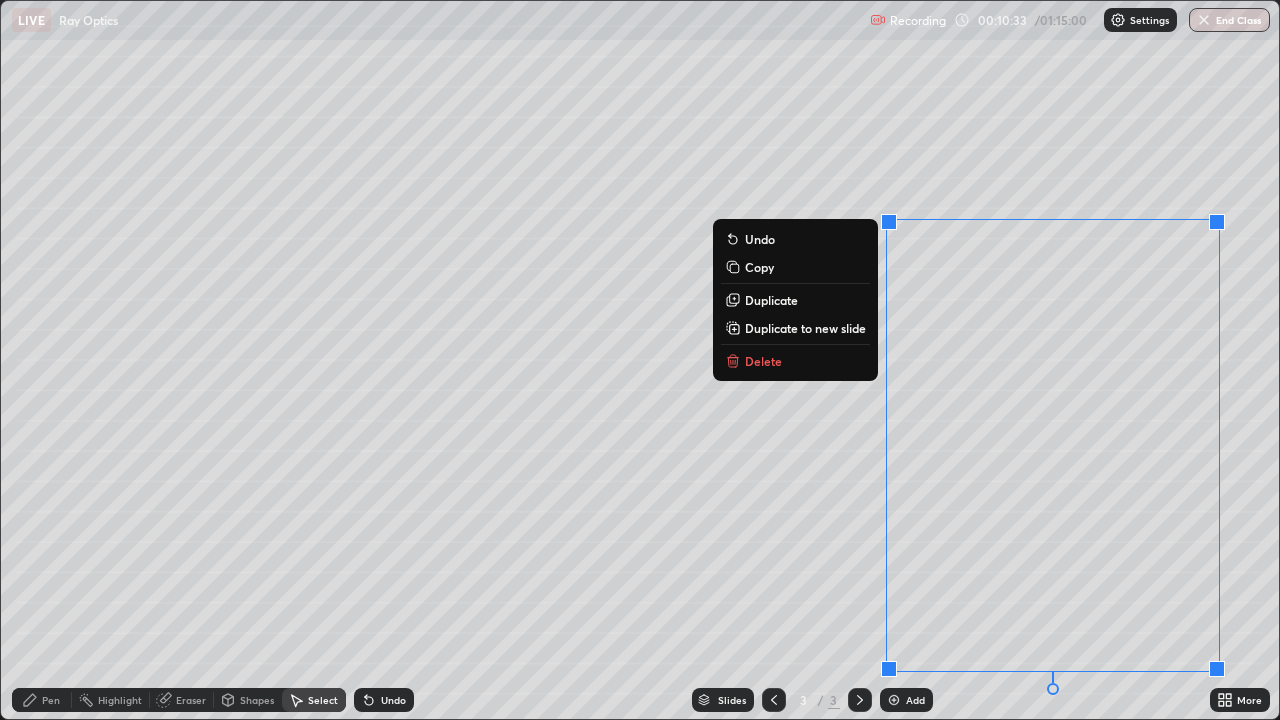 click on "Delete" at bounding box center [795, 361] 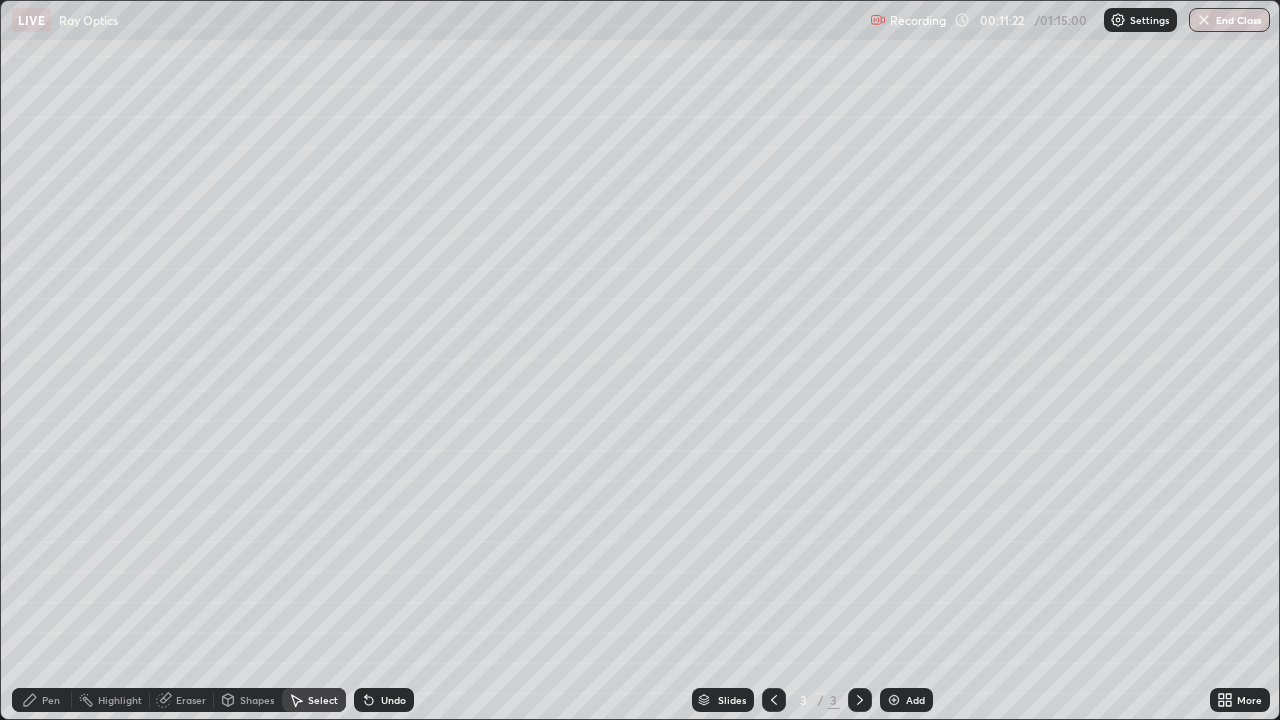 click on "Shapes" at bounding box center (257, 700) 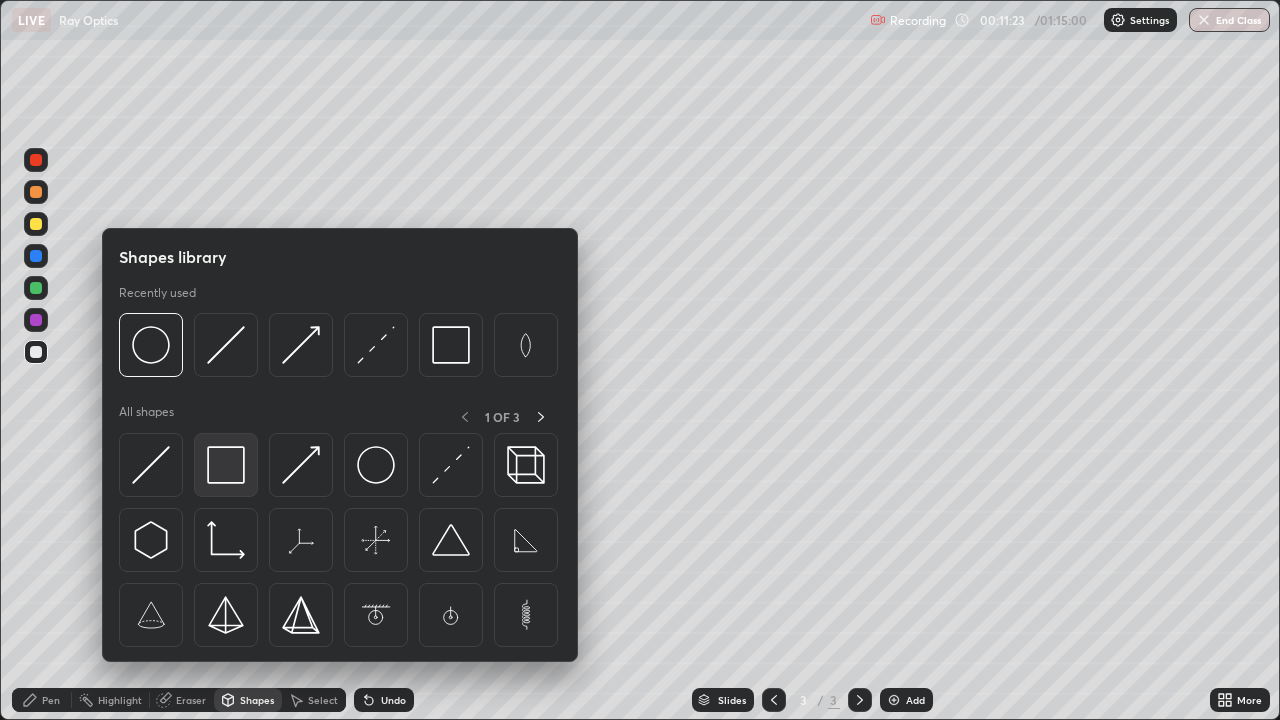 click at bounding box center [226, 465] 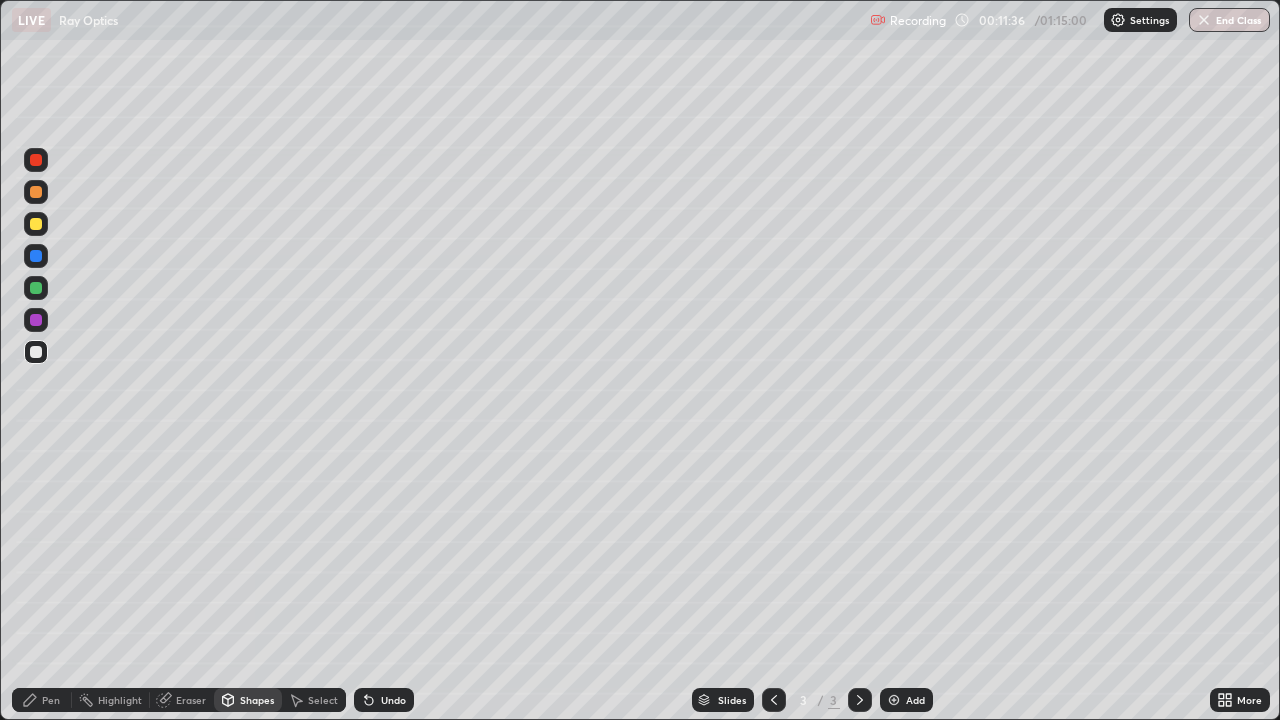 click on "Shapes" at bounding box center (257, 700) 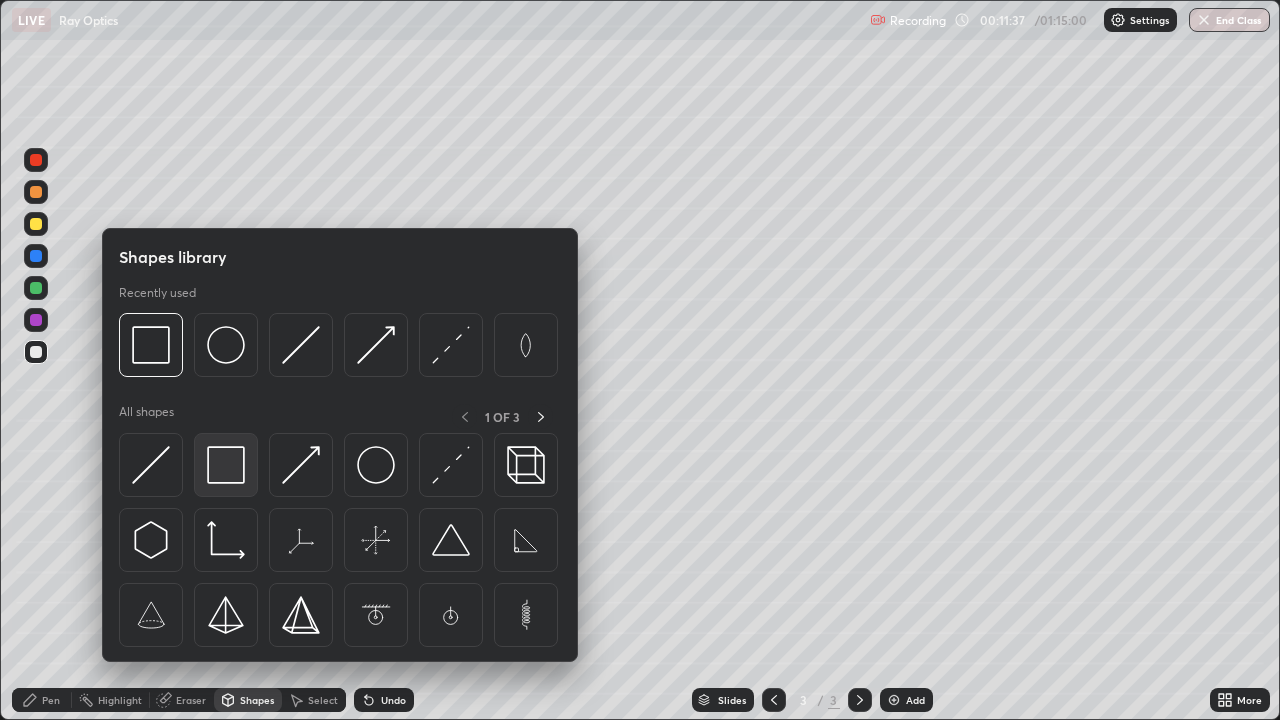 click at bounding box center (226, 465) 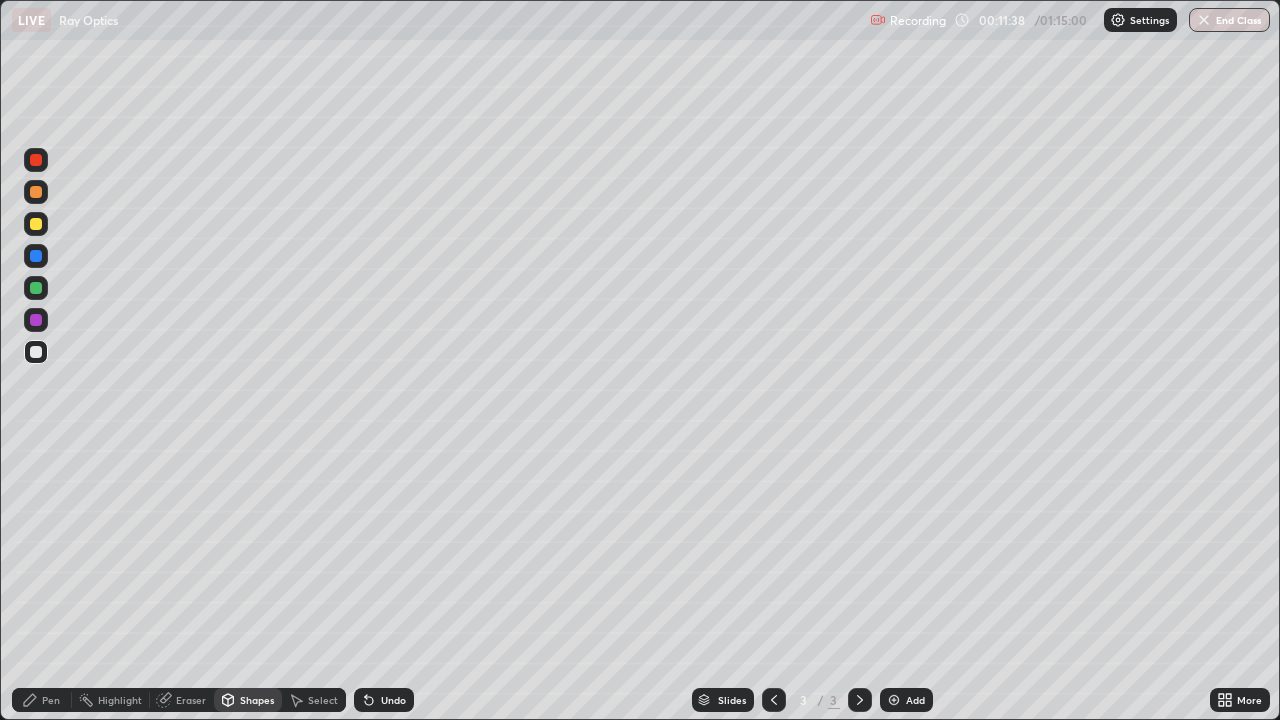 click at bounding box center (36, 288) 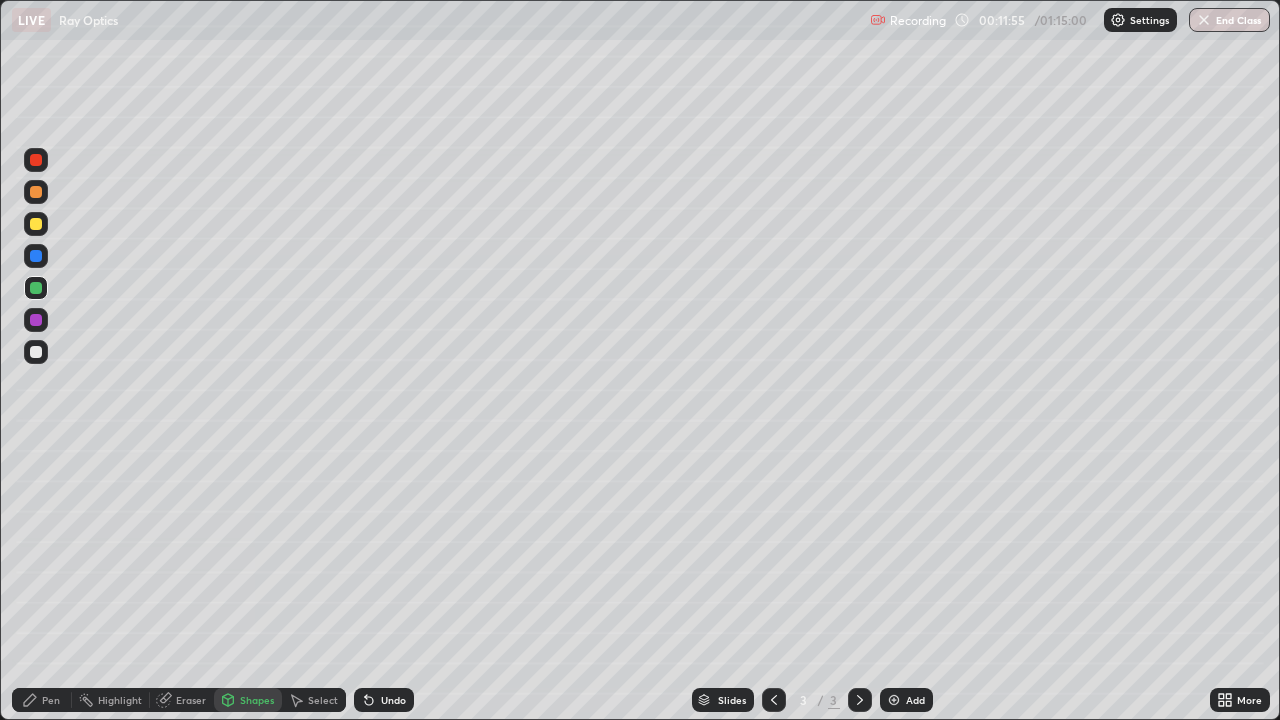 click on "Undo" at bounding box center (384, 700) 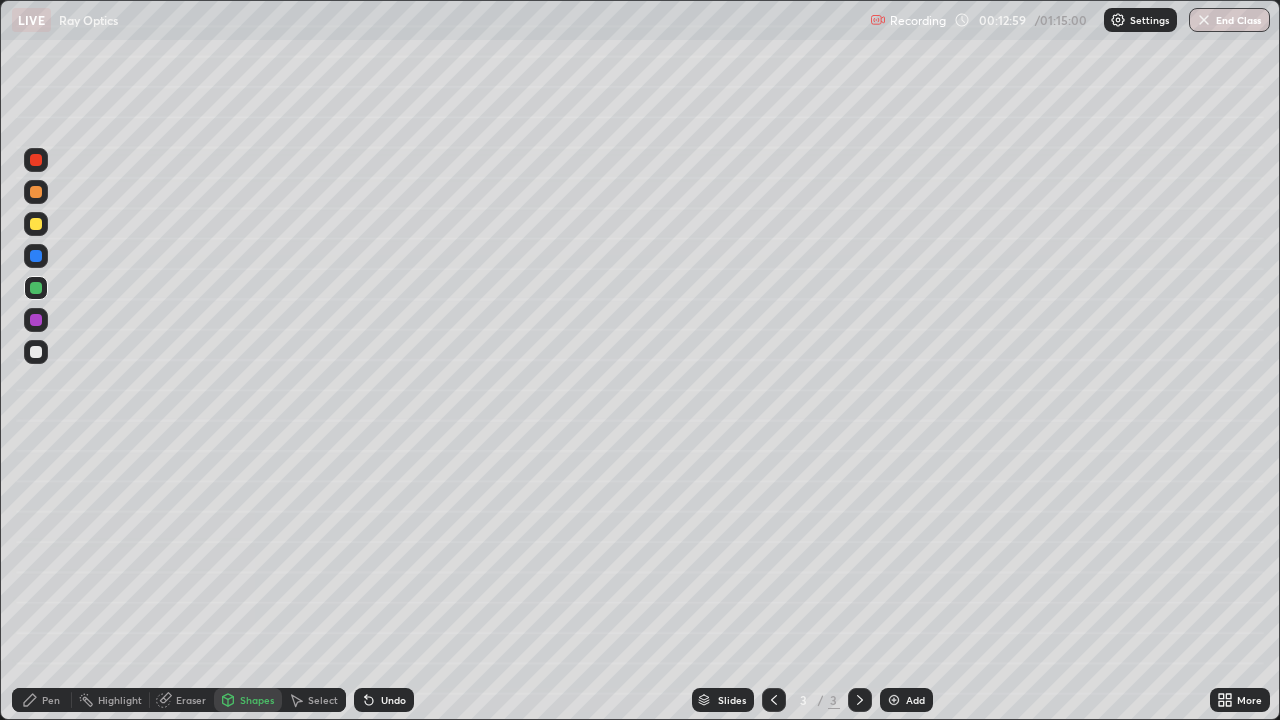 click on "Shapes" at bounding box center [257, 700] 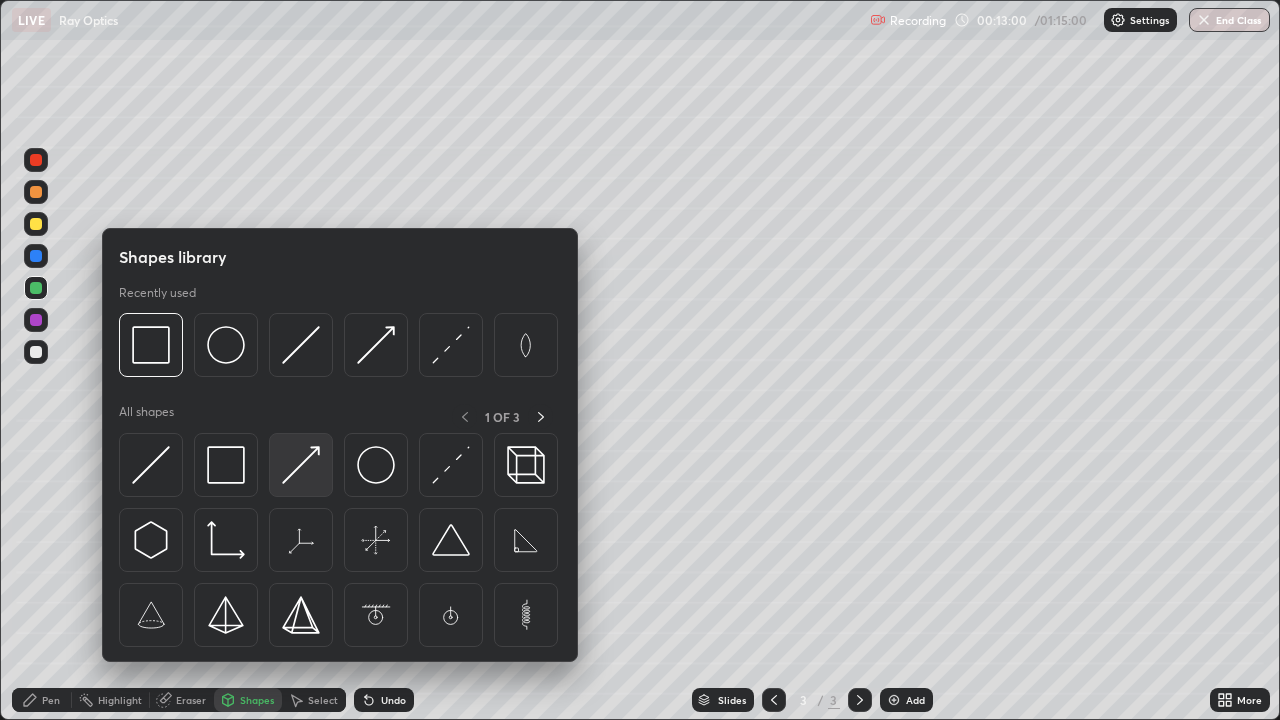 click at bounding box center (301, 465) 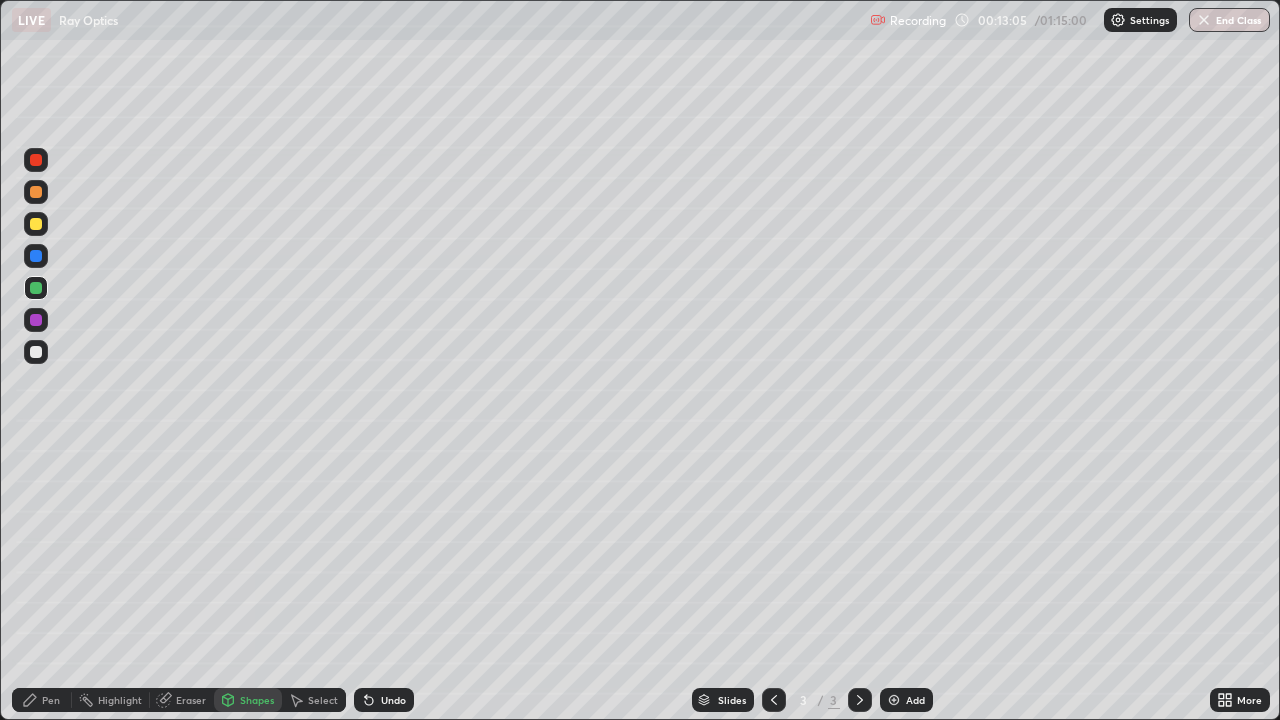 click on "Pen" at bounding box center (42, 700) 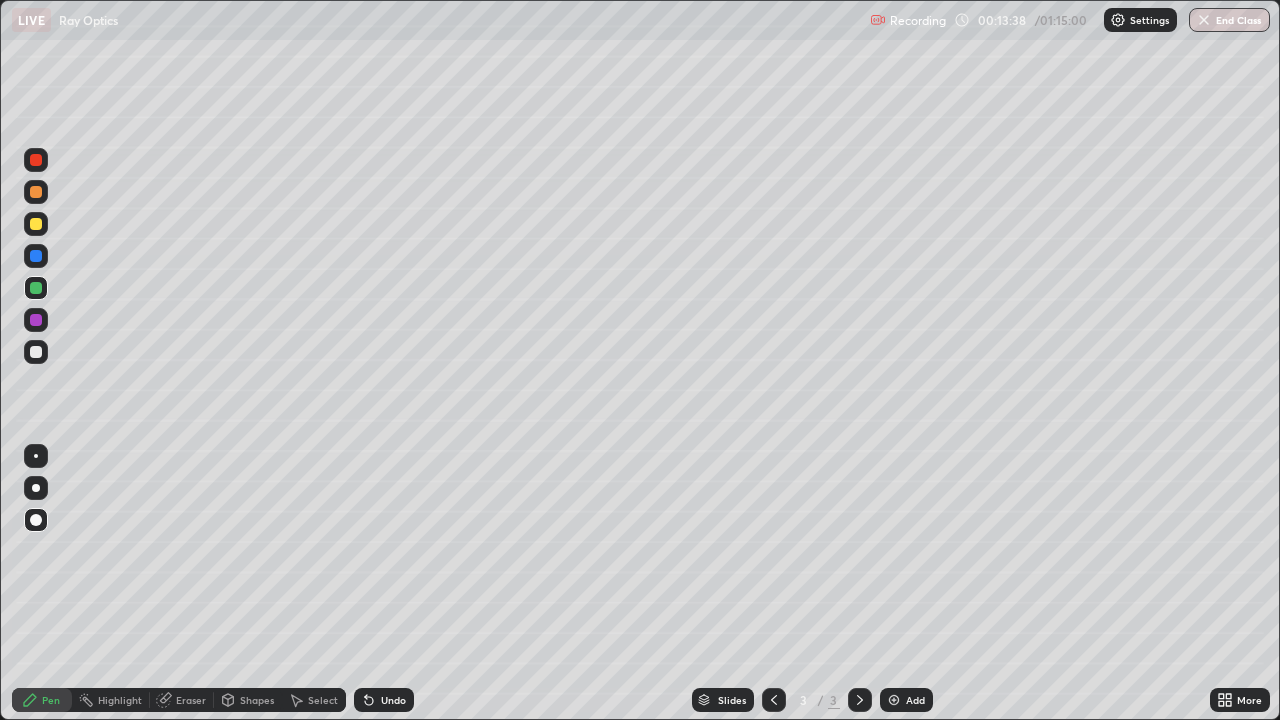 click on "Undo" at bounding box center [393, 700] 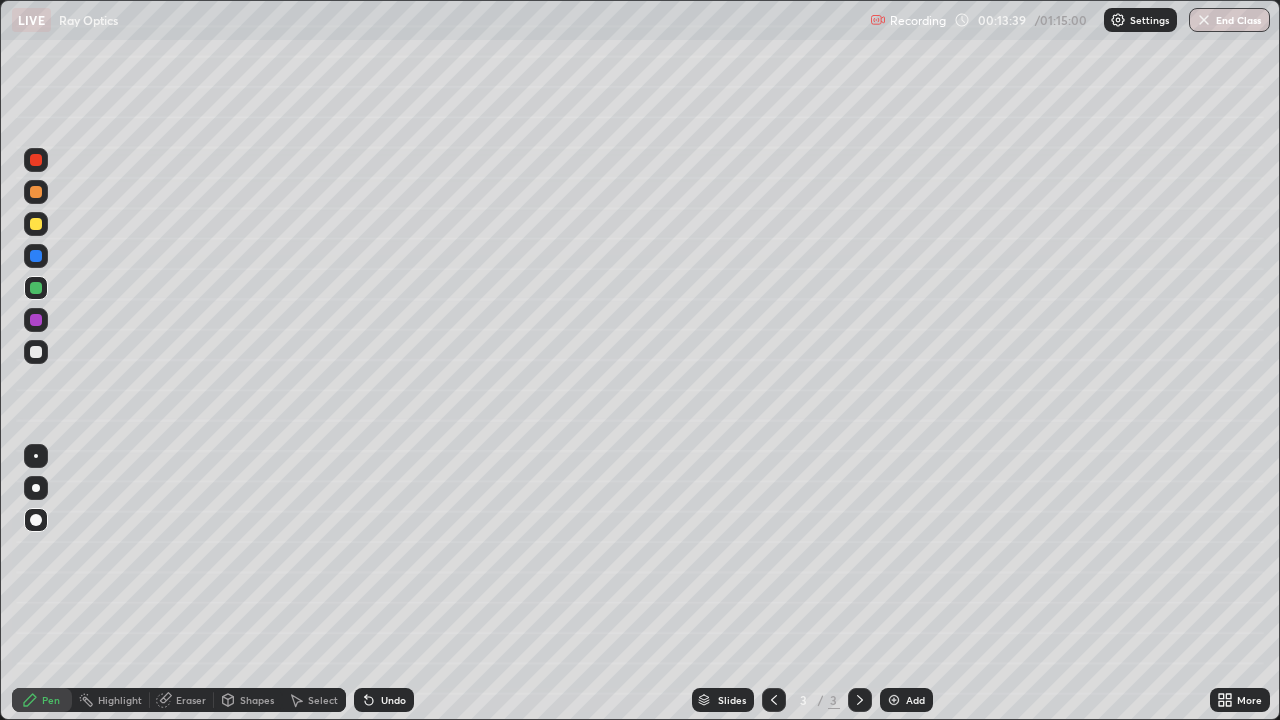 click on "Undo" at bounding box center [393, 700] 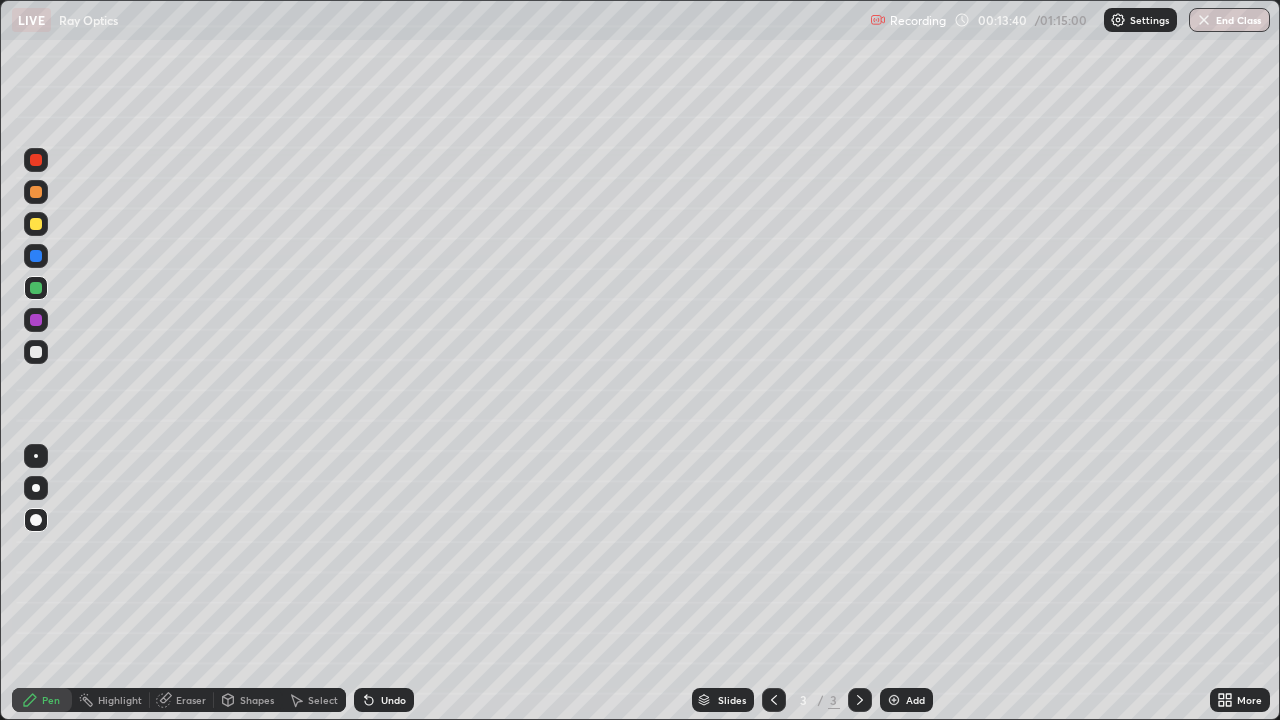 click on "Undo" at bounding box center [393, 700] 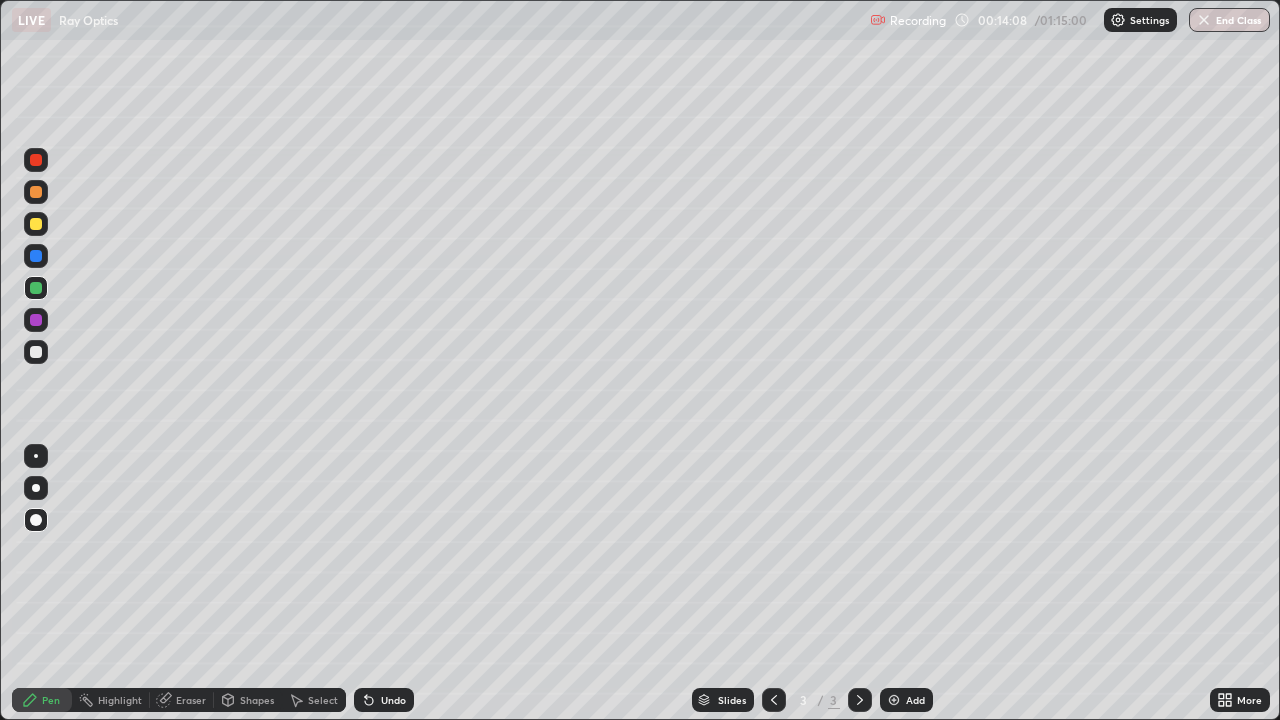 click at bounding box center (36, 224) 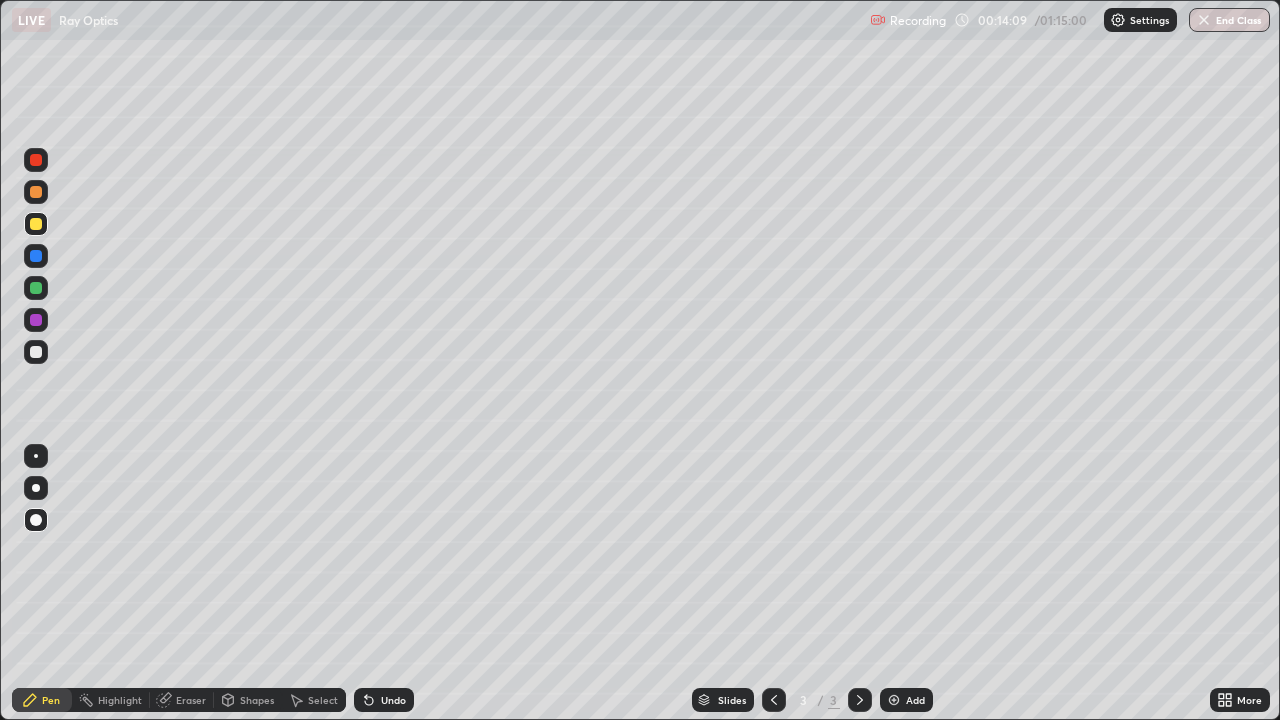 click on "Shapes" at bounding box center [257, 700] 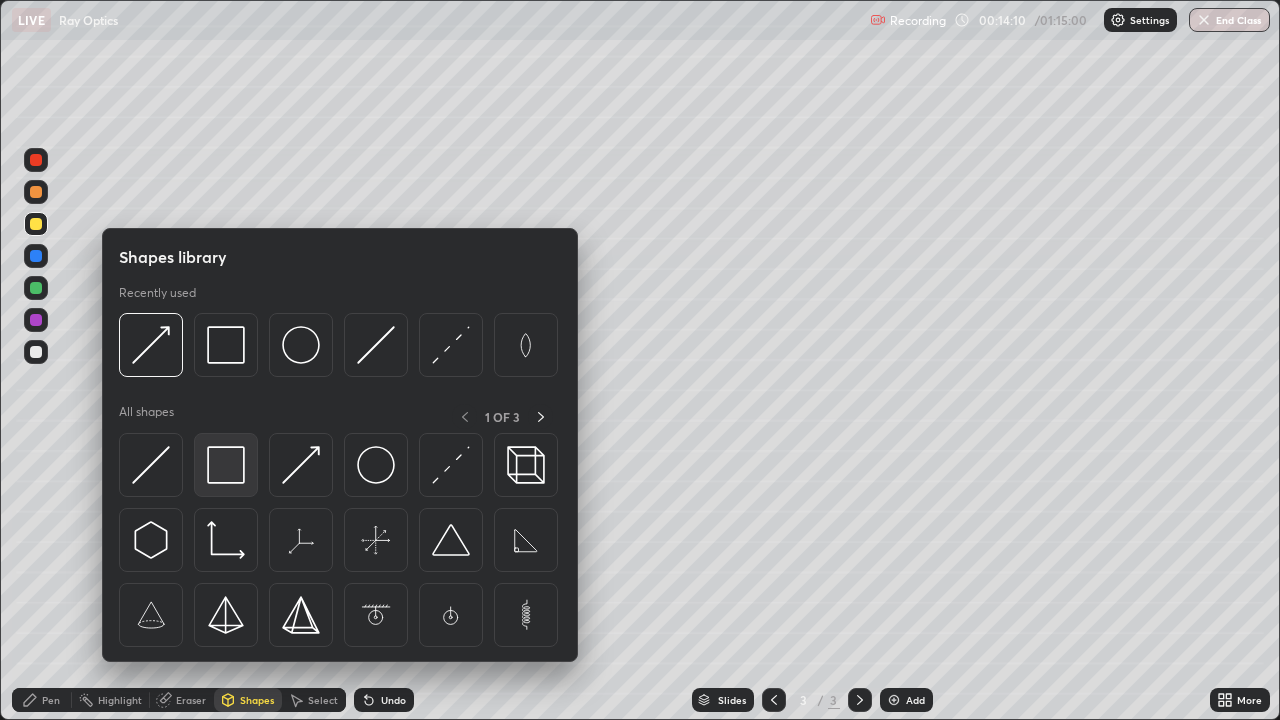 click at bounding box center [226, 465] 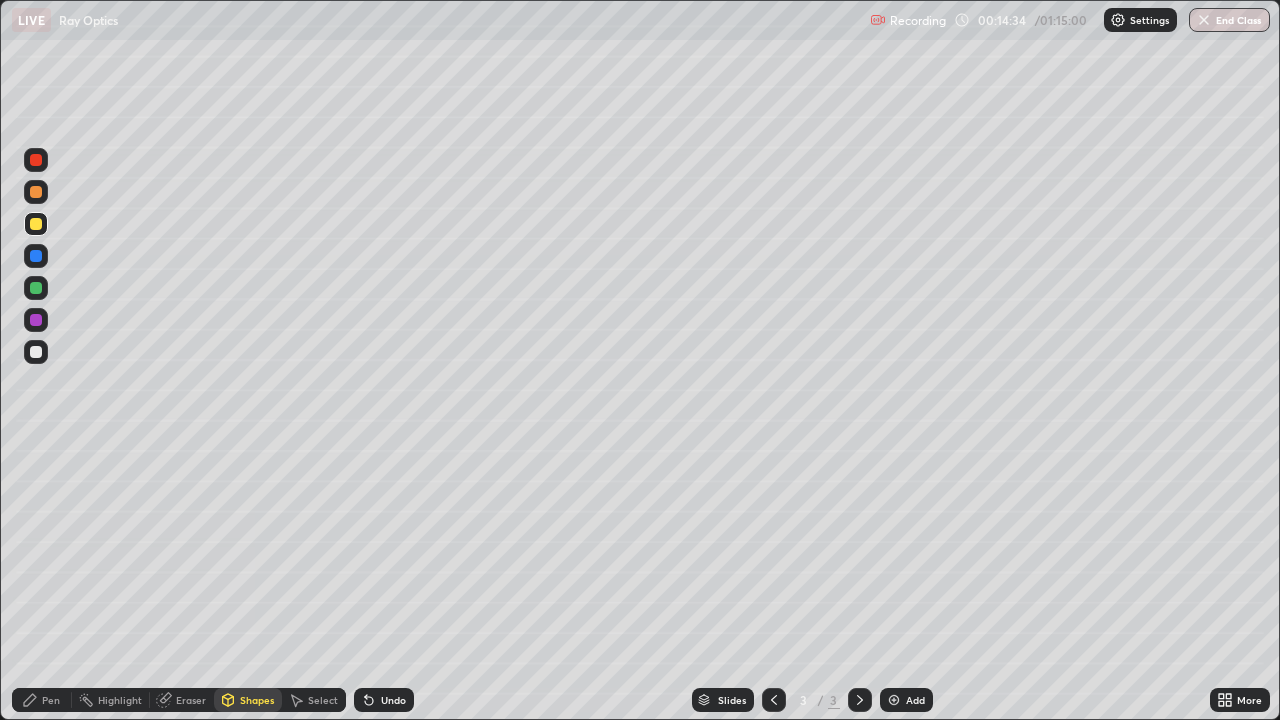 click on "Pen" at bounding box center (51, 700) 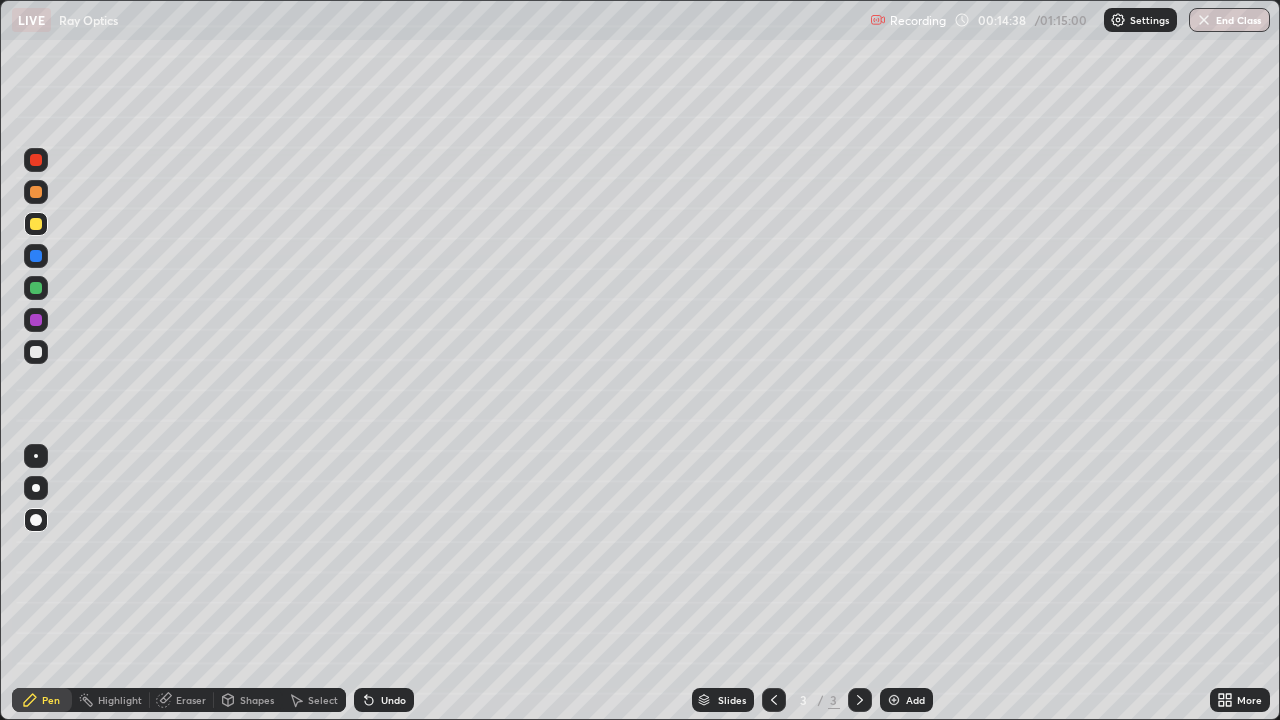 click on "Shapes" at bounding box center [257, 700] 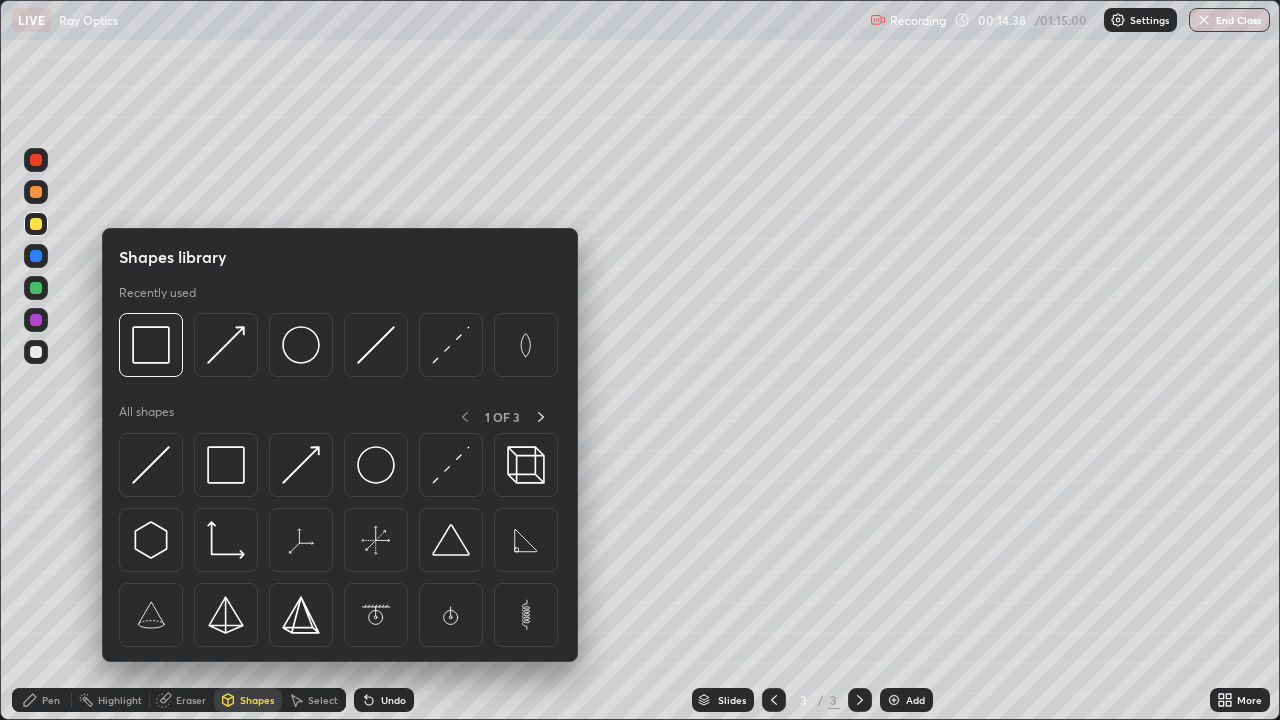 click at bounding box center [301, 465] 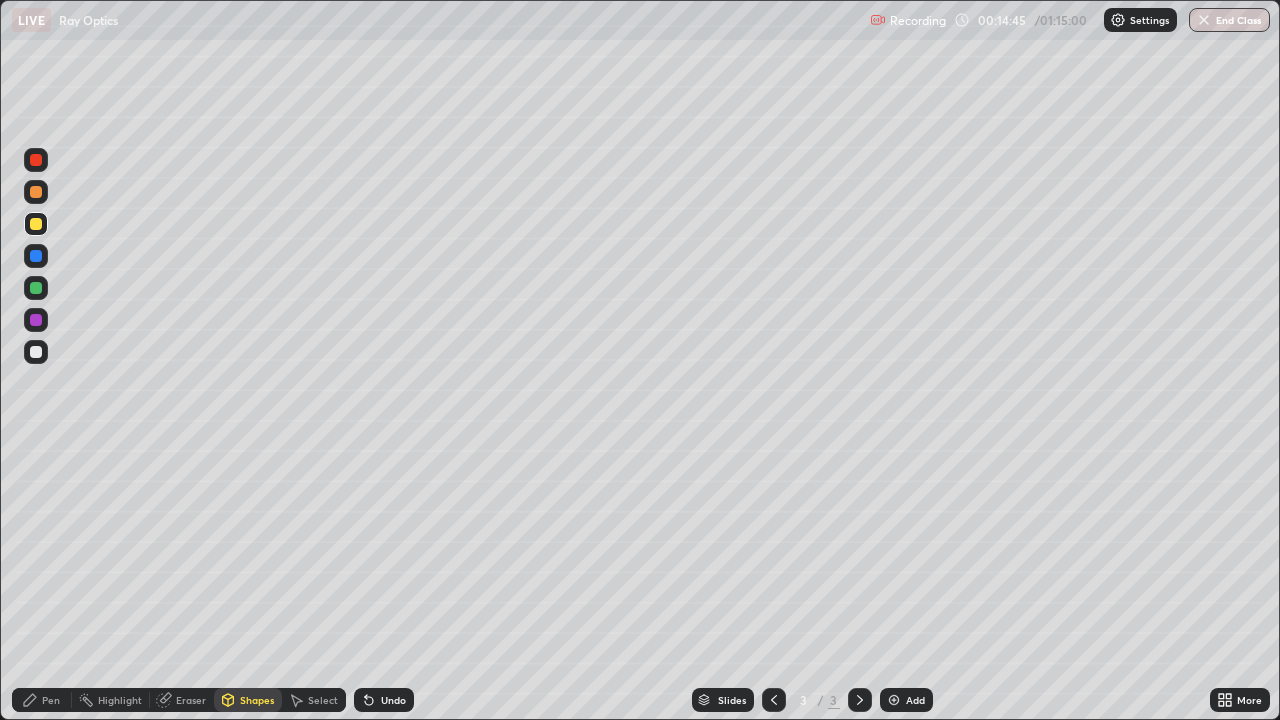 click on "Pen" at bounding box center [51, 700] 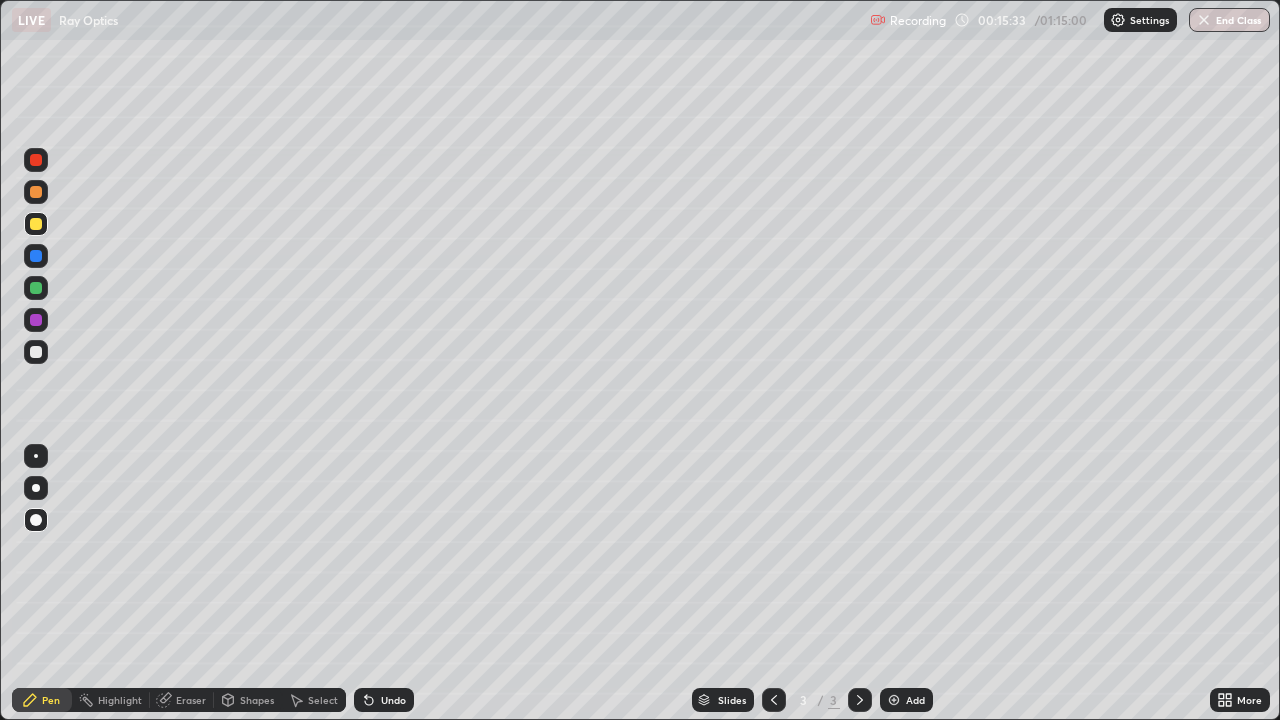 click on "Shapes" at bounding box center [257, 700] 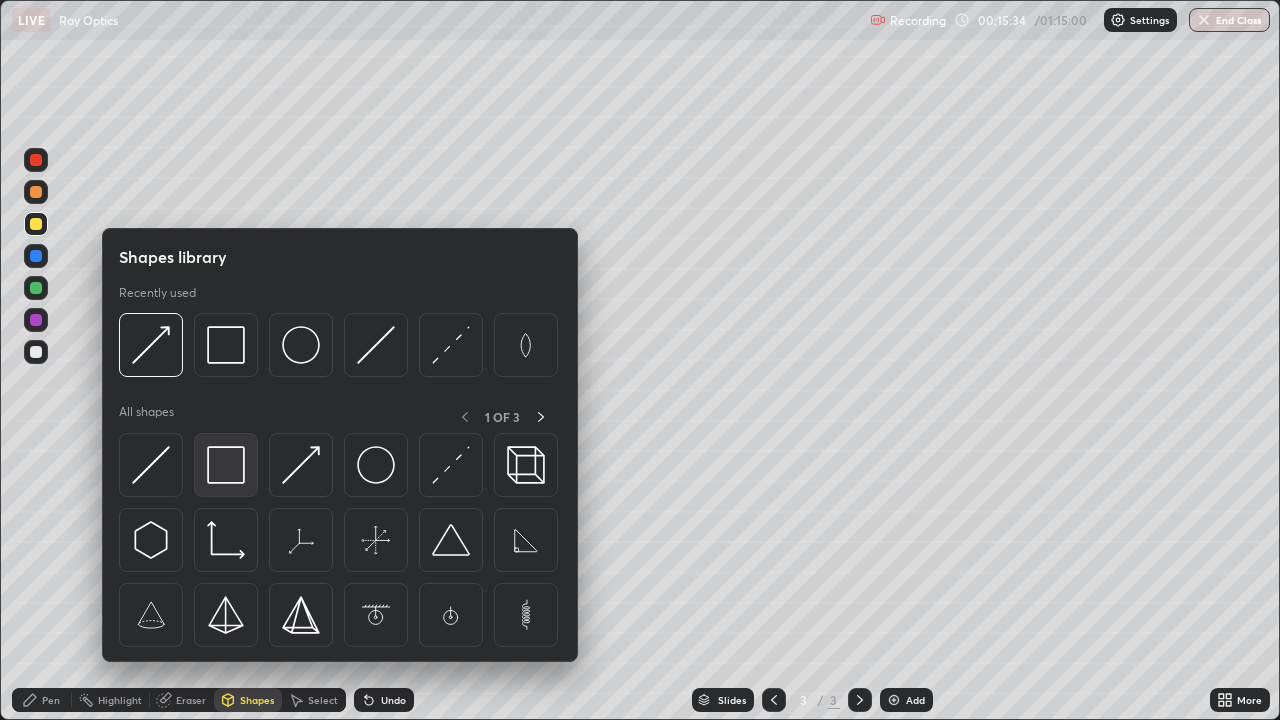 click at bounding box center [226, 465] 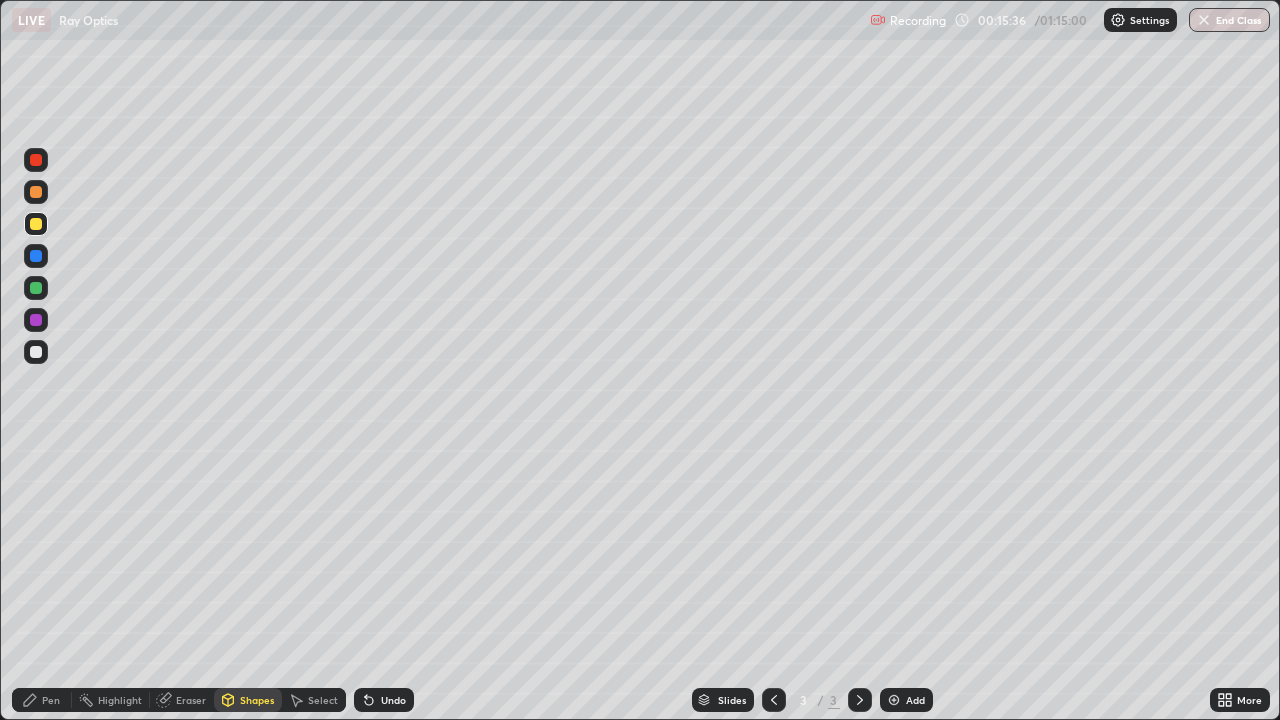 click at bounding box center (36, 192) 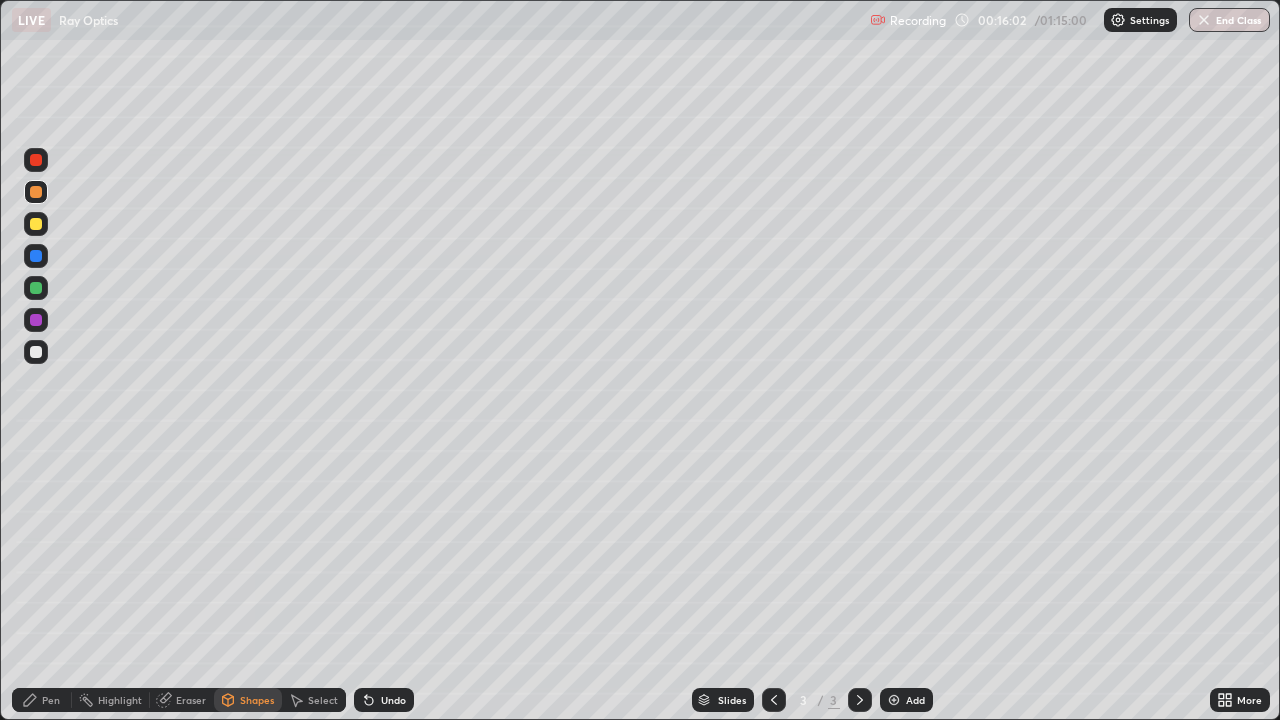 click on "Pen" at bounding box center [51, 700] 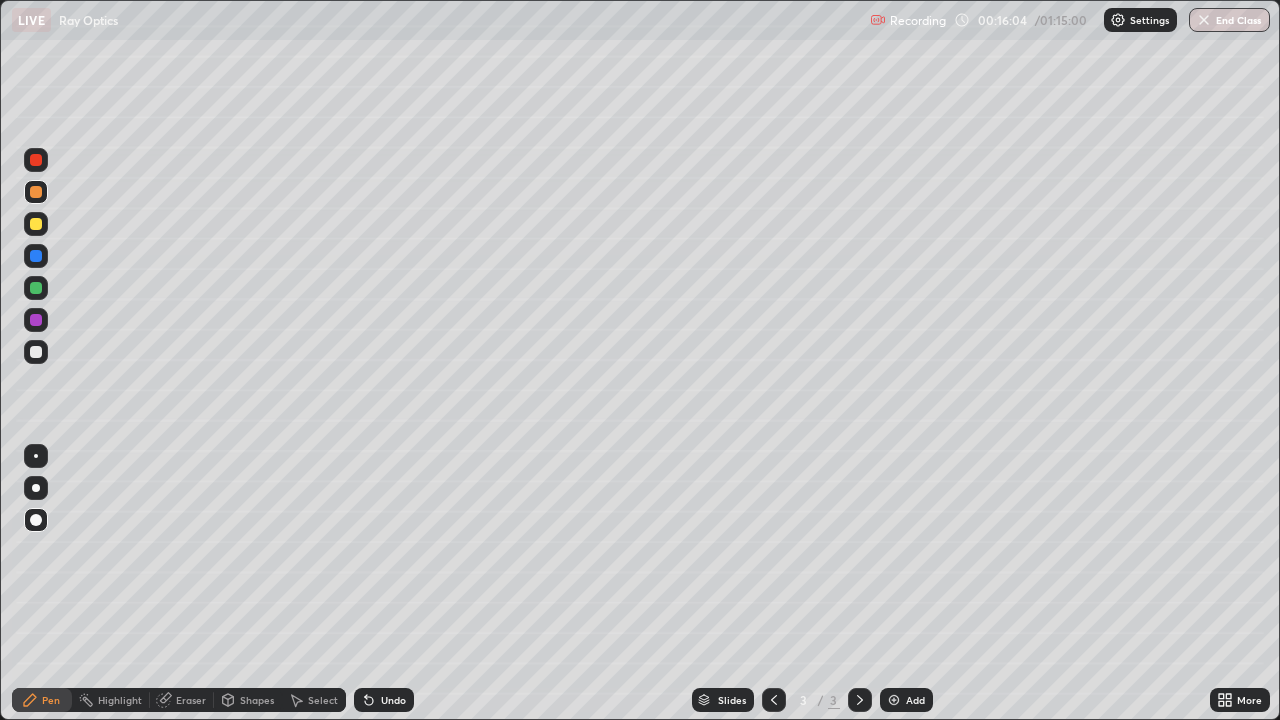 click on "Shapes" at bounding box center (257, 700) 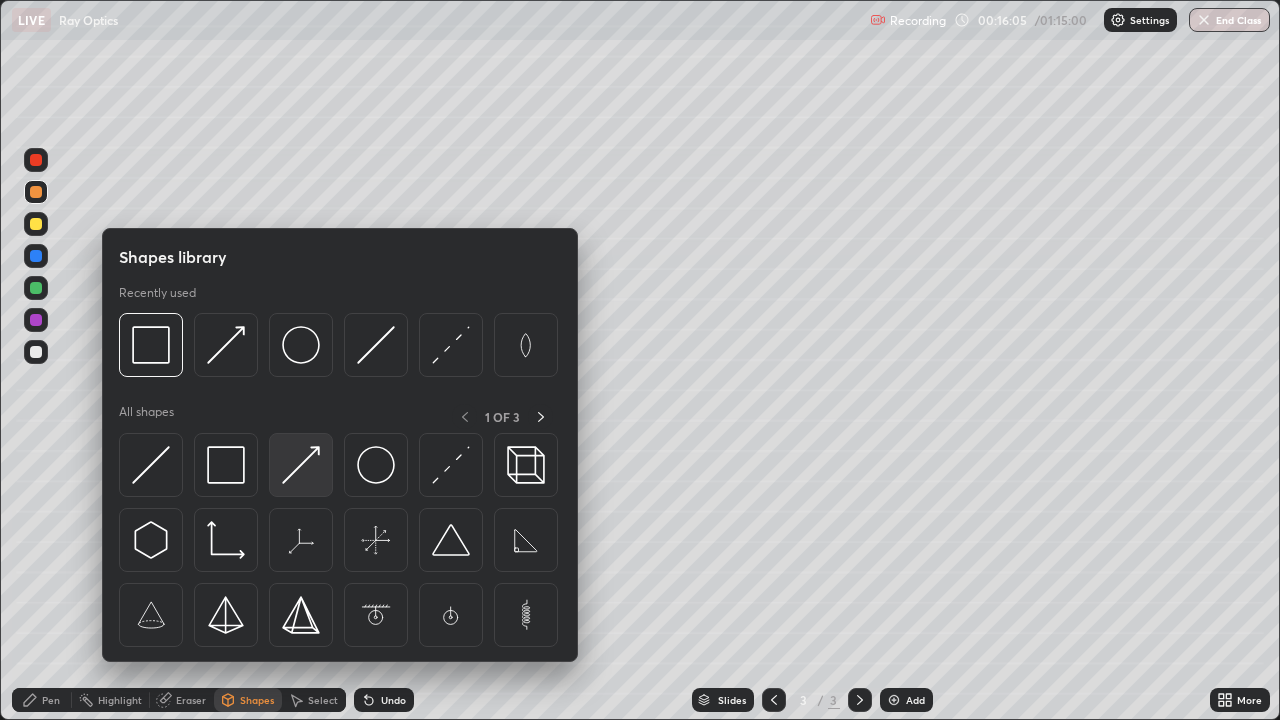 click at bounding box center (301, 465) 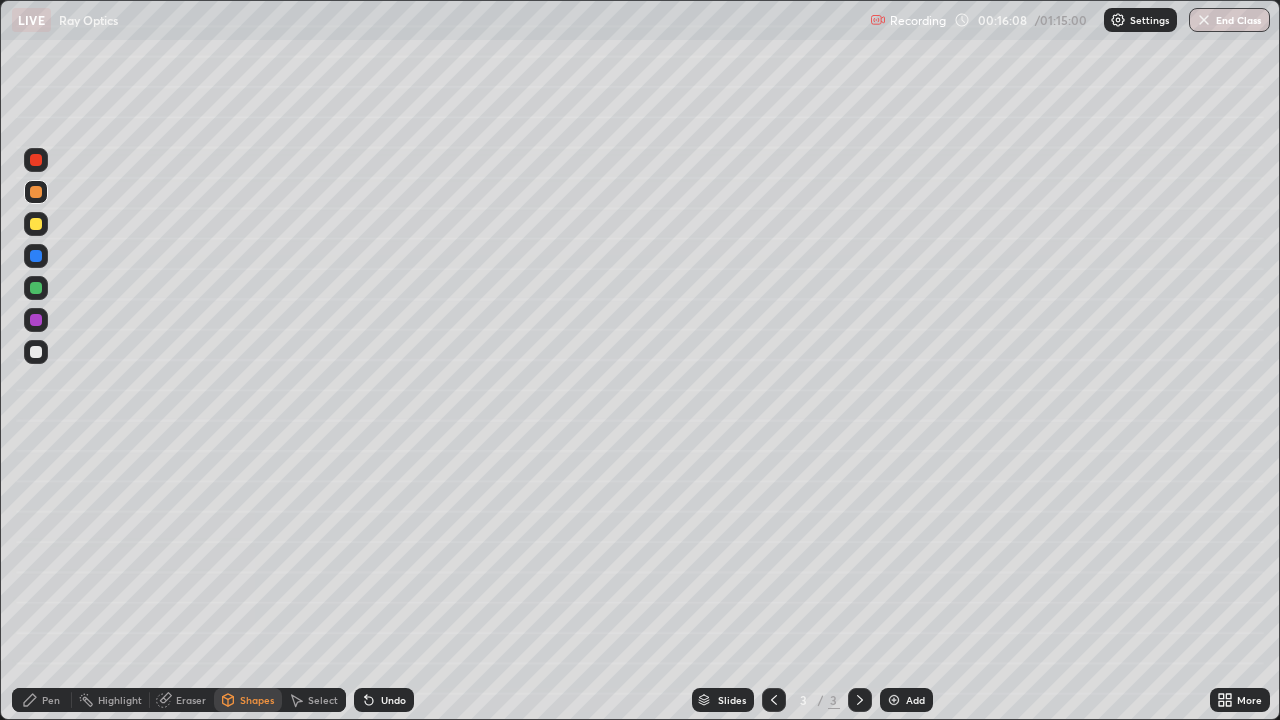 click on "Pen" at bounding box center [51, 700] 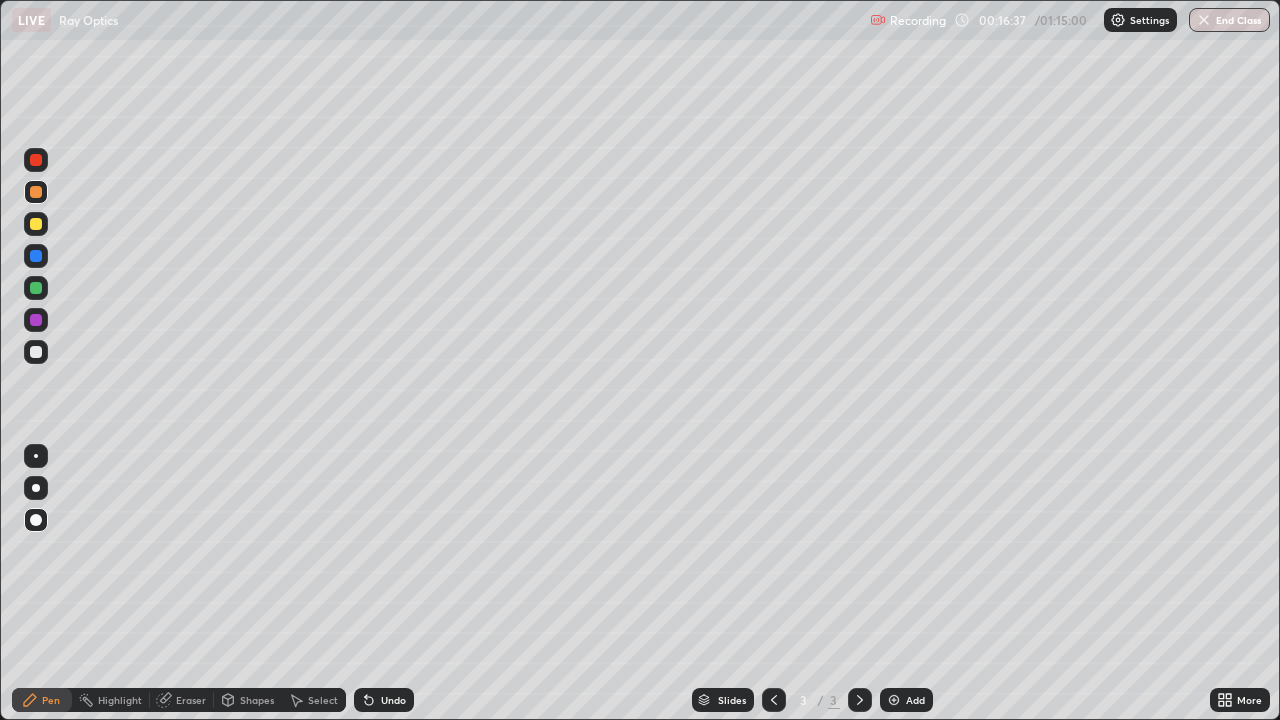 click on "Eraser" at bounding box center (191, 700) 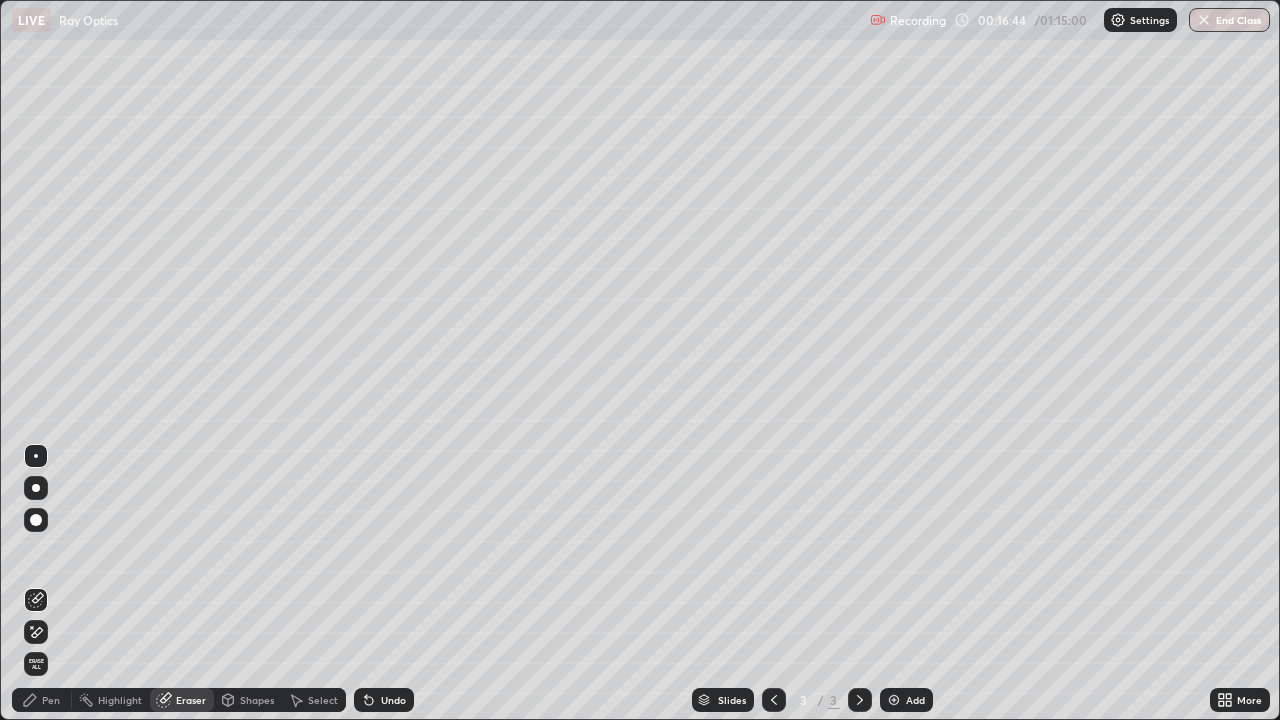 click on "Shapes" at bounding box center [257, 700] 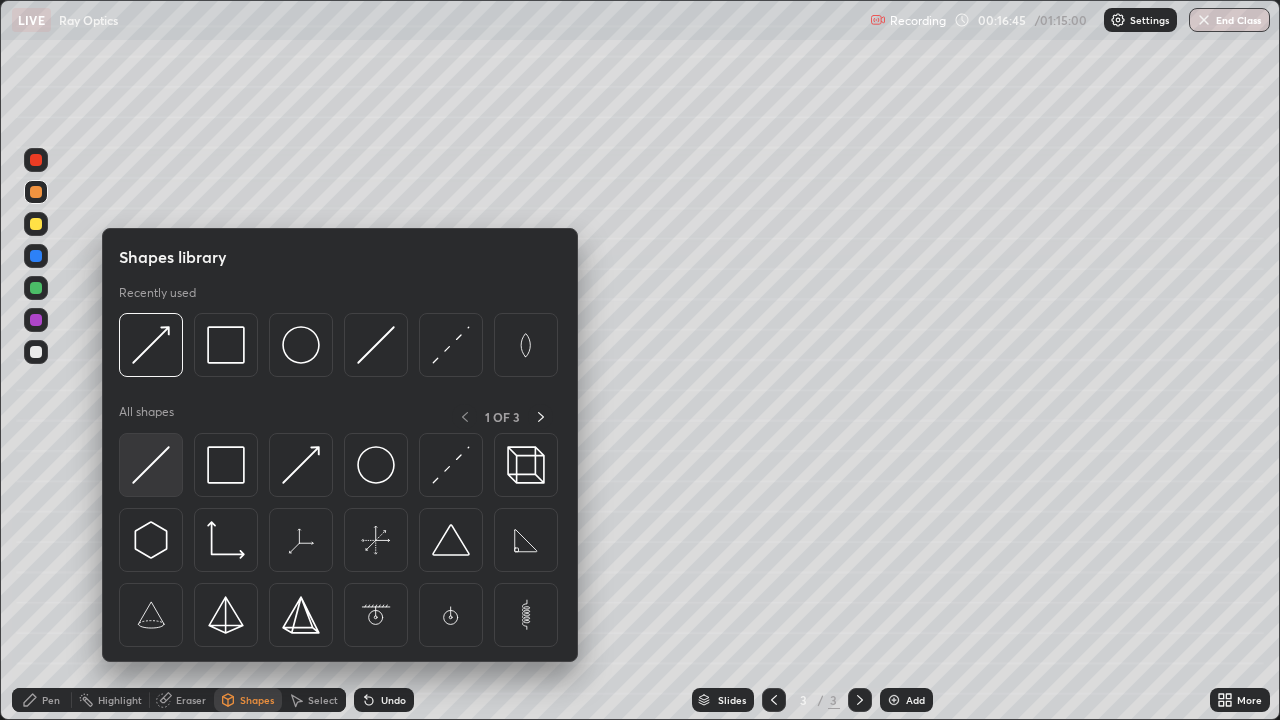 click at bounding box center [151, 465] 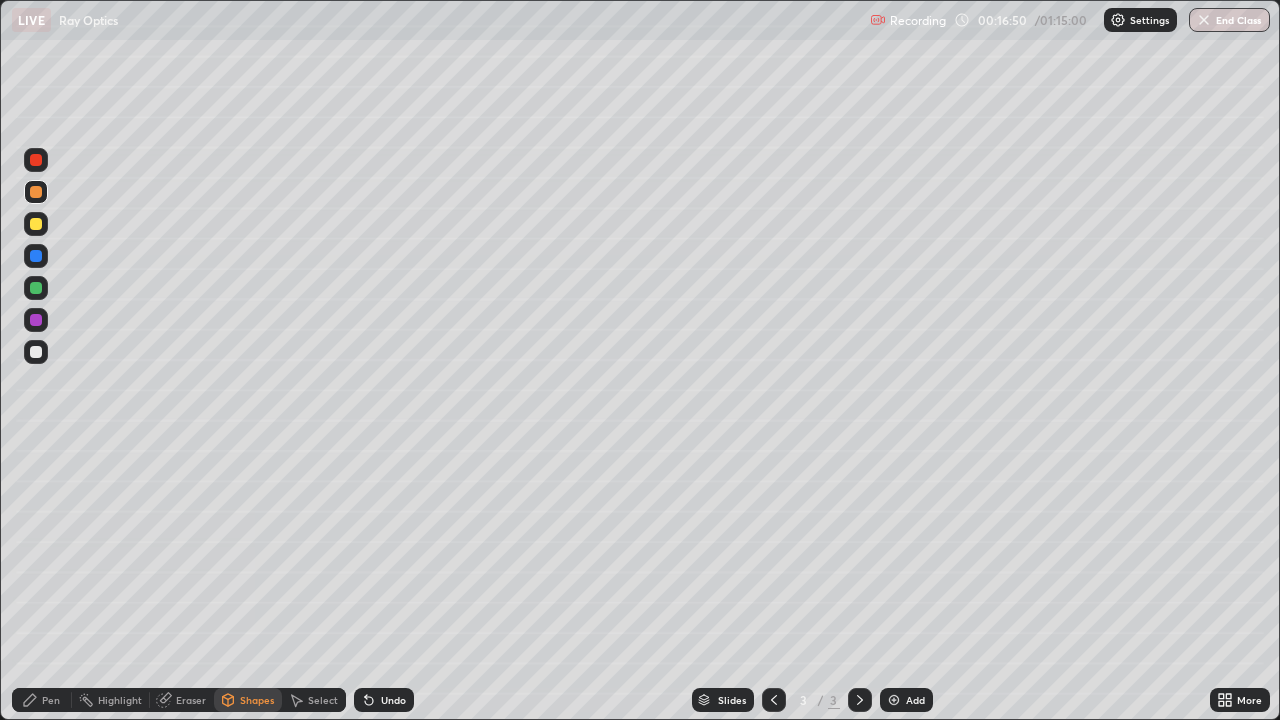 click on "Undo" at bounding box center (393, 700) 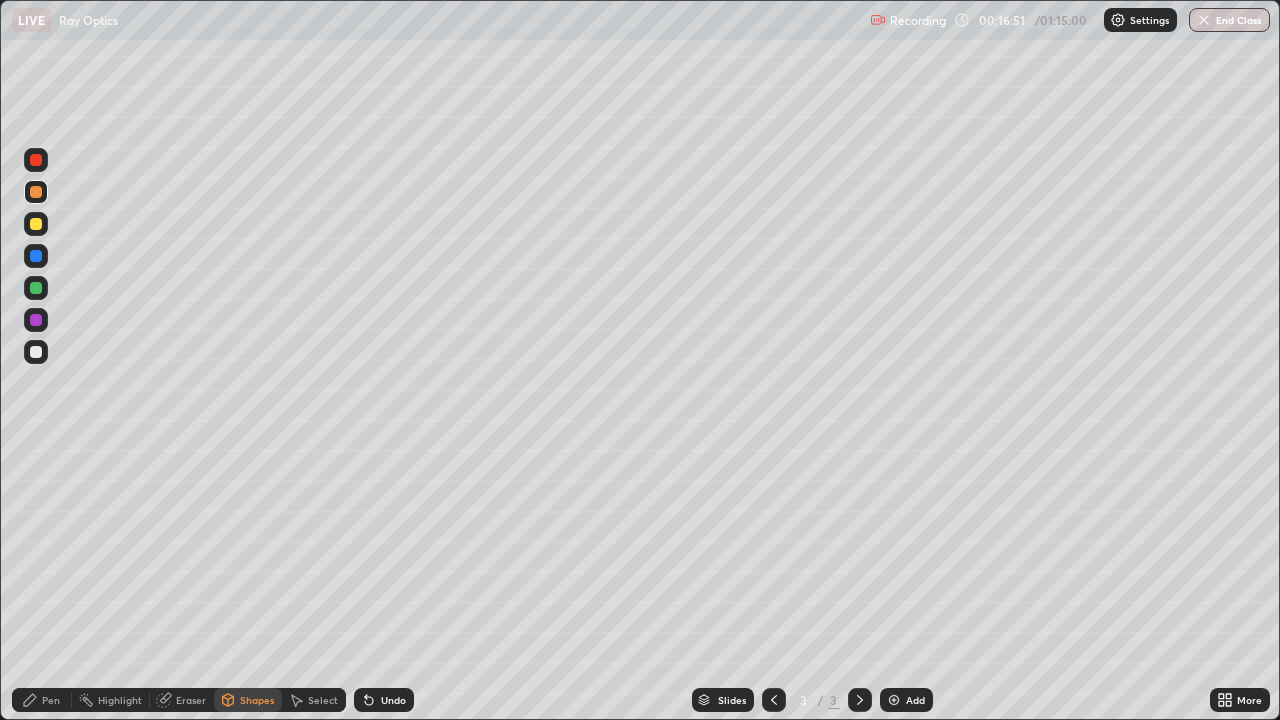 click at bounding box center [36, 256] 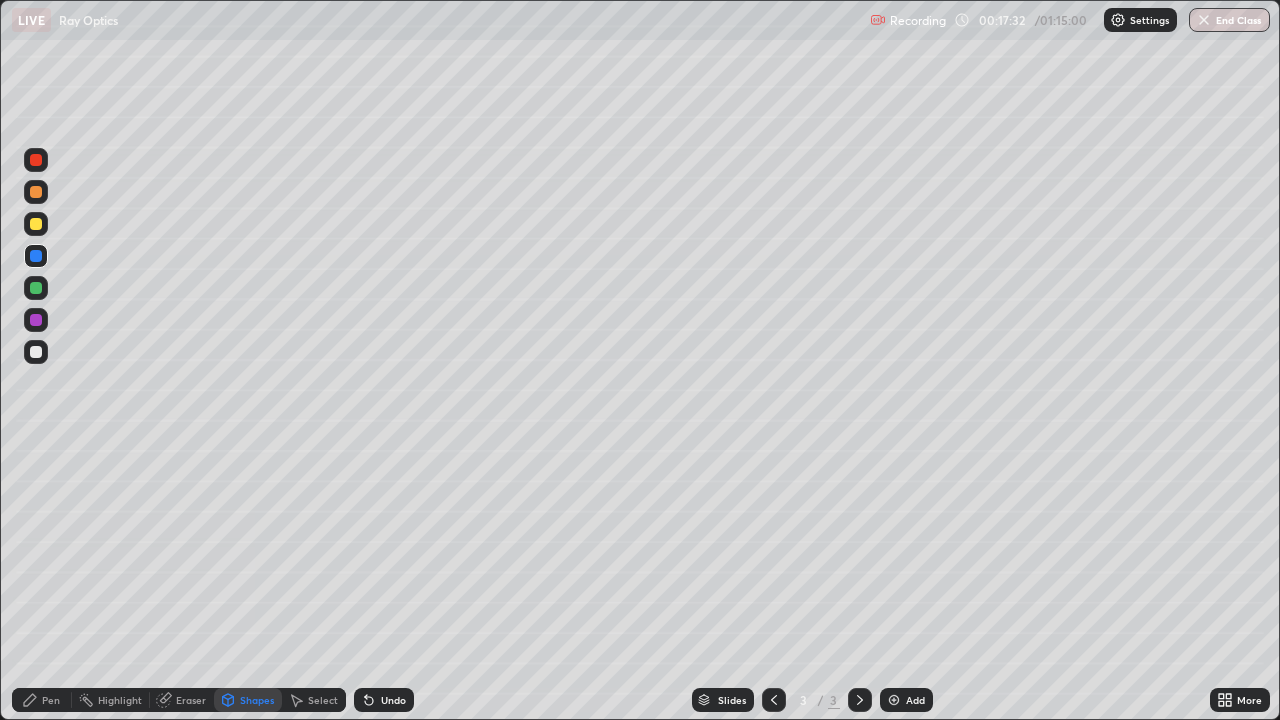 click on "Shapes" at bounding box center (257, 700) 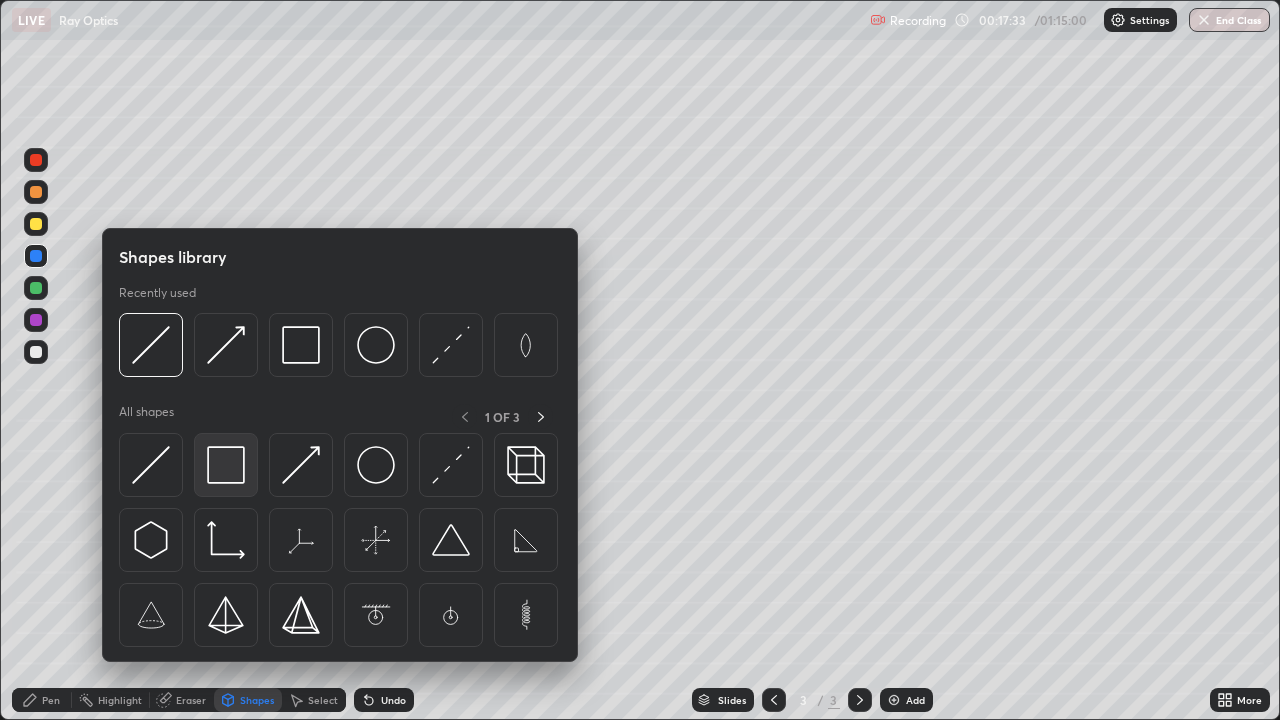 click at bounding box center [226, 465] 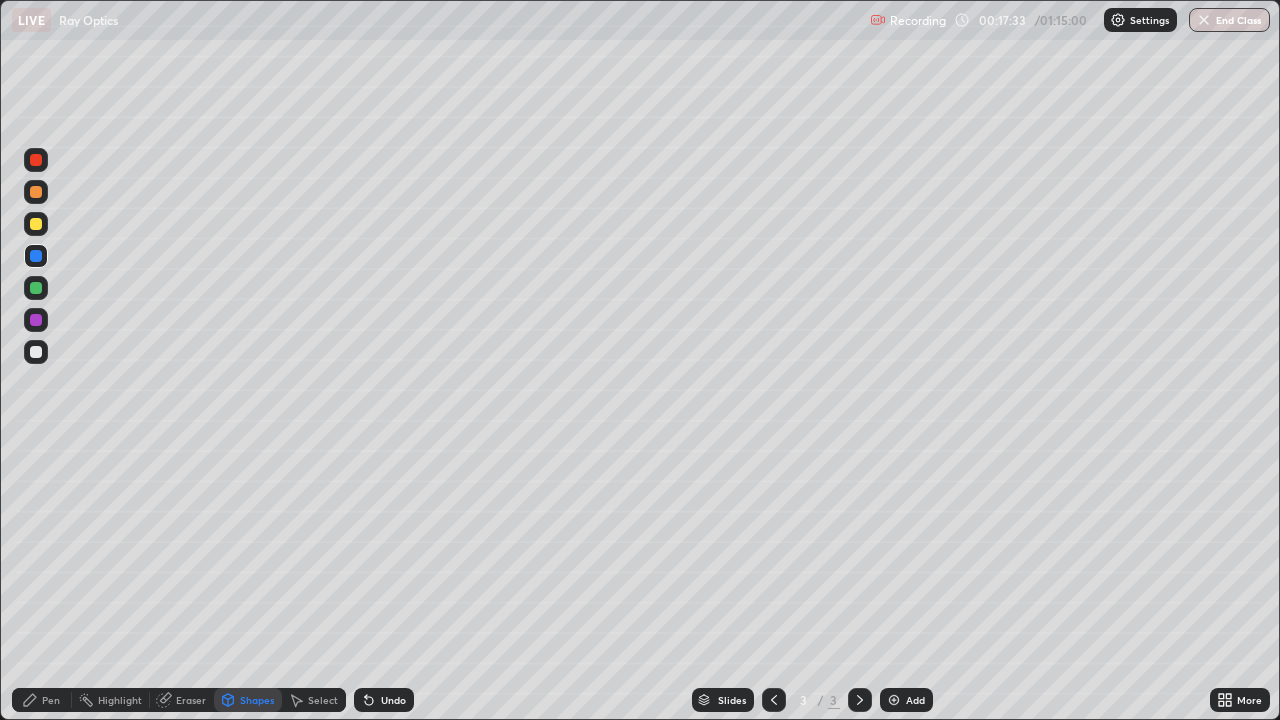 click at bounding box center [36, 224] 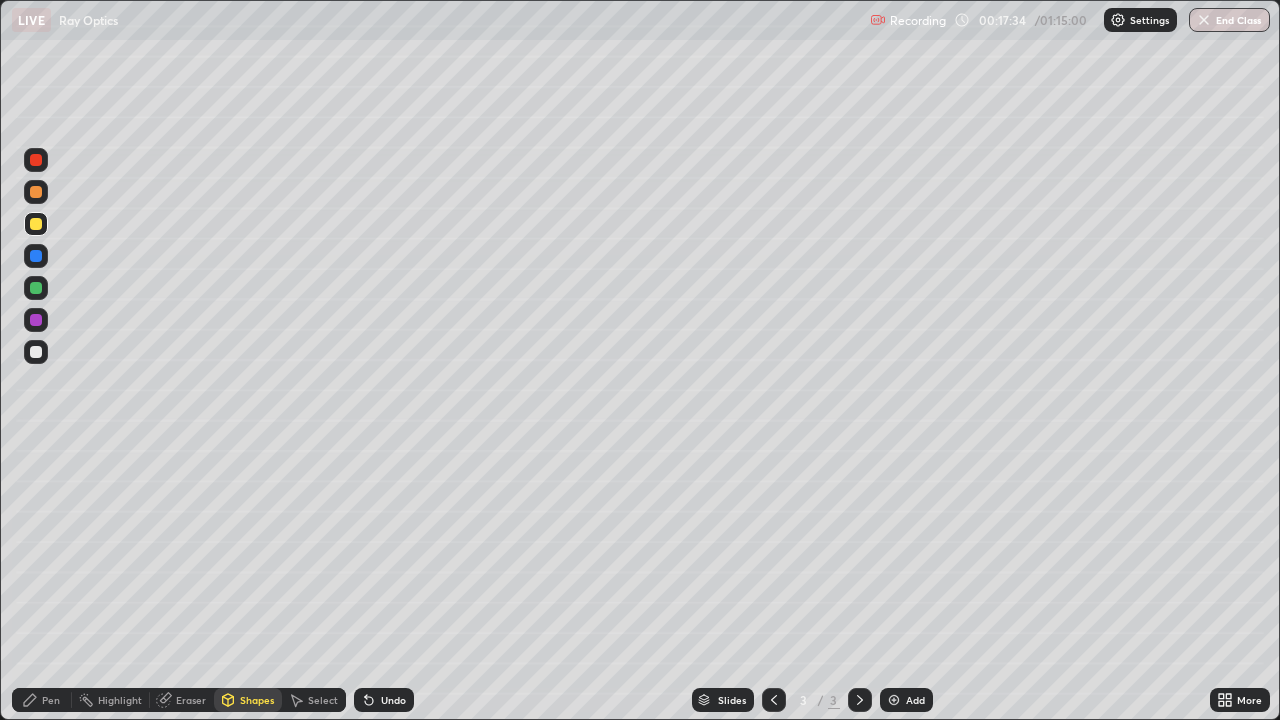 click at bounding box center (36, 192) 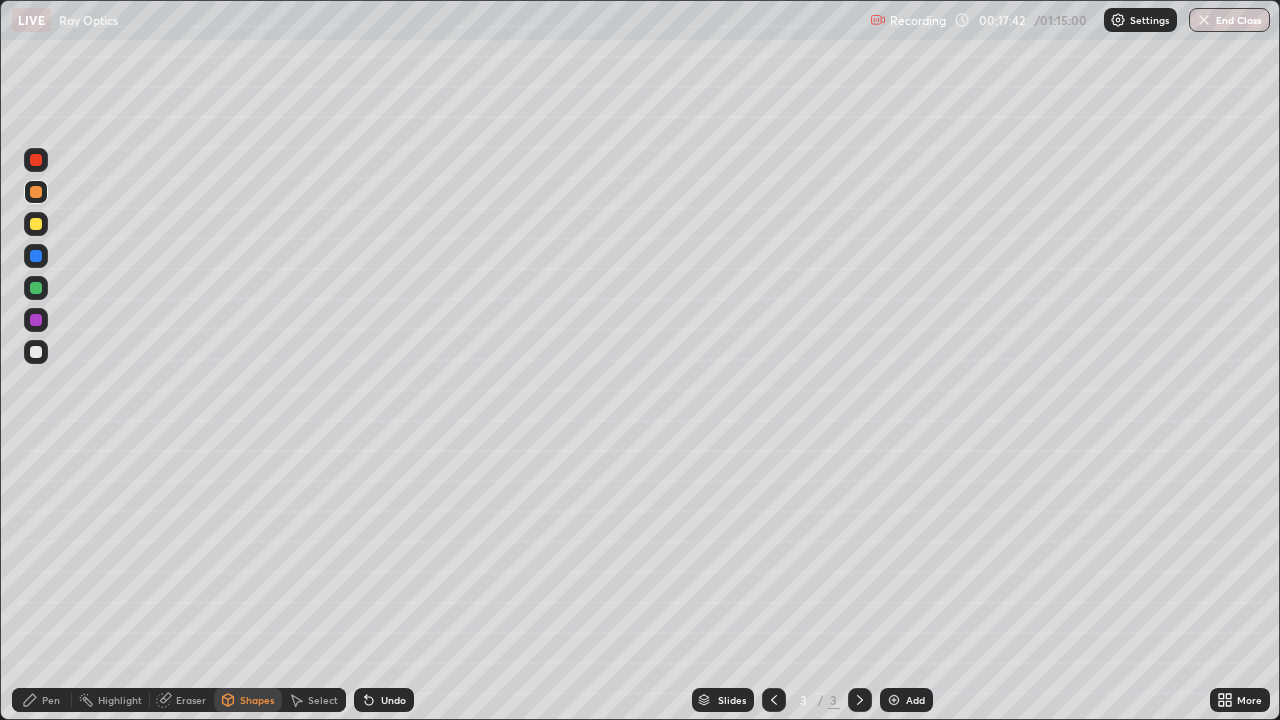 click on "Pen" at bounding box center (51, 700) 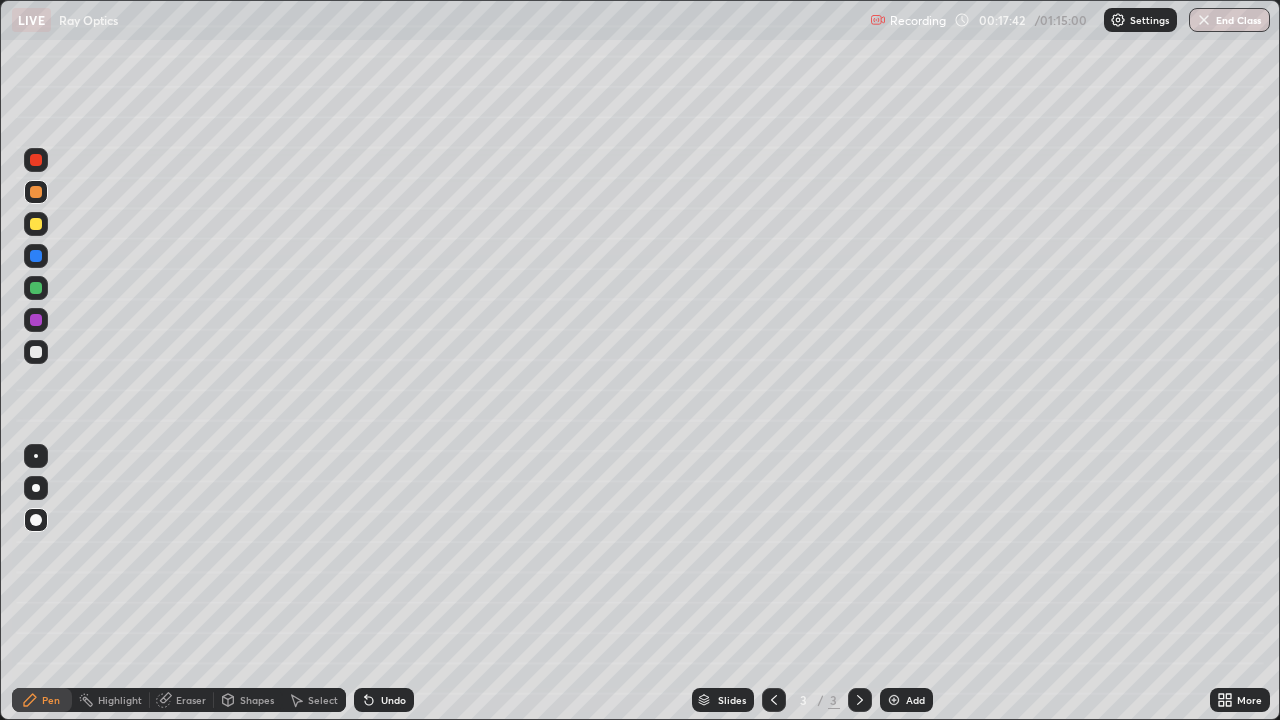 click on "Shapes" at bounding box center (257, 700) 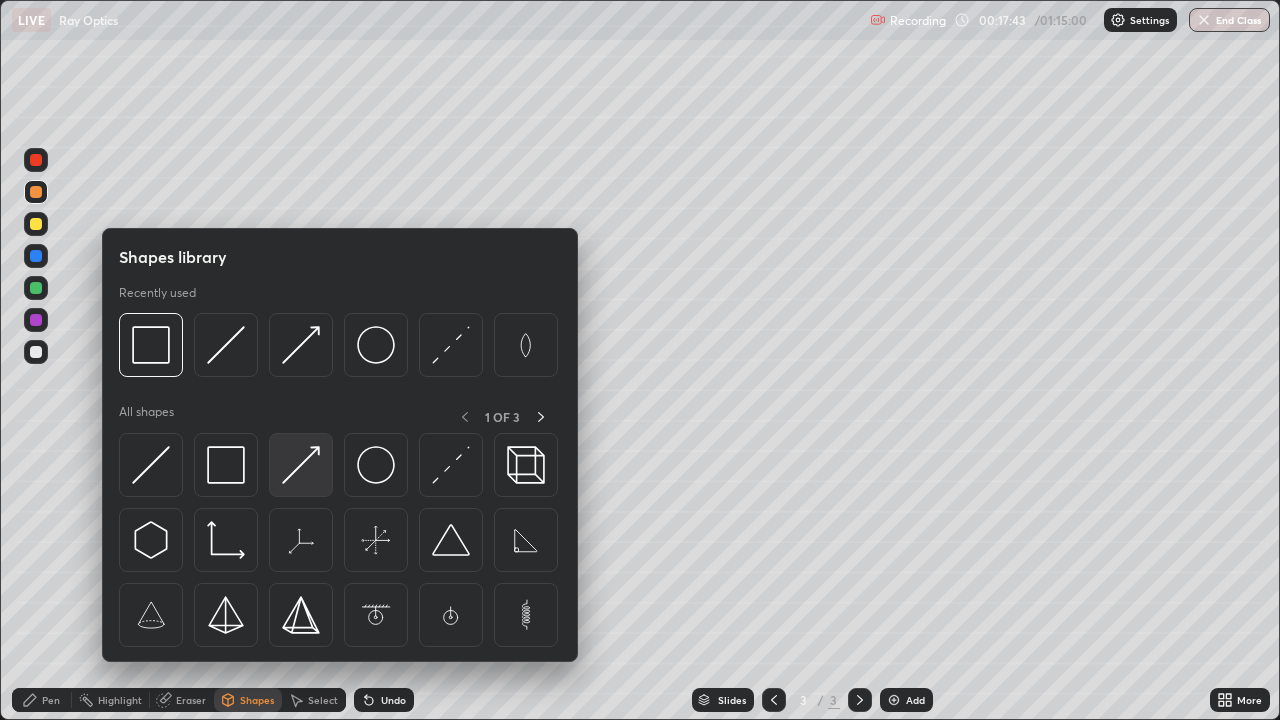 click at bounding box center [301, 465] 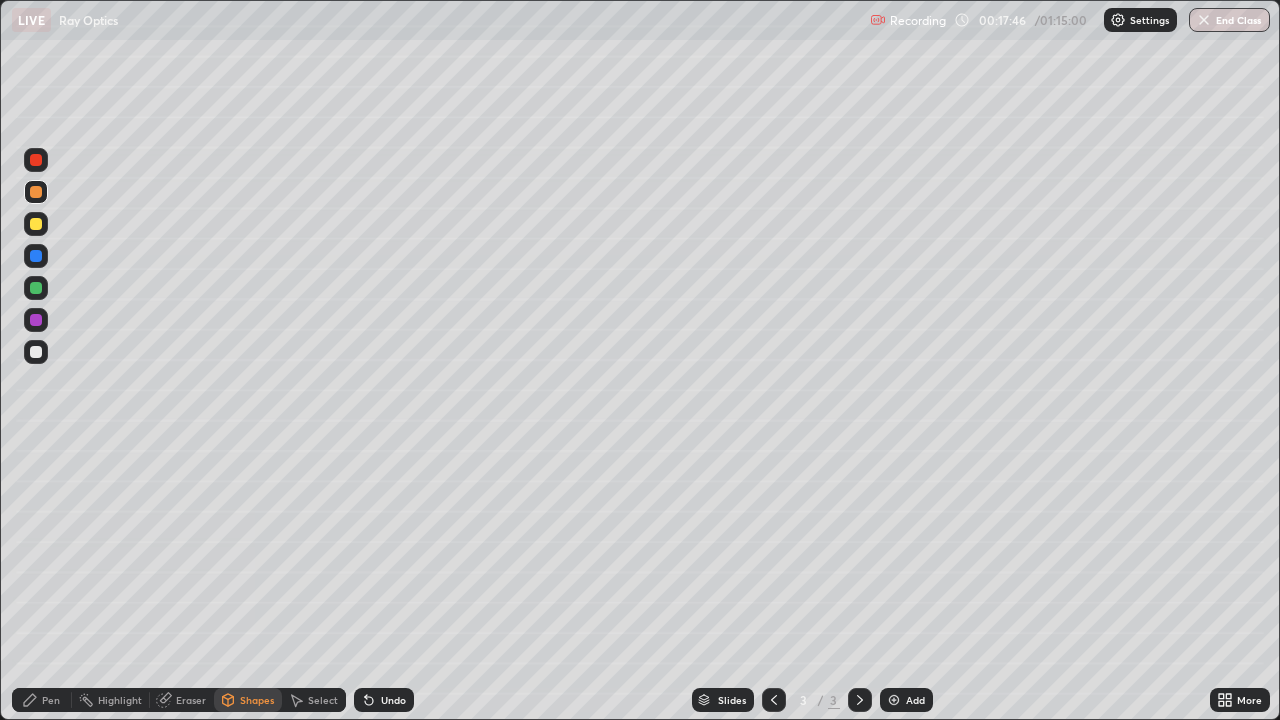 click on "Undo" at bounding box center (393, 700) 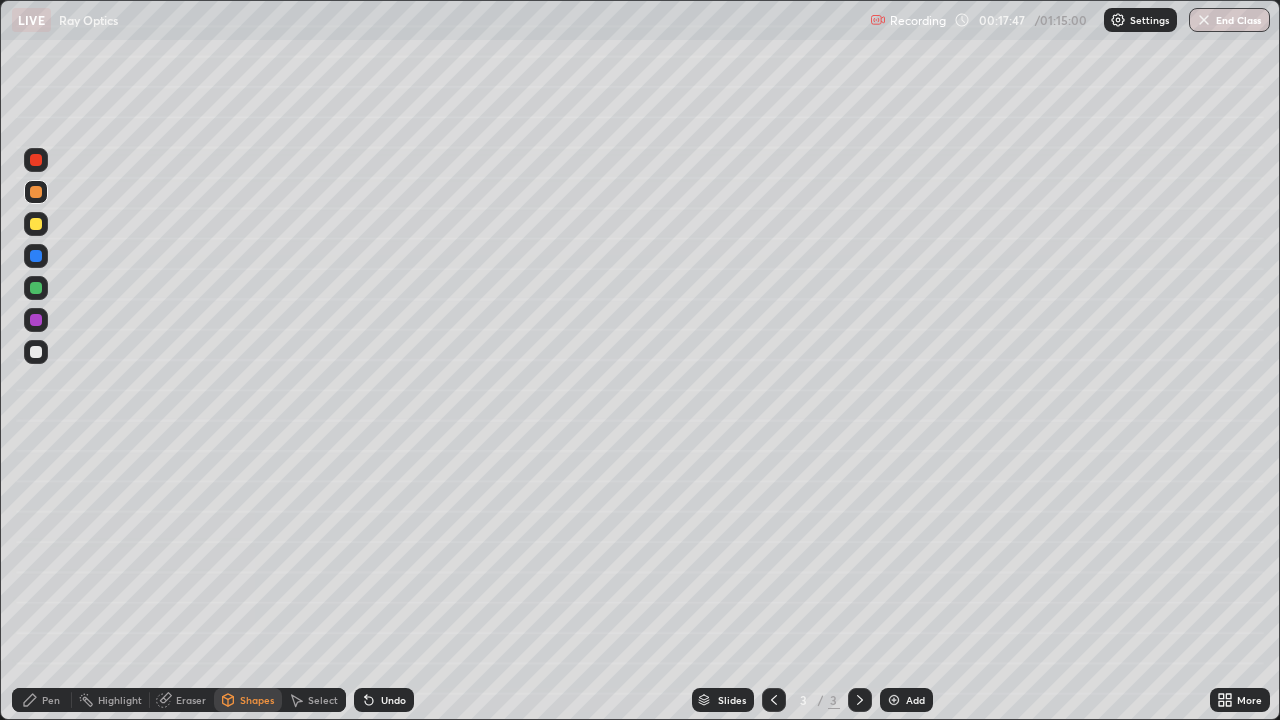 click at bounding box center [36, 256] 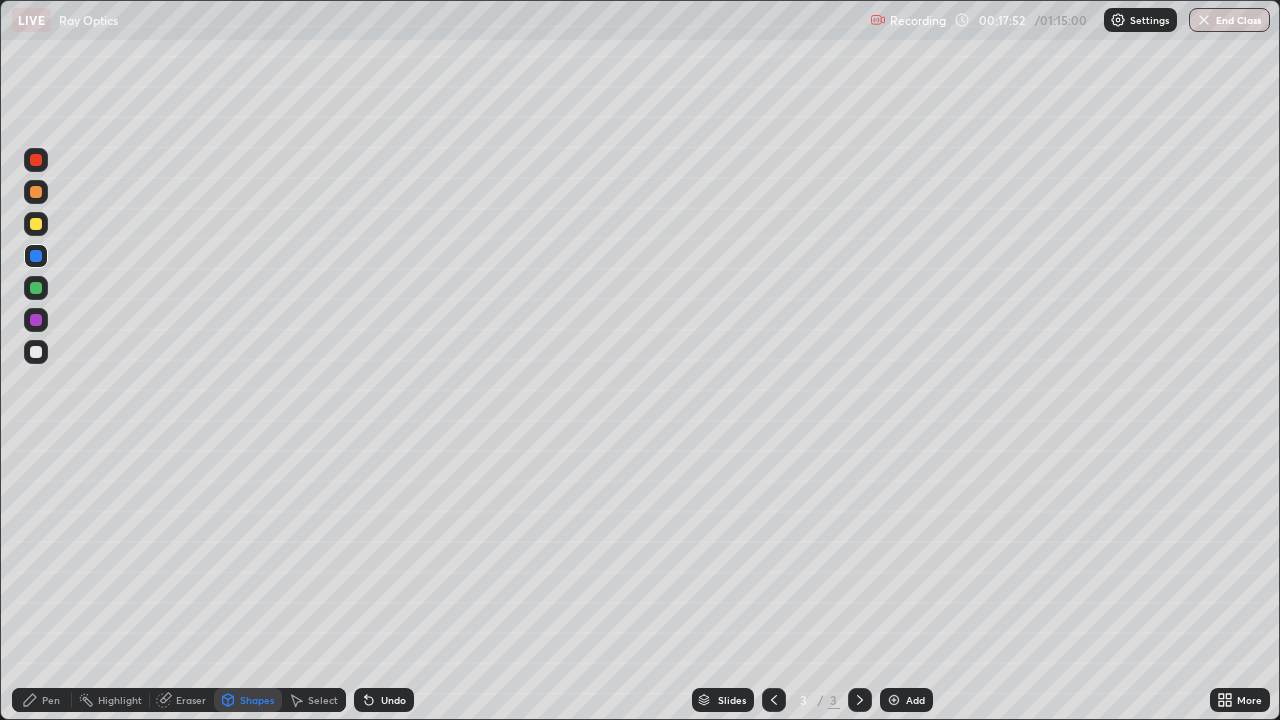 click on "Pen" at bounding box center [42, 700] 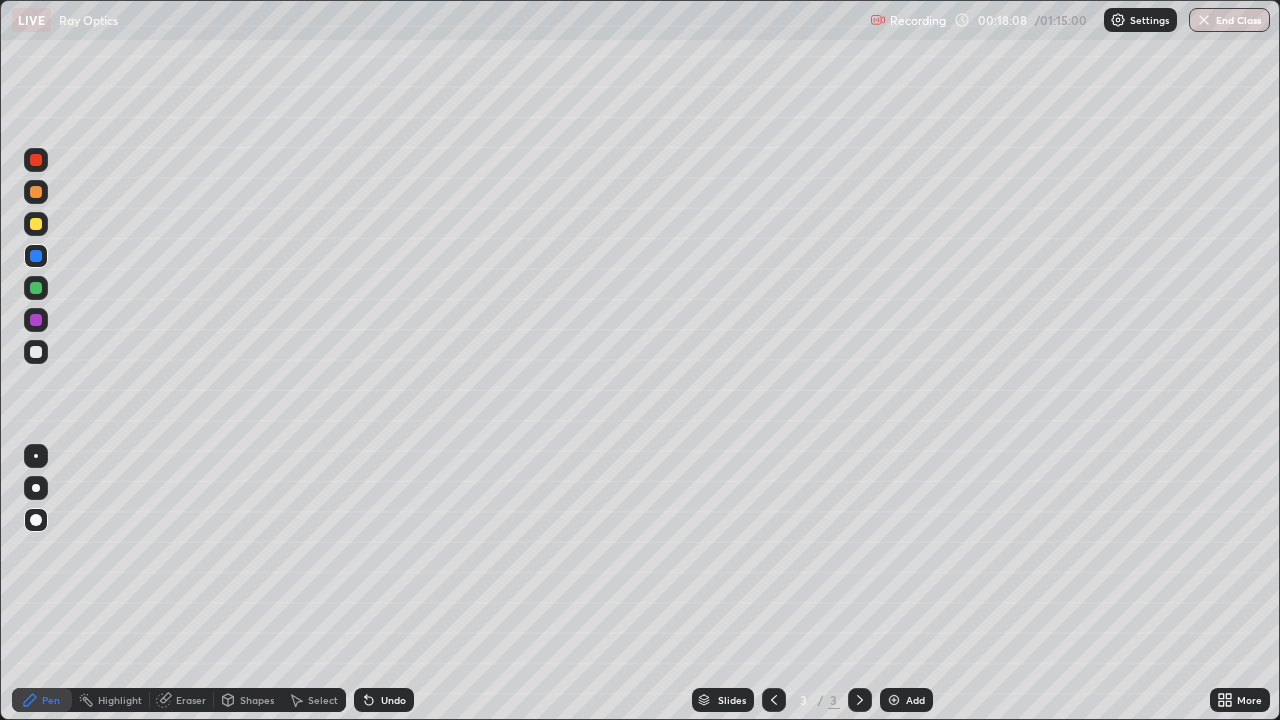 click on "Shapes" at bounding box center (257, 700) 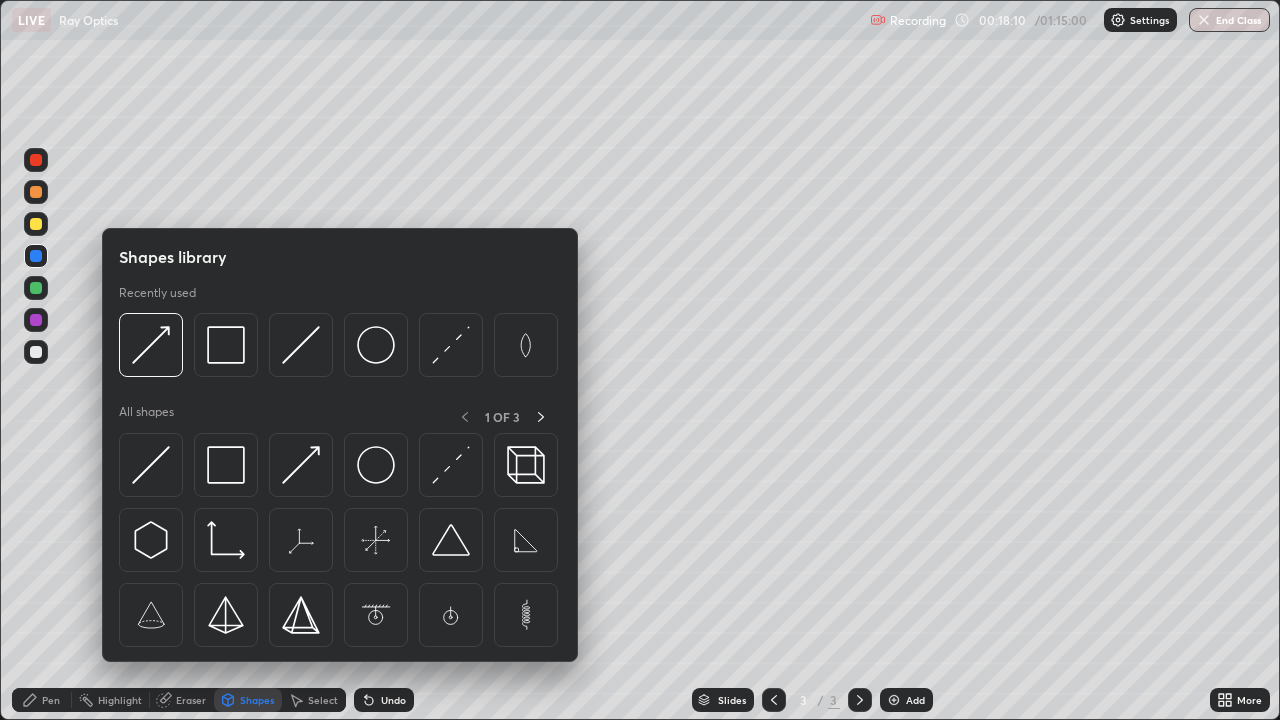click on "Eraser" at bounding box center [182, 700] 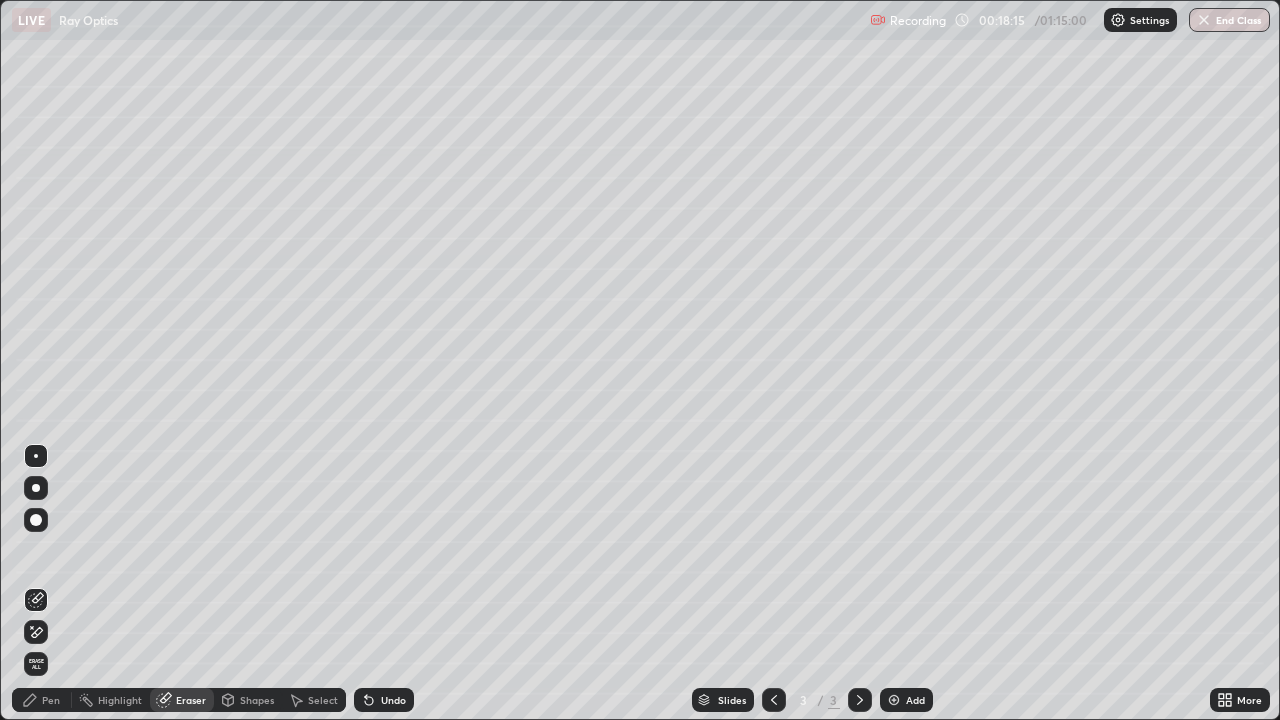click on "Pen" at bounding box center (42, 700) 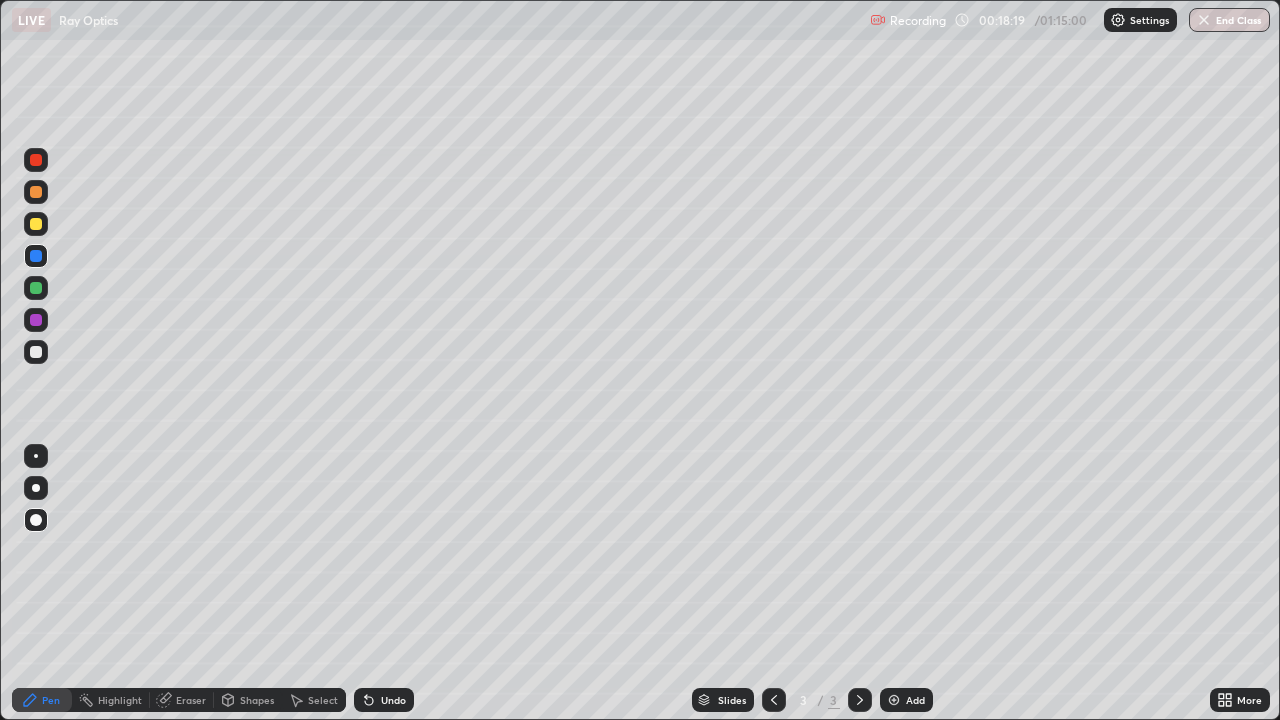 click at bounding box center (36, 192) 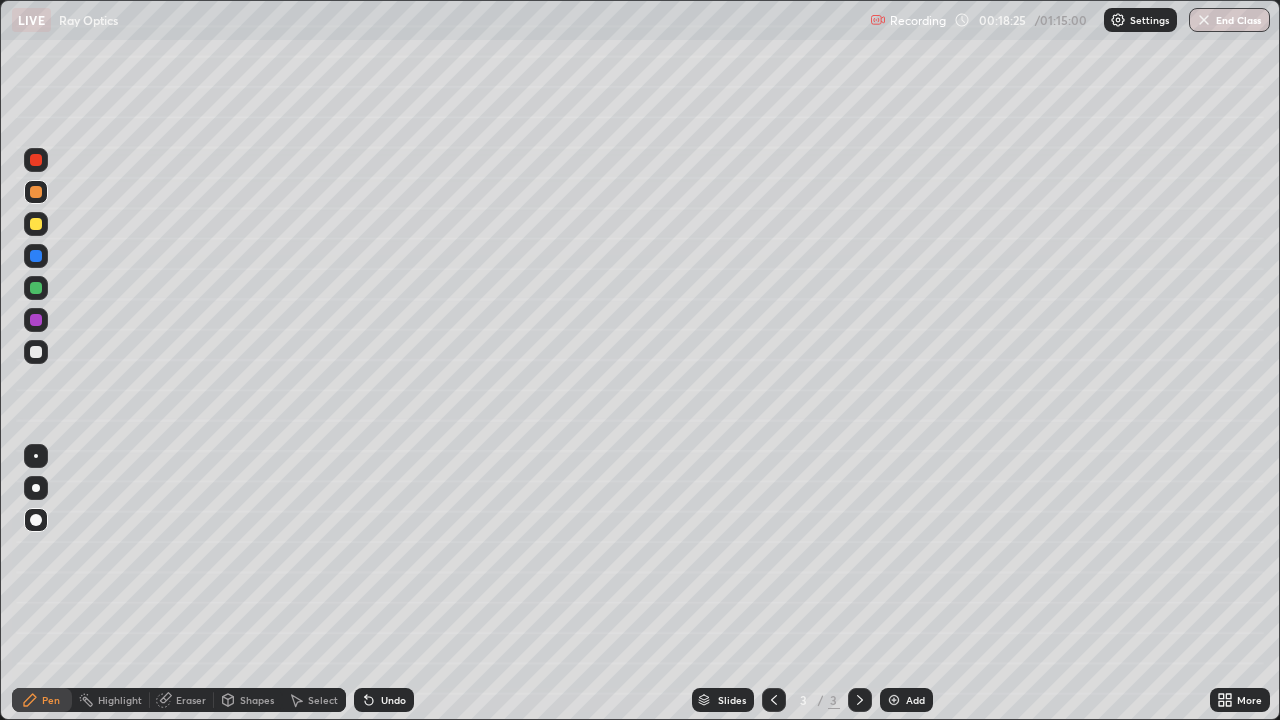 click on "Undo" at bounding box center [393, 700] 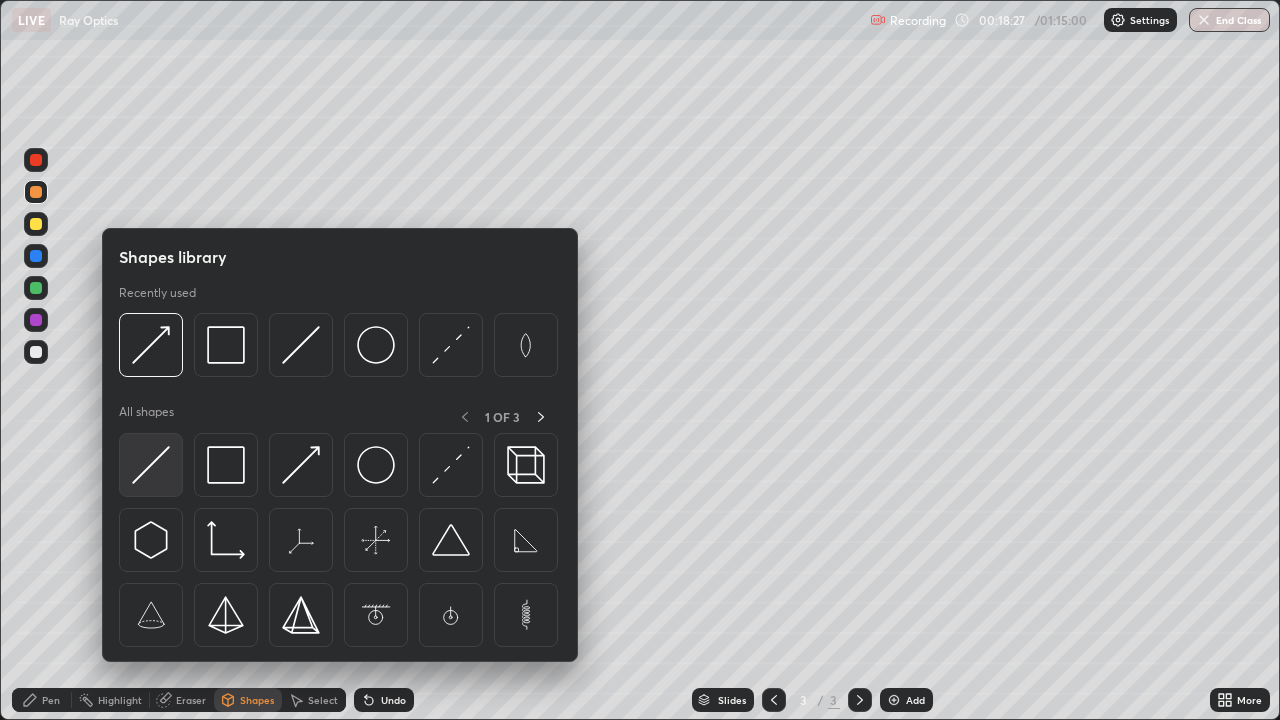 click at bounding box center (151, 465) 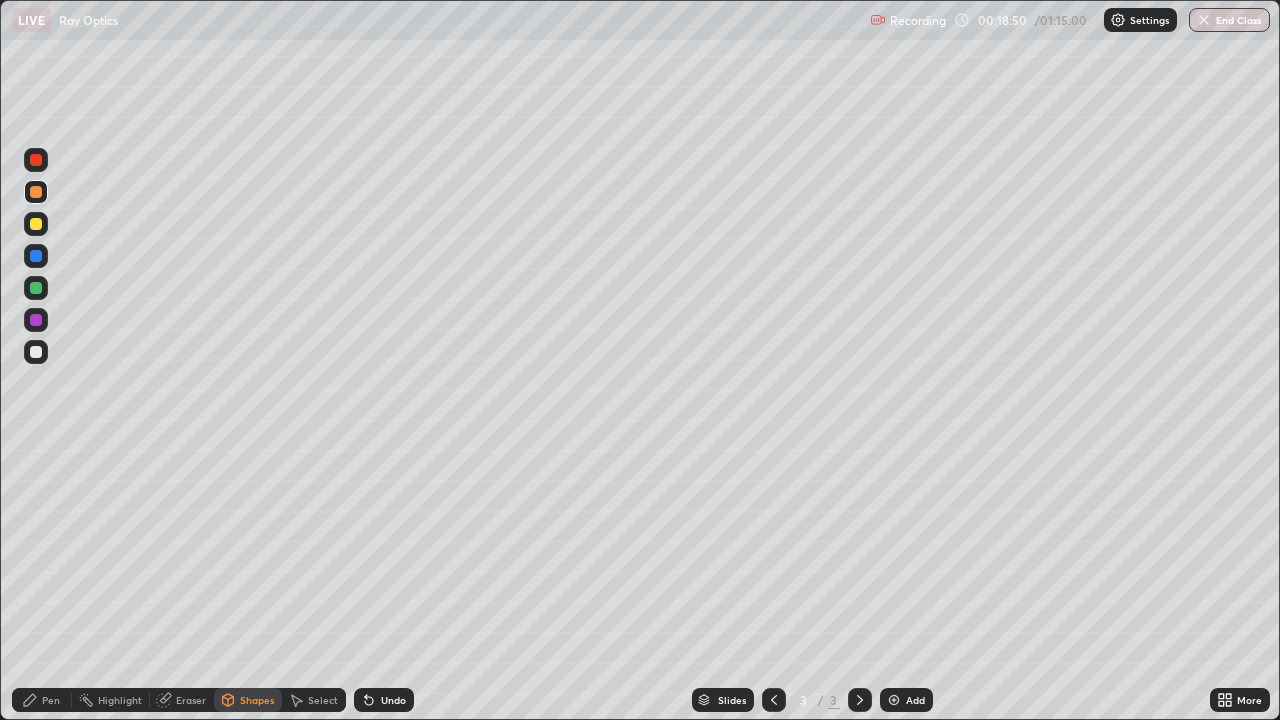 click at bounding box center [36, 352] 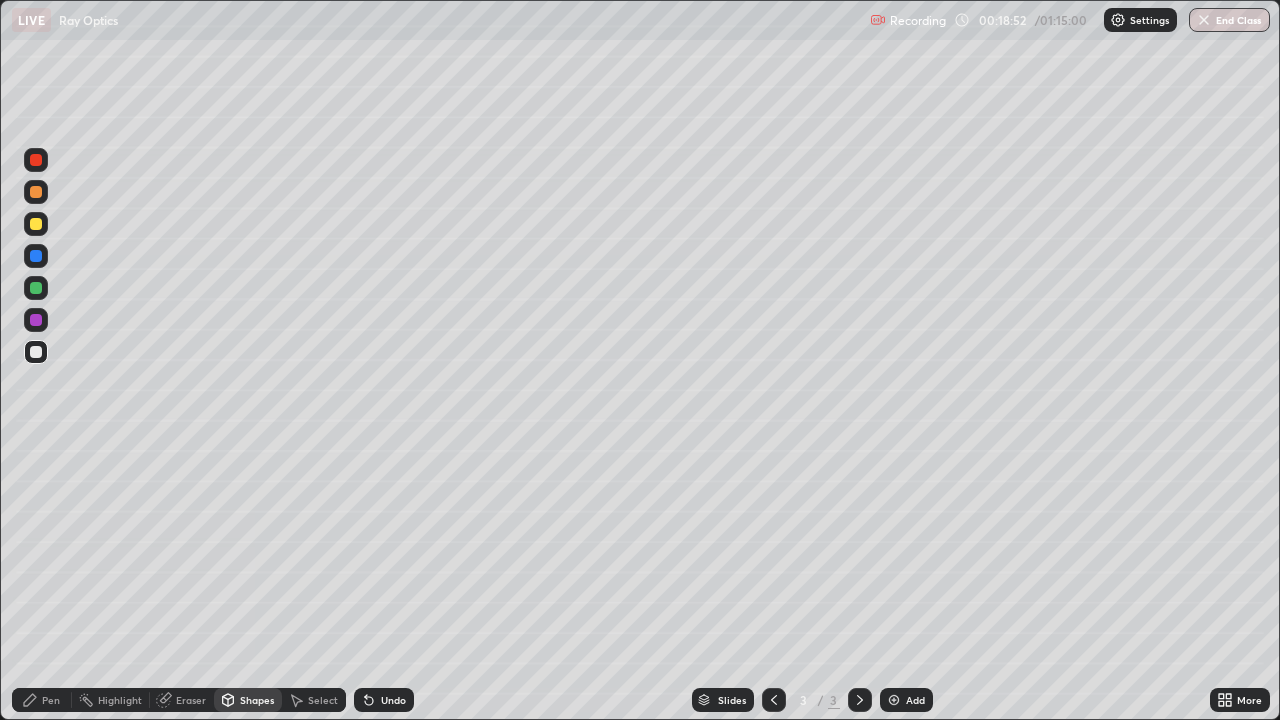 click on "Pen" at bounding box center [51, 700] 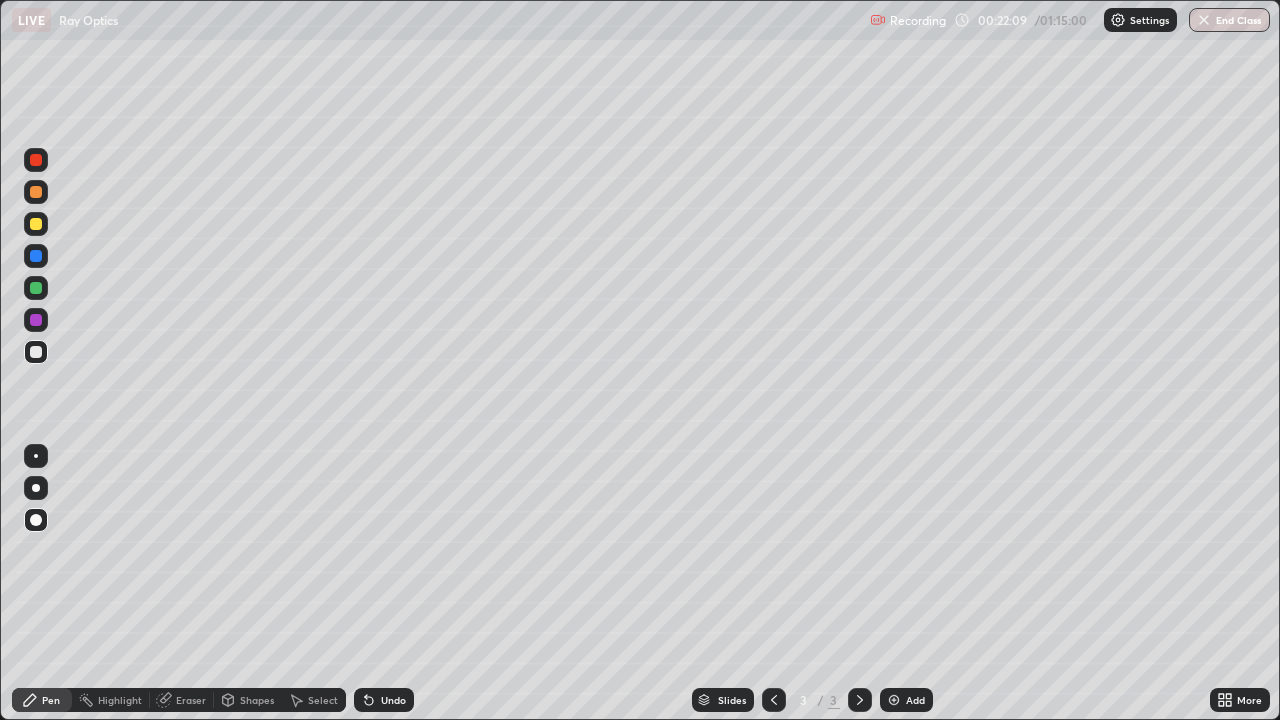 click on "Undo" at bounding box center (384, 700) 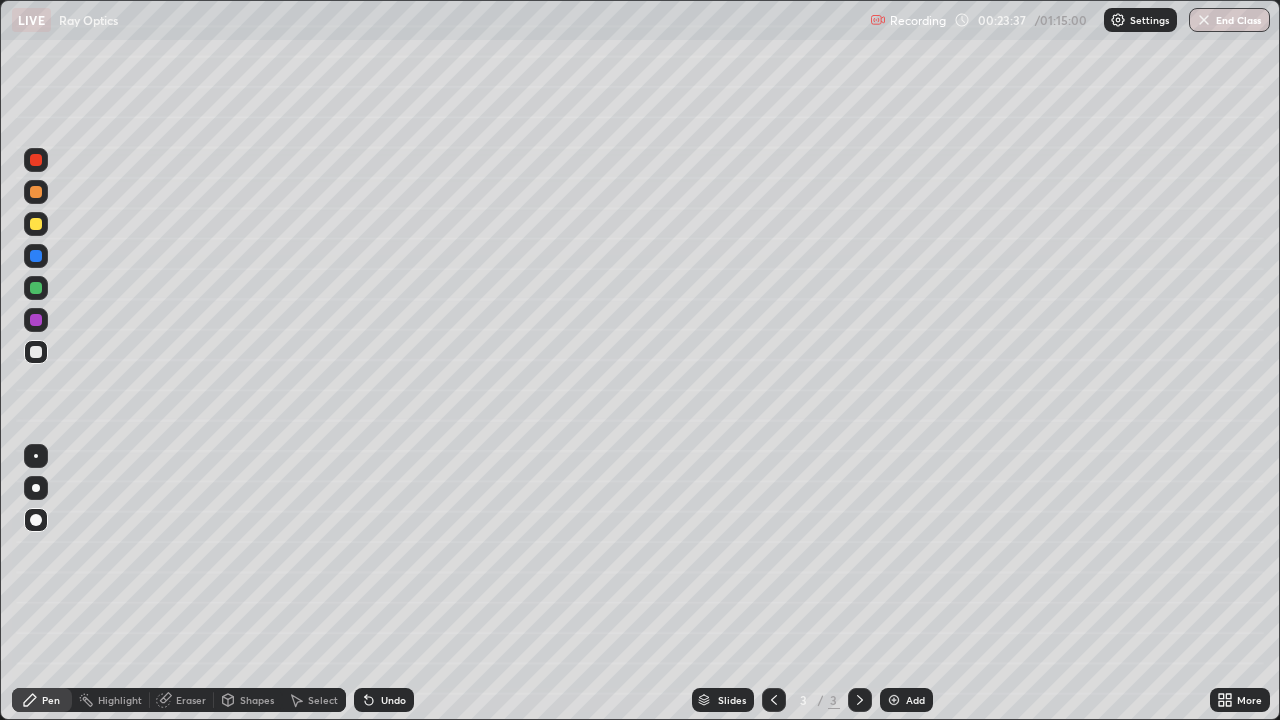click at bounding box center (36, 224) 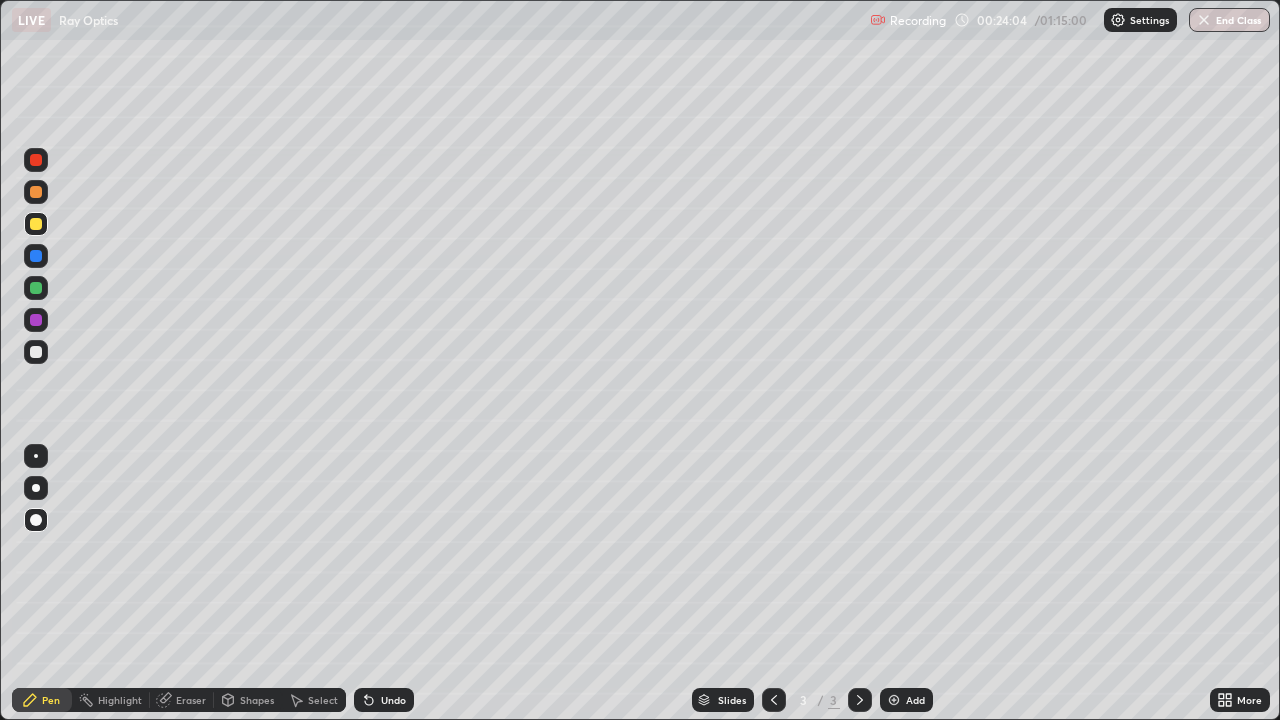 click at bounding box center (36, 288) 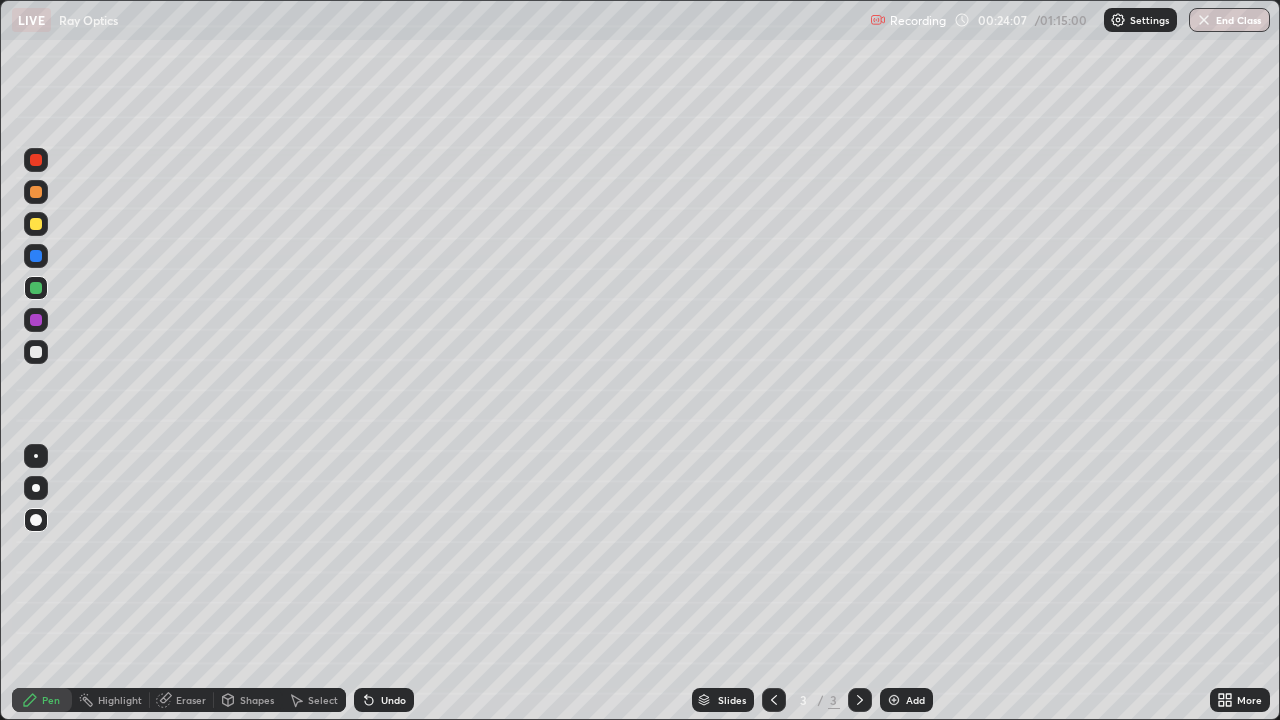 click at bounding box center (36, 160) 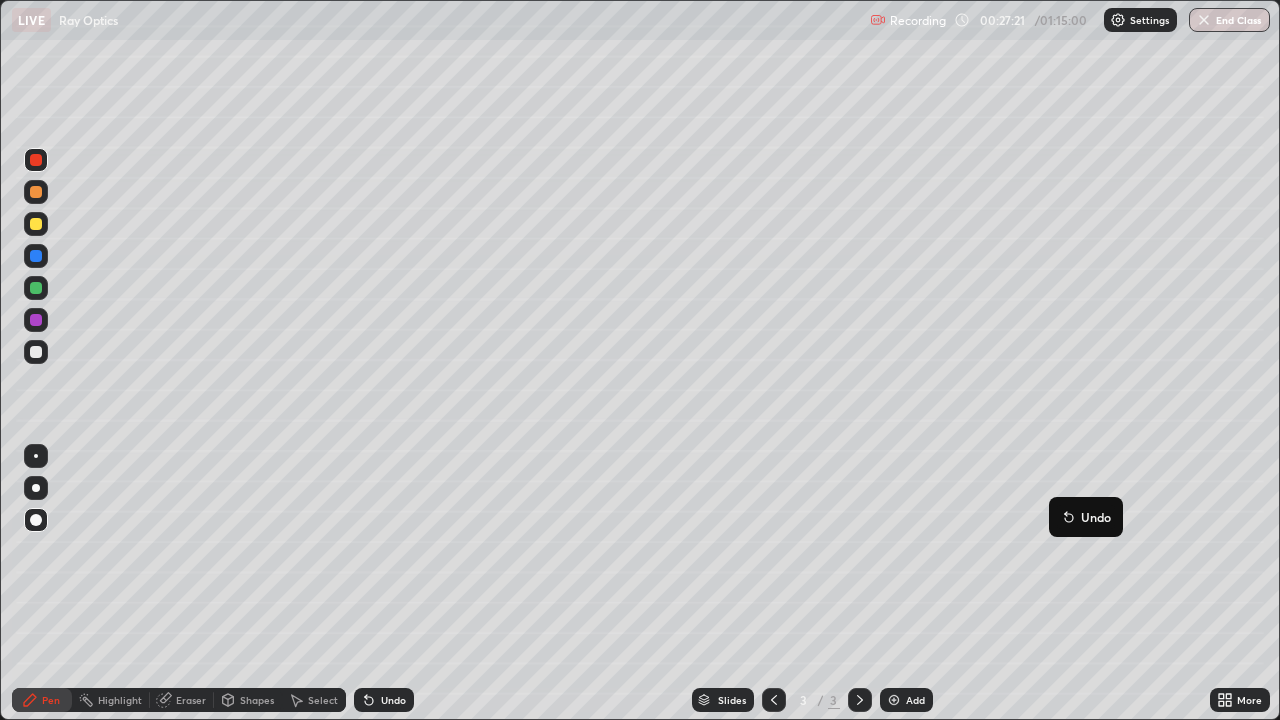 click on "Undo" at bounding box center (1096, 517) 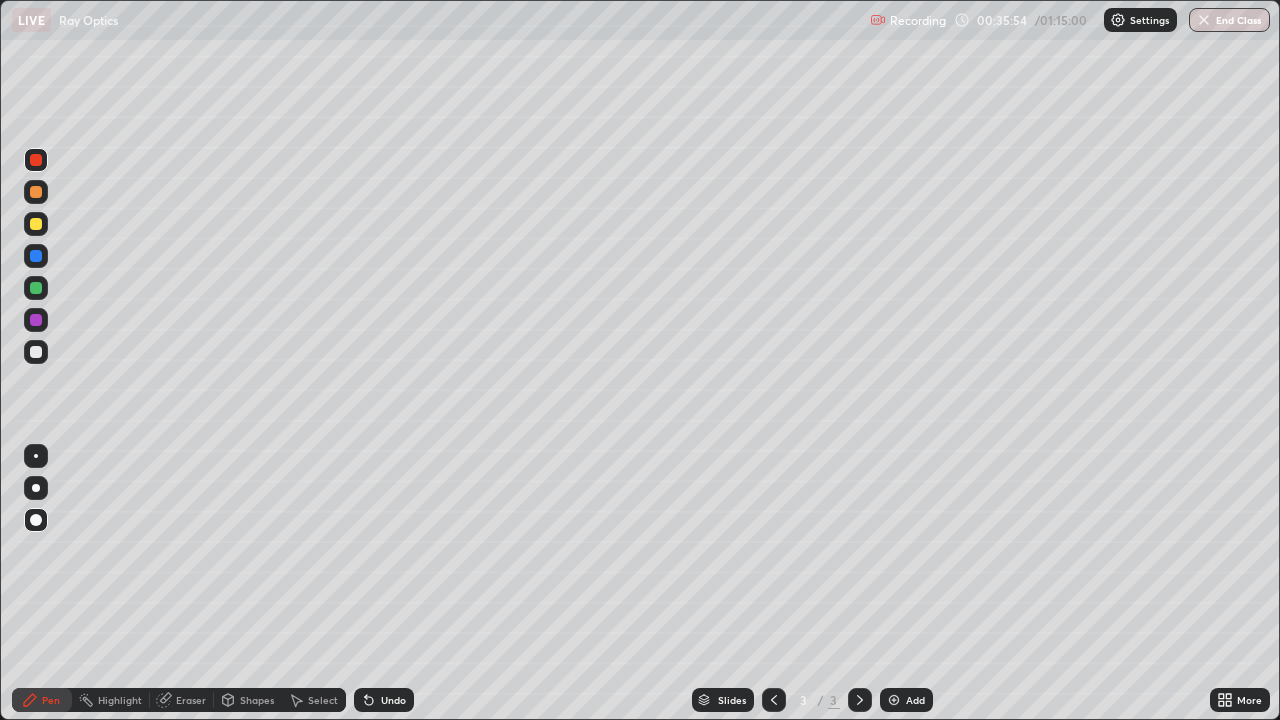 click at bounding box center [894, 700] 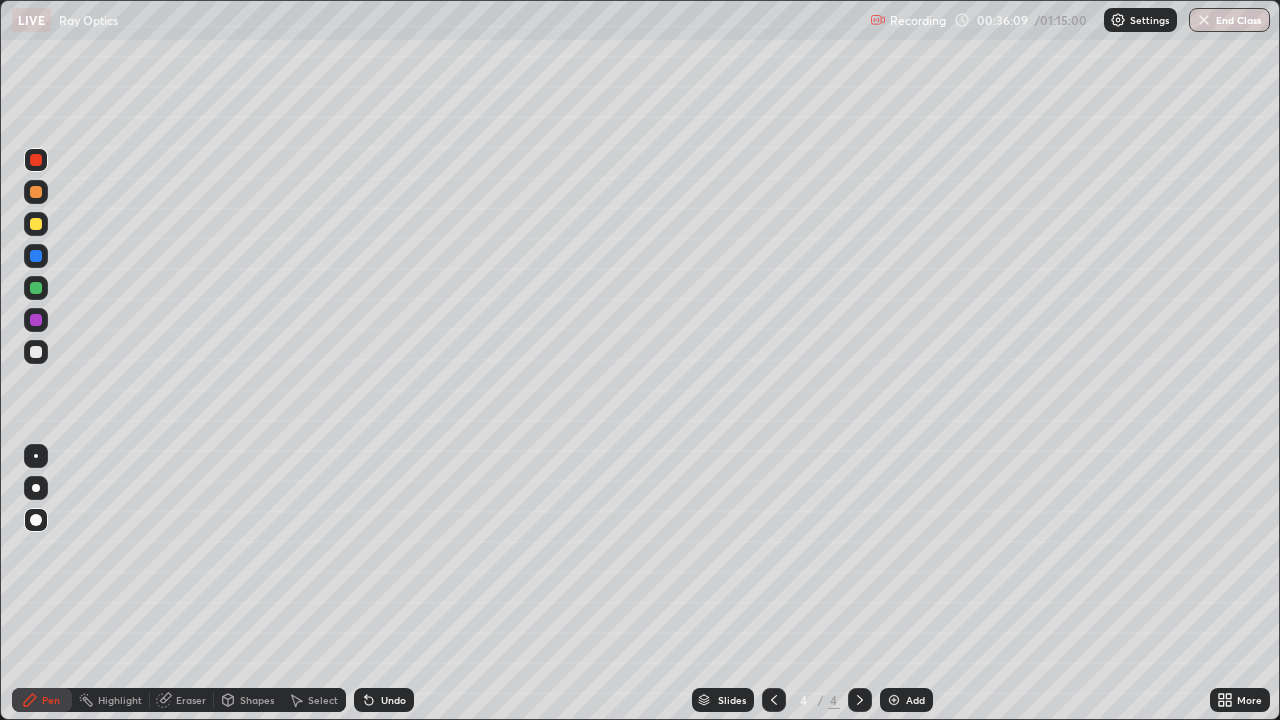 click on "Shapes" at bounding box center [257, 700] 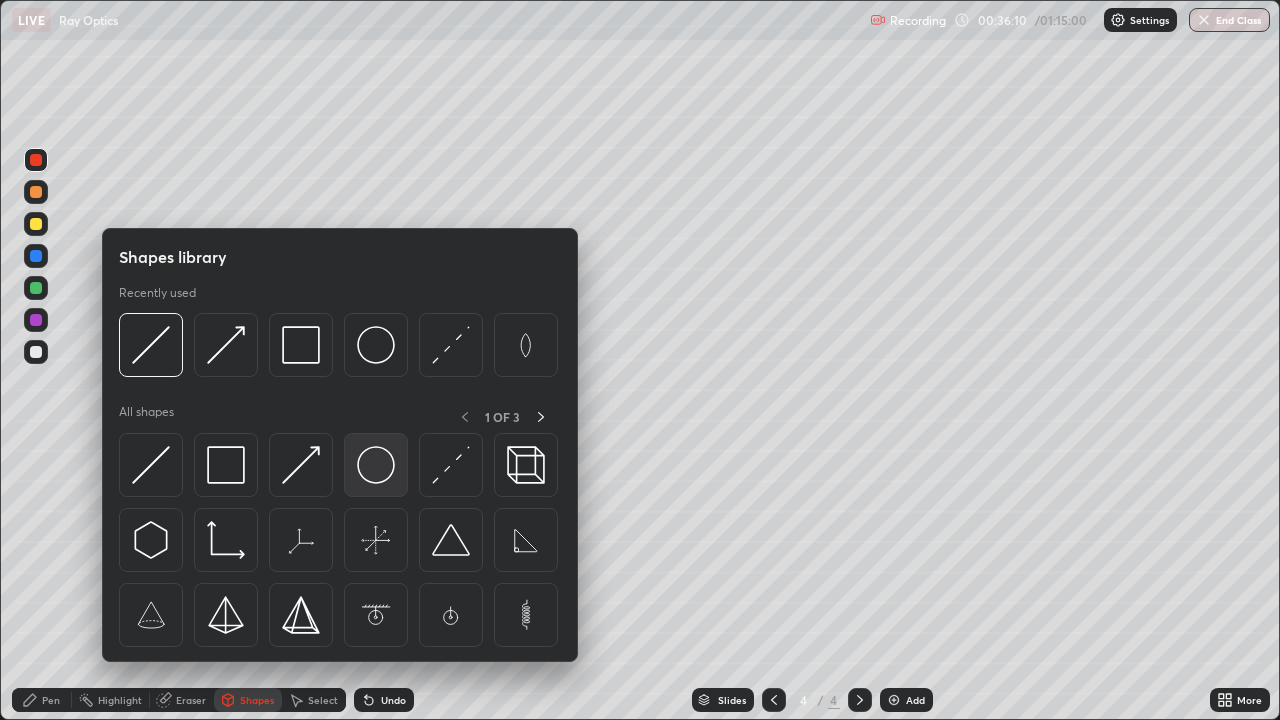 click at bounding box center [376, 465] 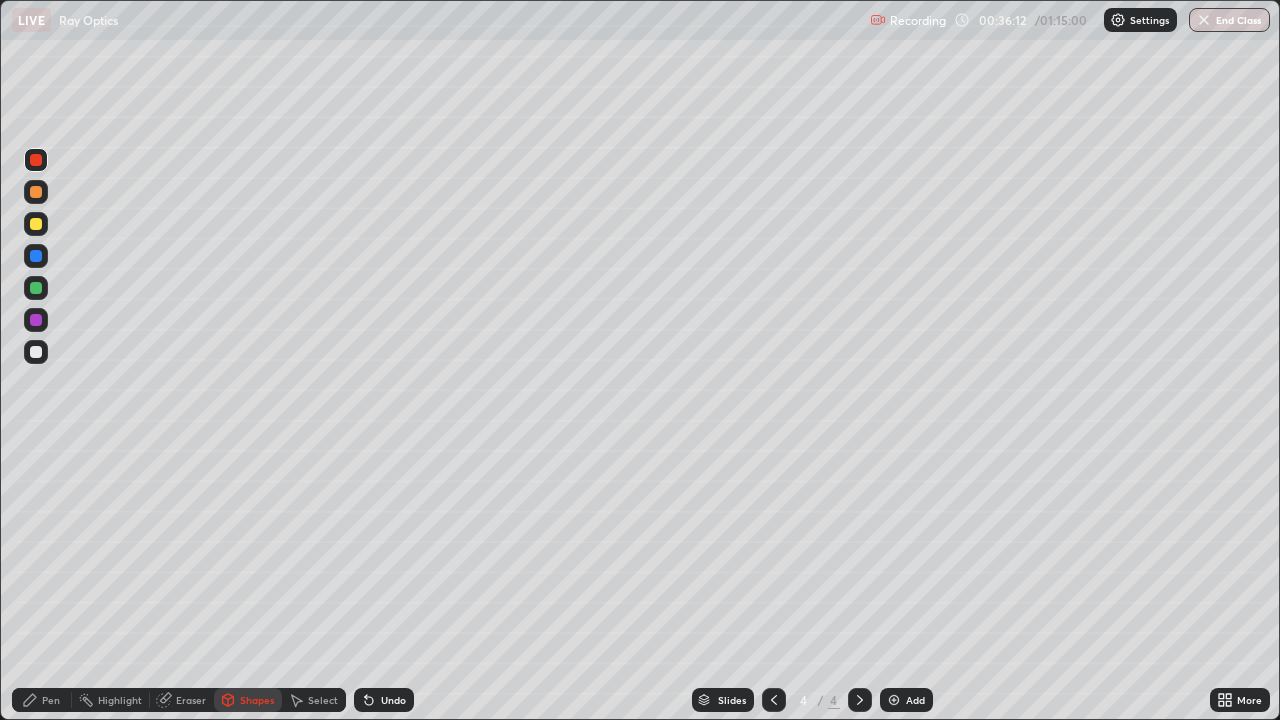 click at bounding box center [36, 224] 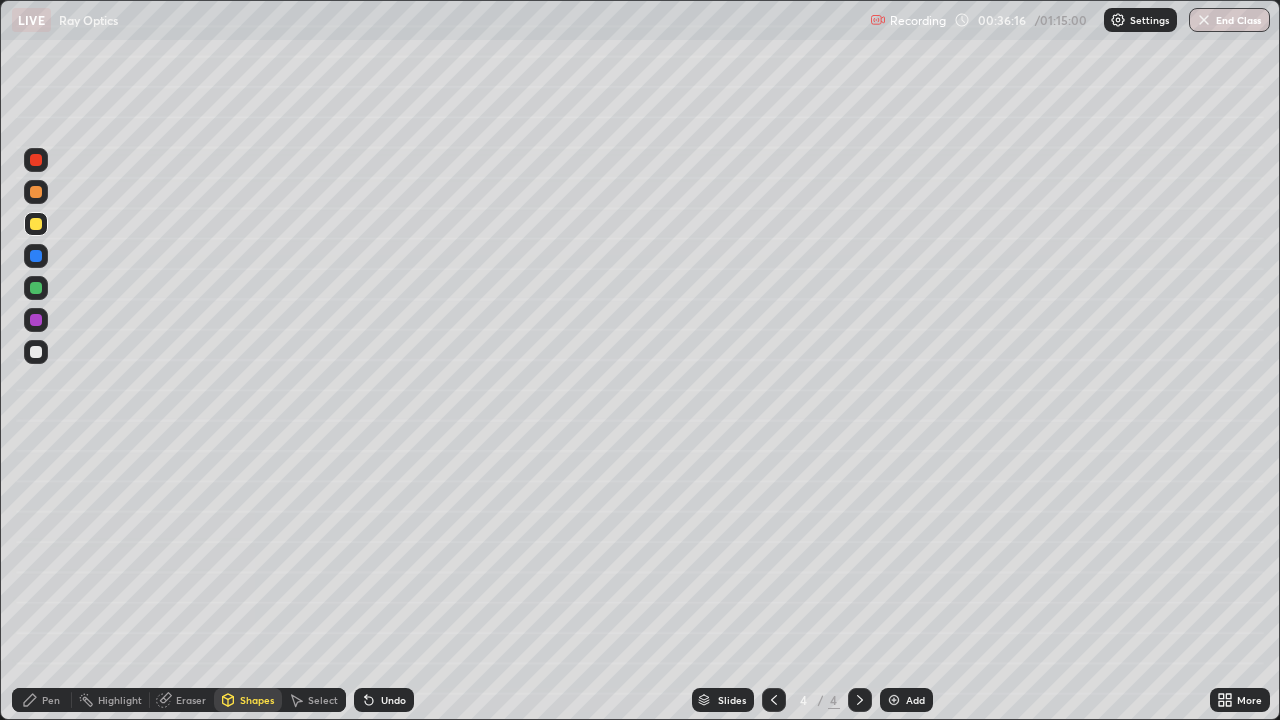 click at bounding box center (36, 192) 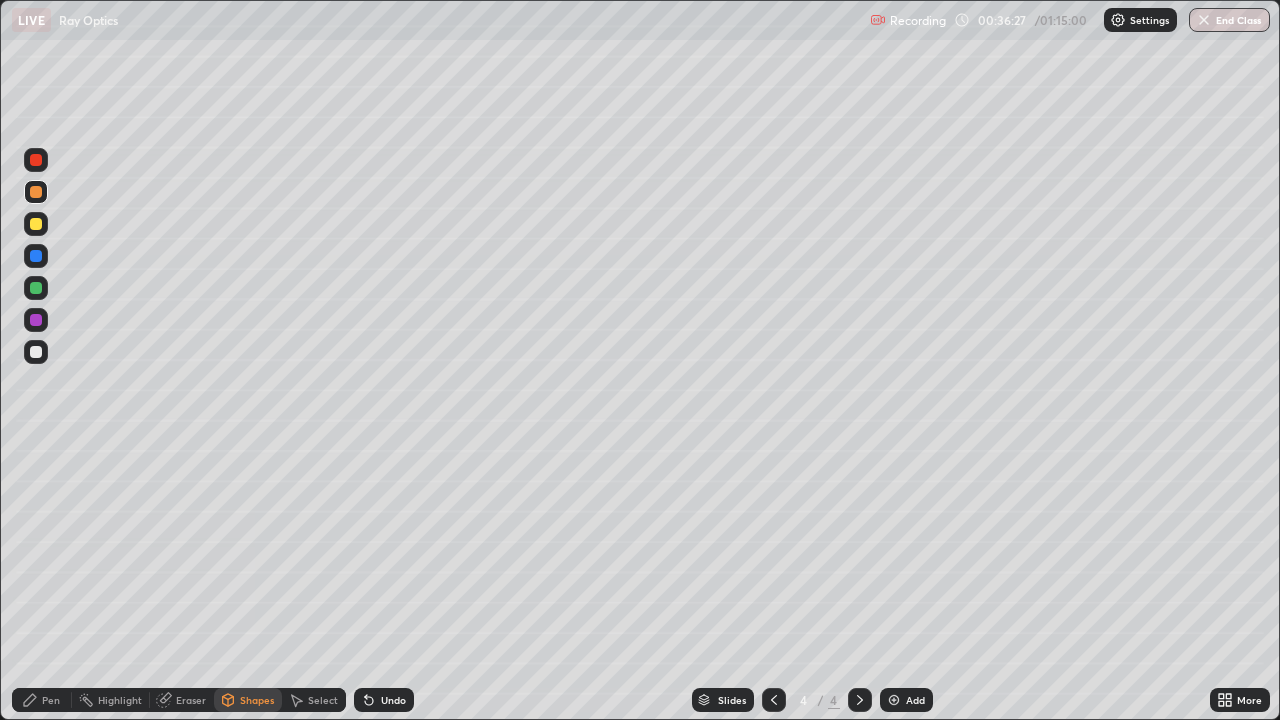 click at bounding box center (36, 320) 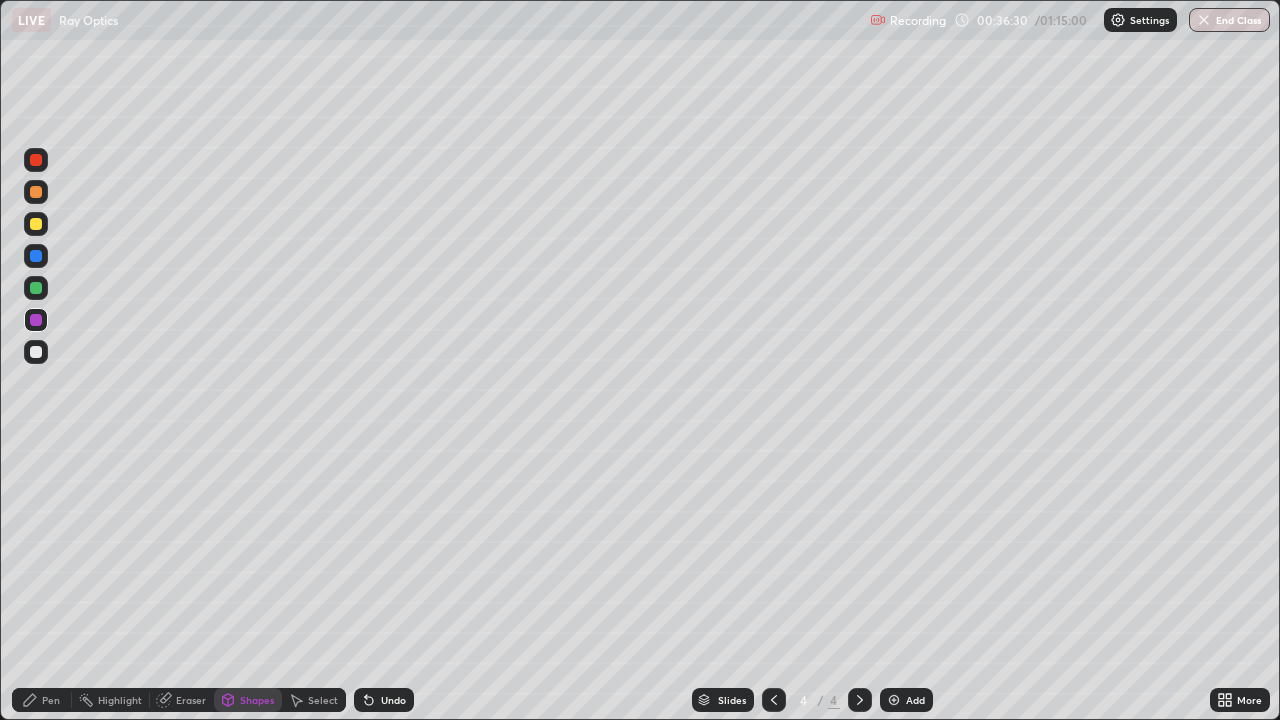 click on "Shapes" at bounding box center [257, 700] 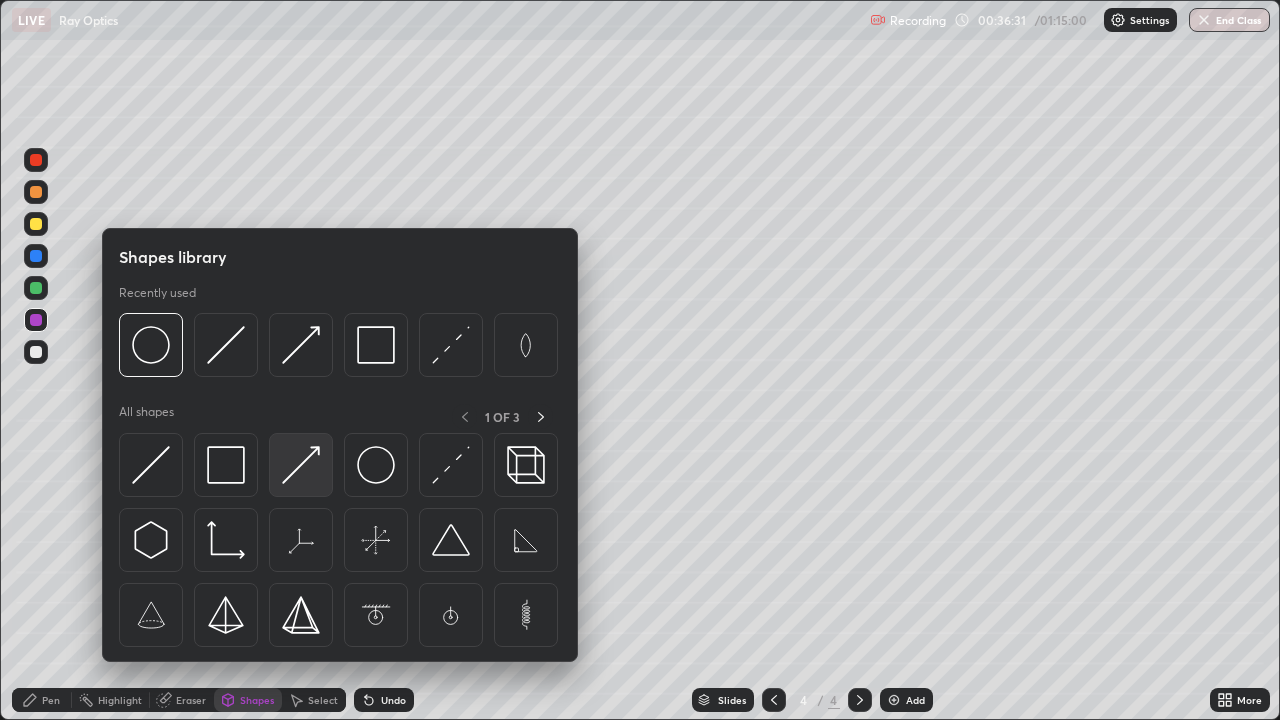 click at bounding box center (301, 465) 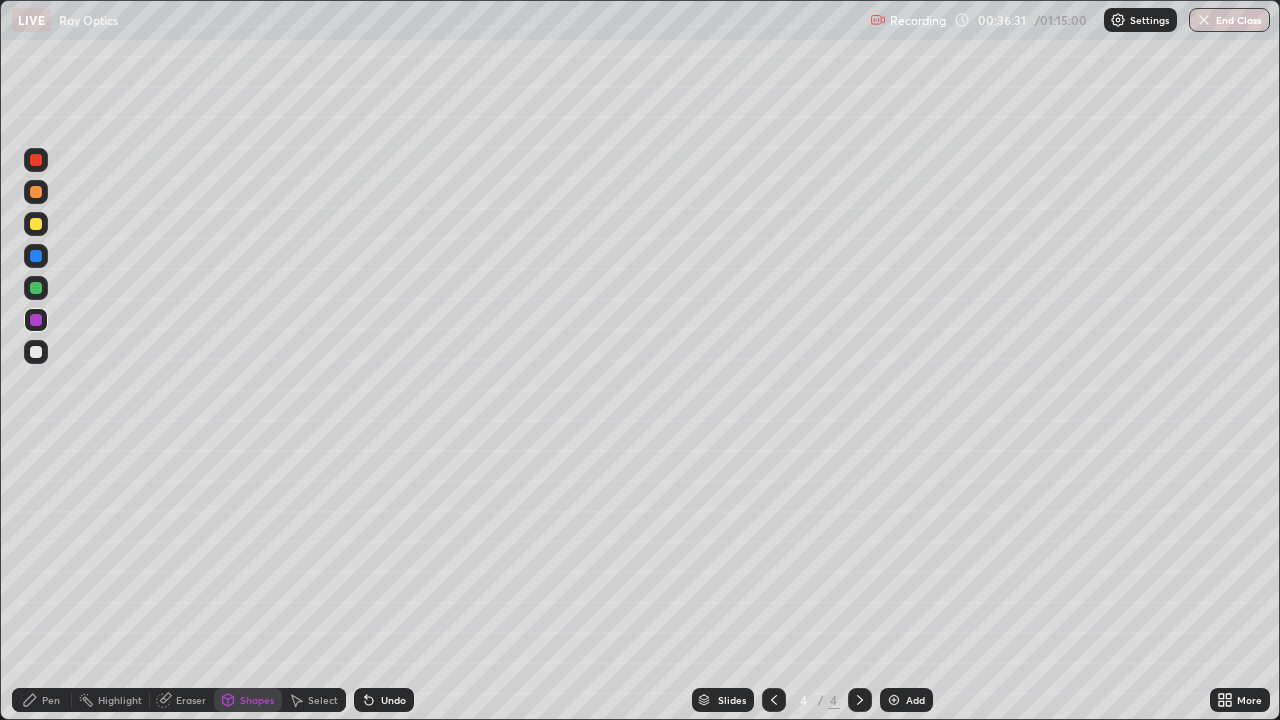 click at bounding box center (36, 352) 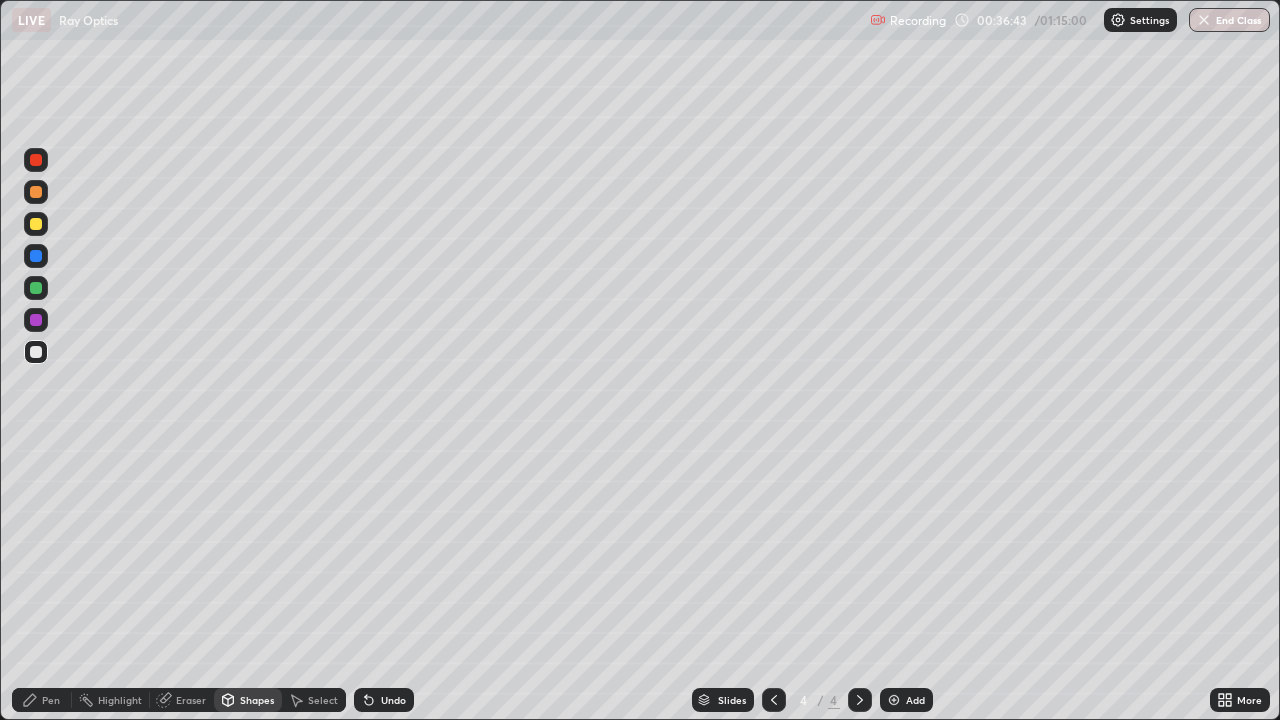 click on "Pen" at bounding box center [51, 700] 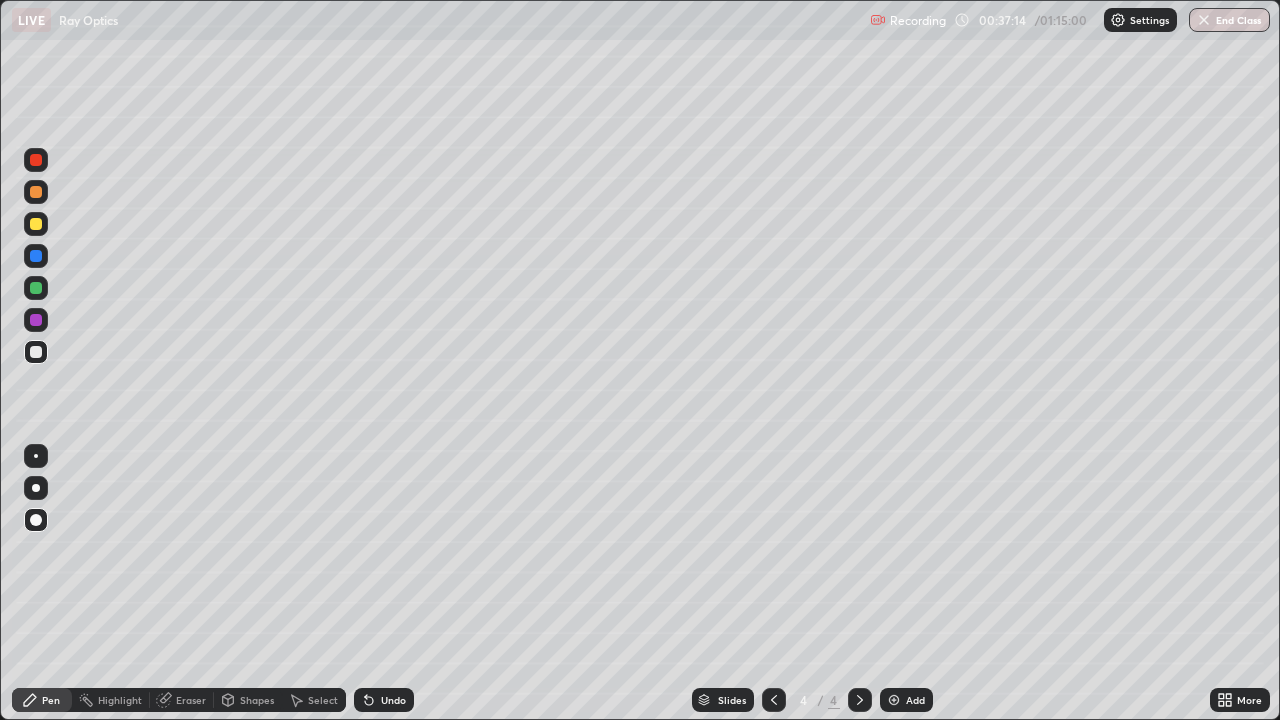 click on "Shapes" at bounding box center [257, 700] 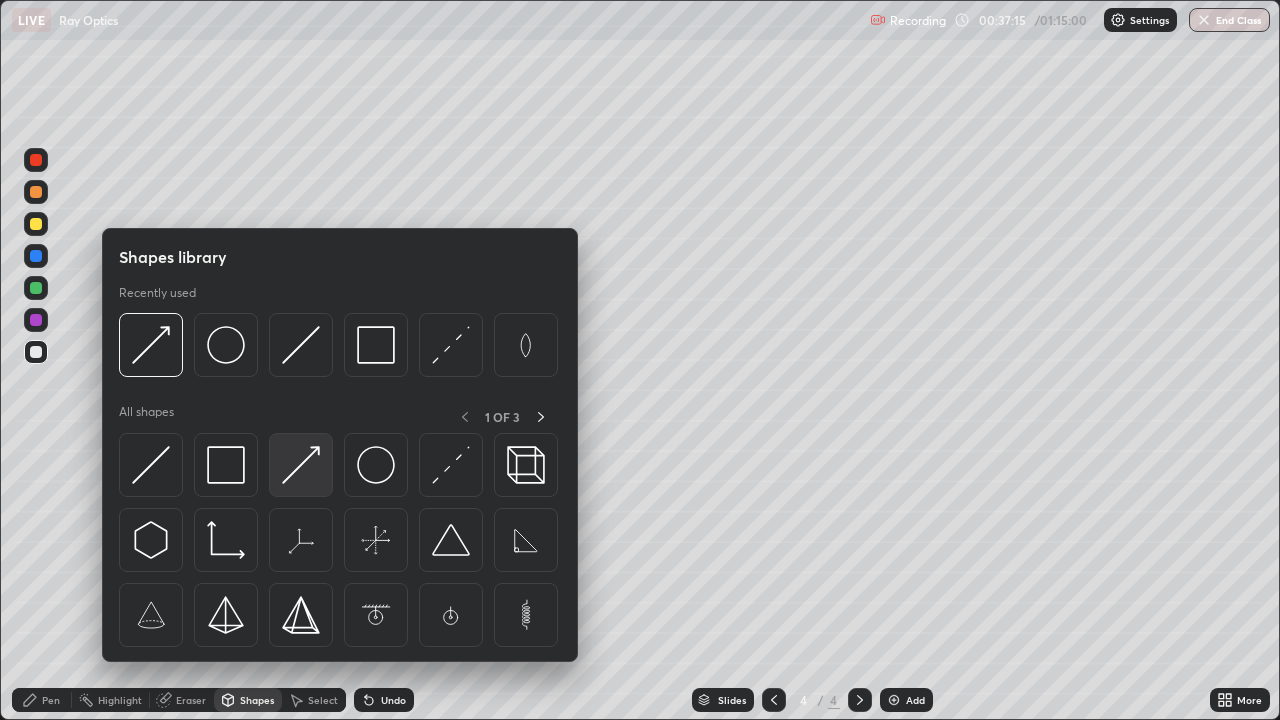 click at bounding box center (301, 465) 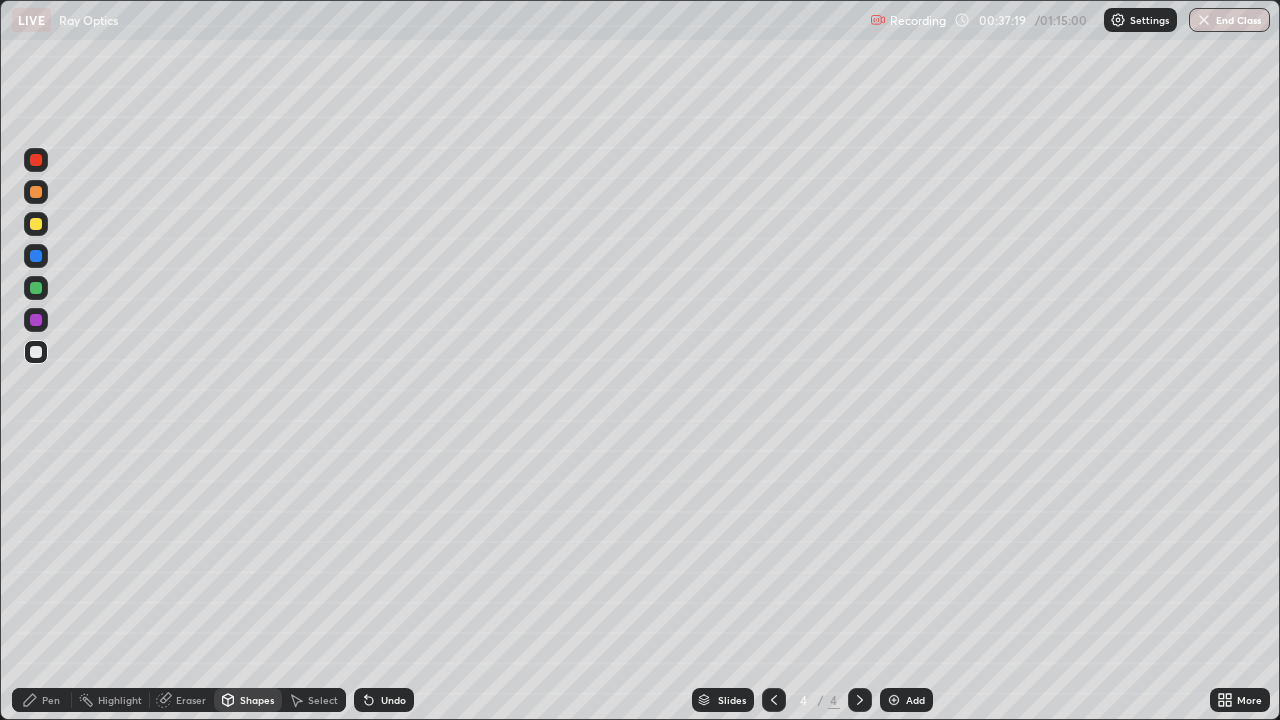 click on "Pen" at bounding box center (51, 700) 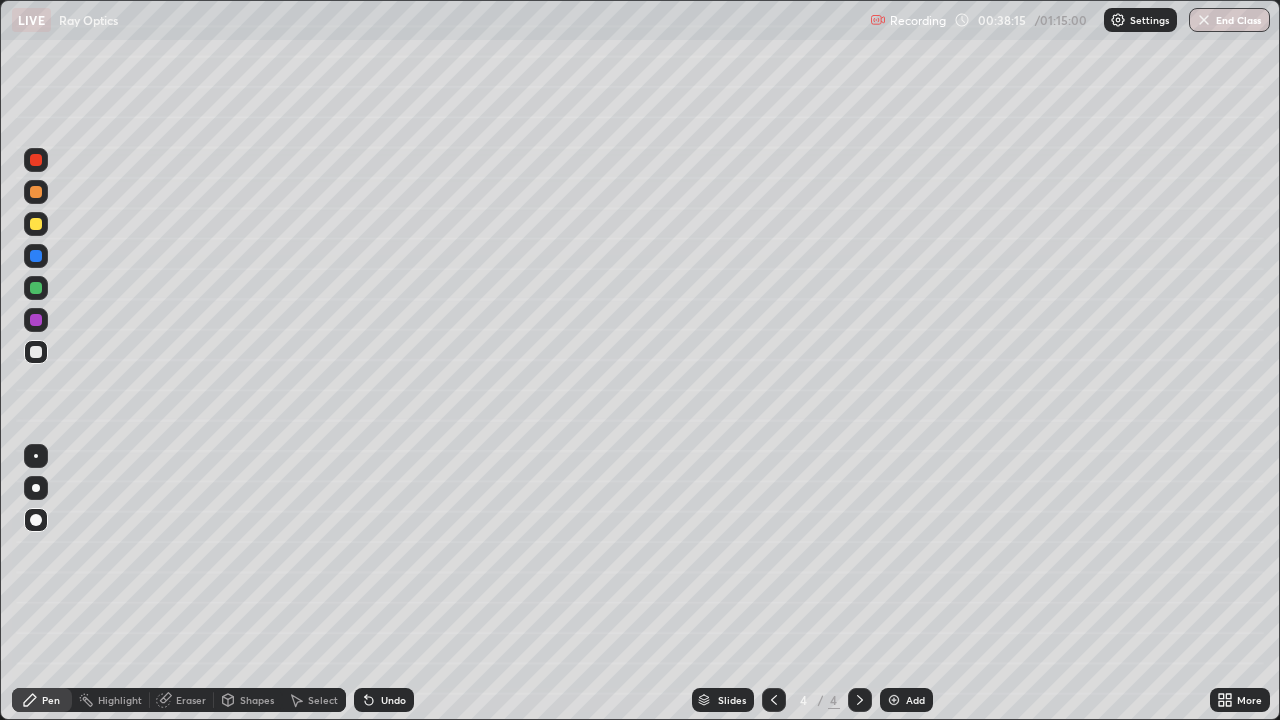click at bounding box center [36, 320] 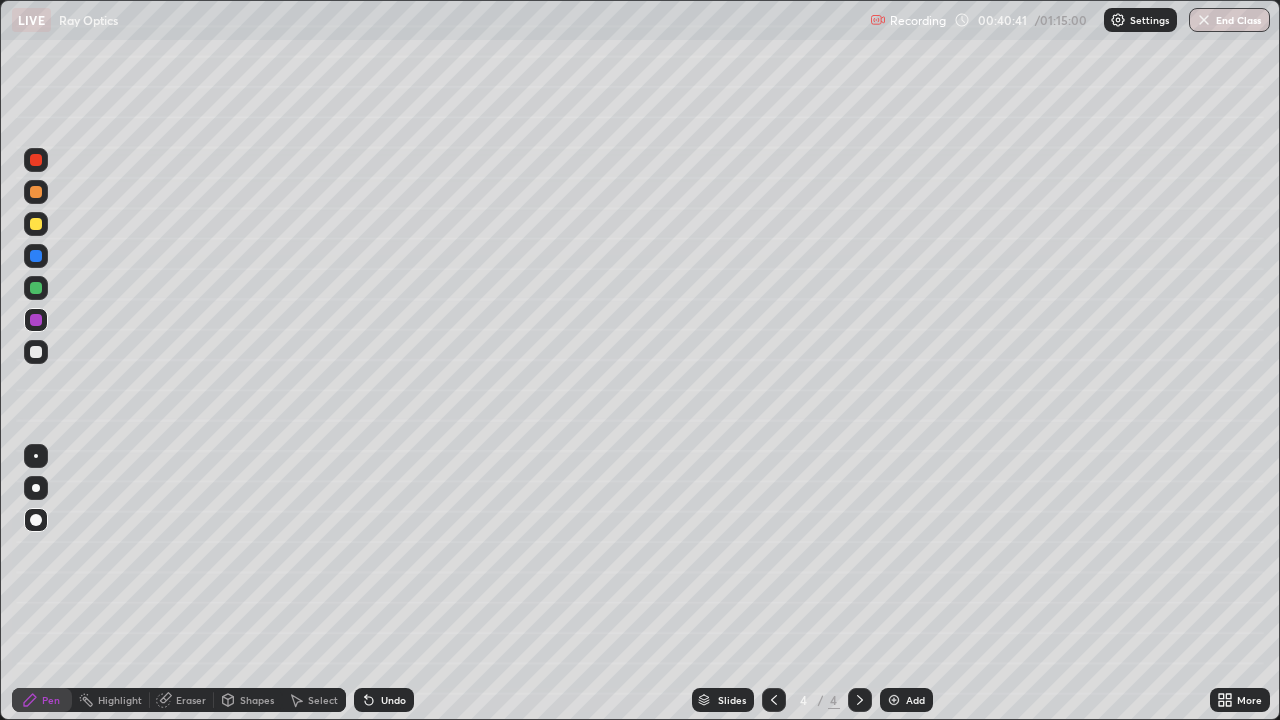 click at bounding box center [36, 352] 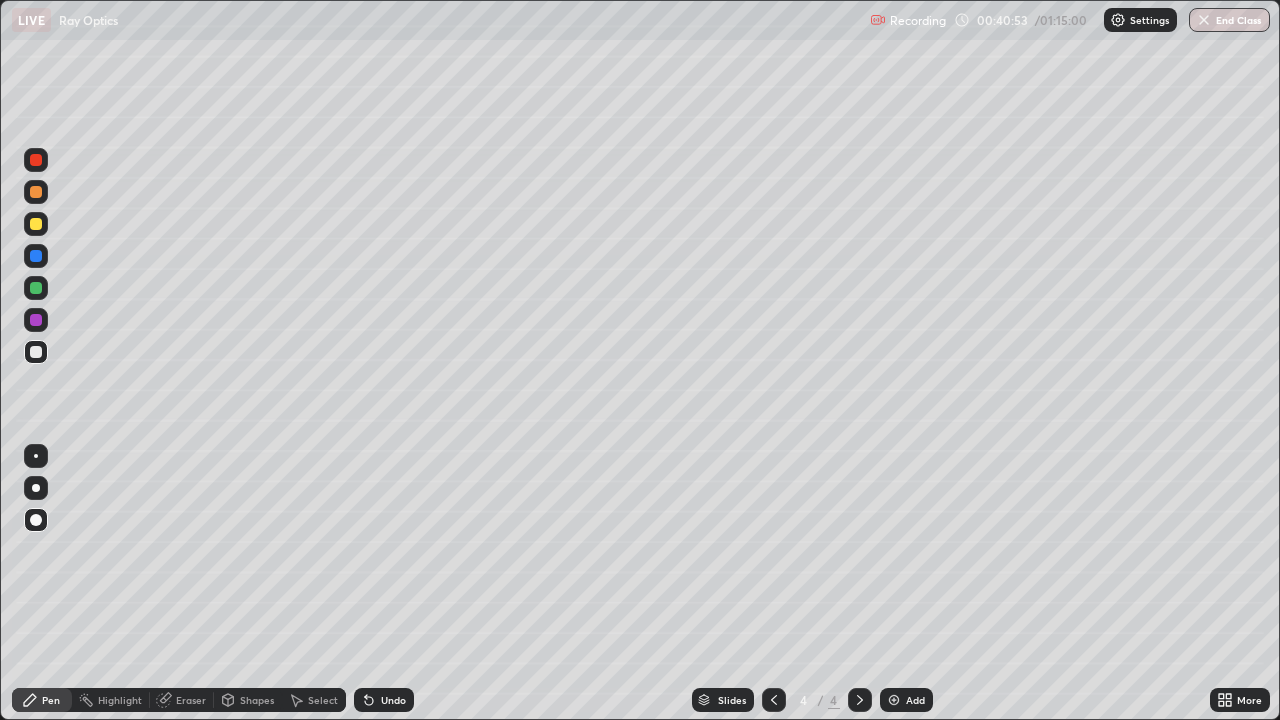 click on "Undo" at bounding box center (393, 700) 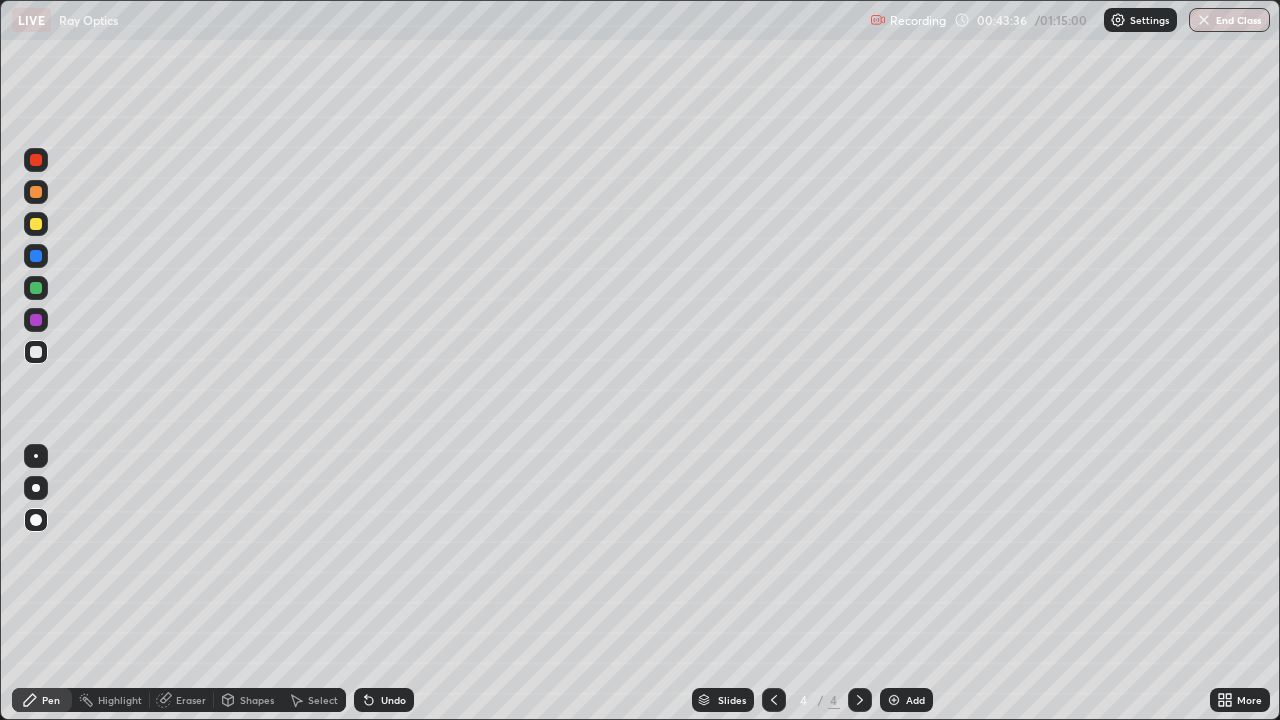 click at bounding box center [36, 160] 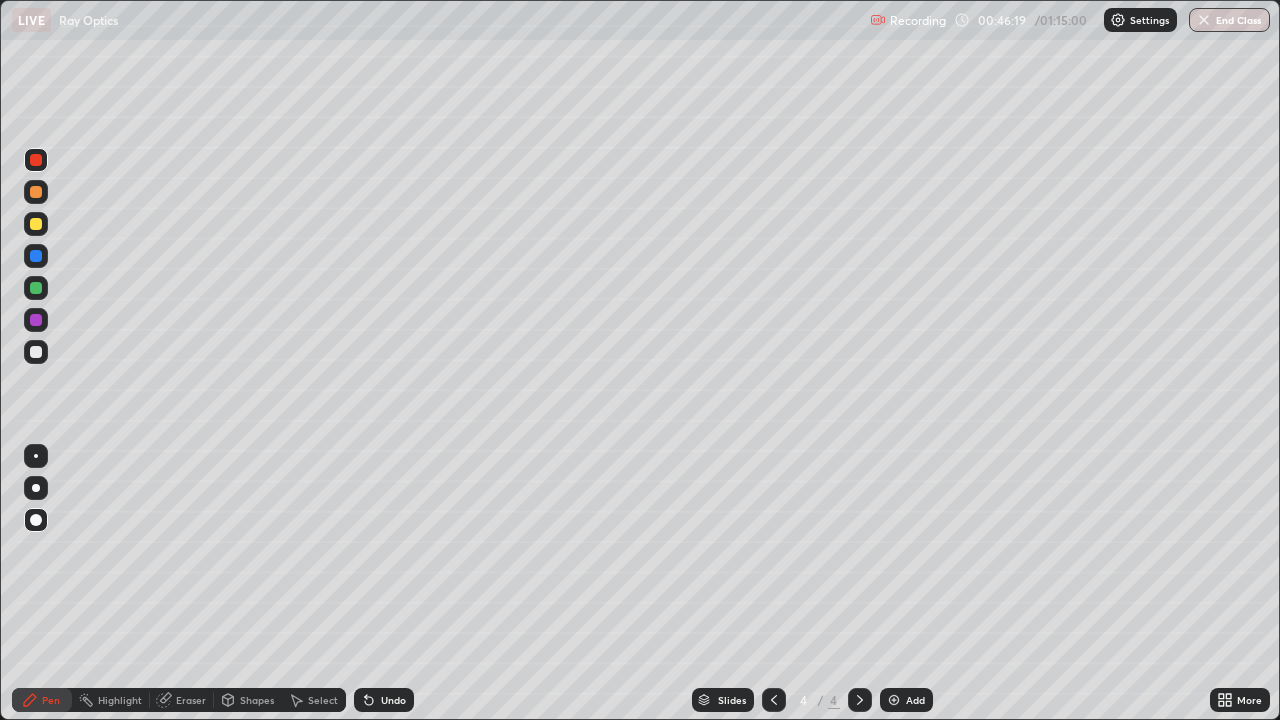click at bounding box center [36, 288] 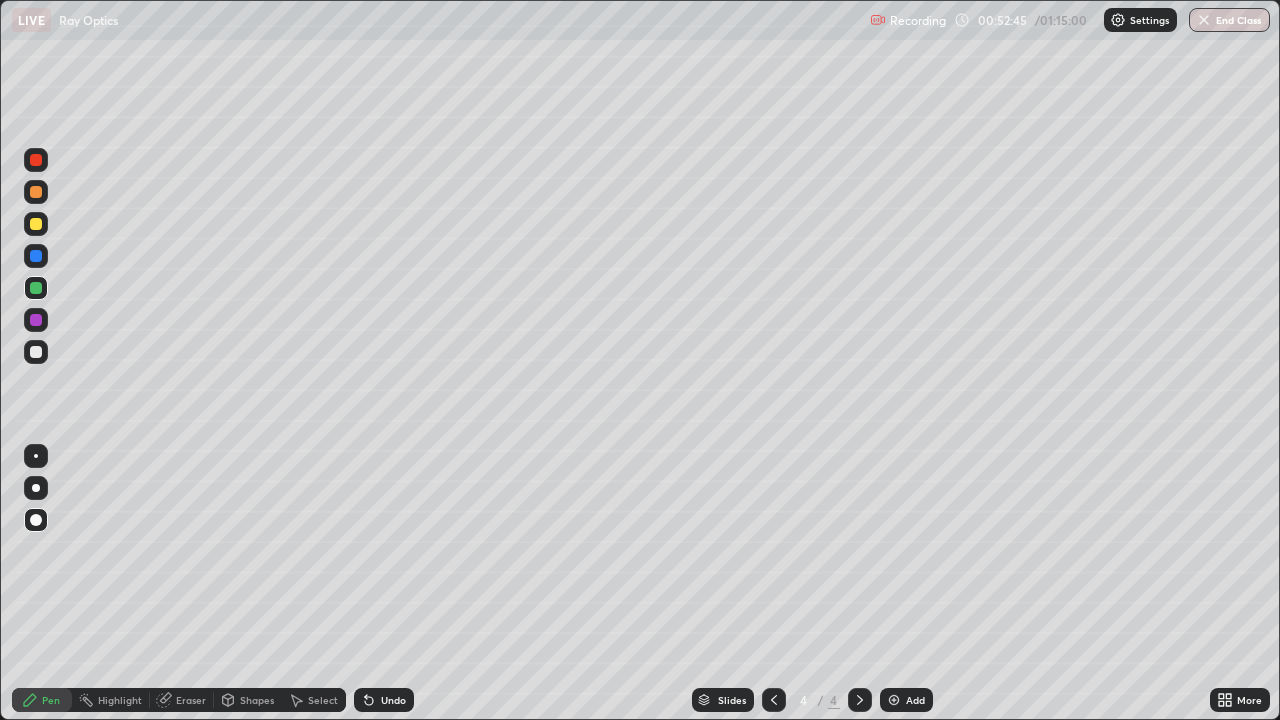 click at bounding box center [36, 320] 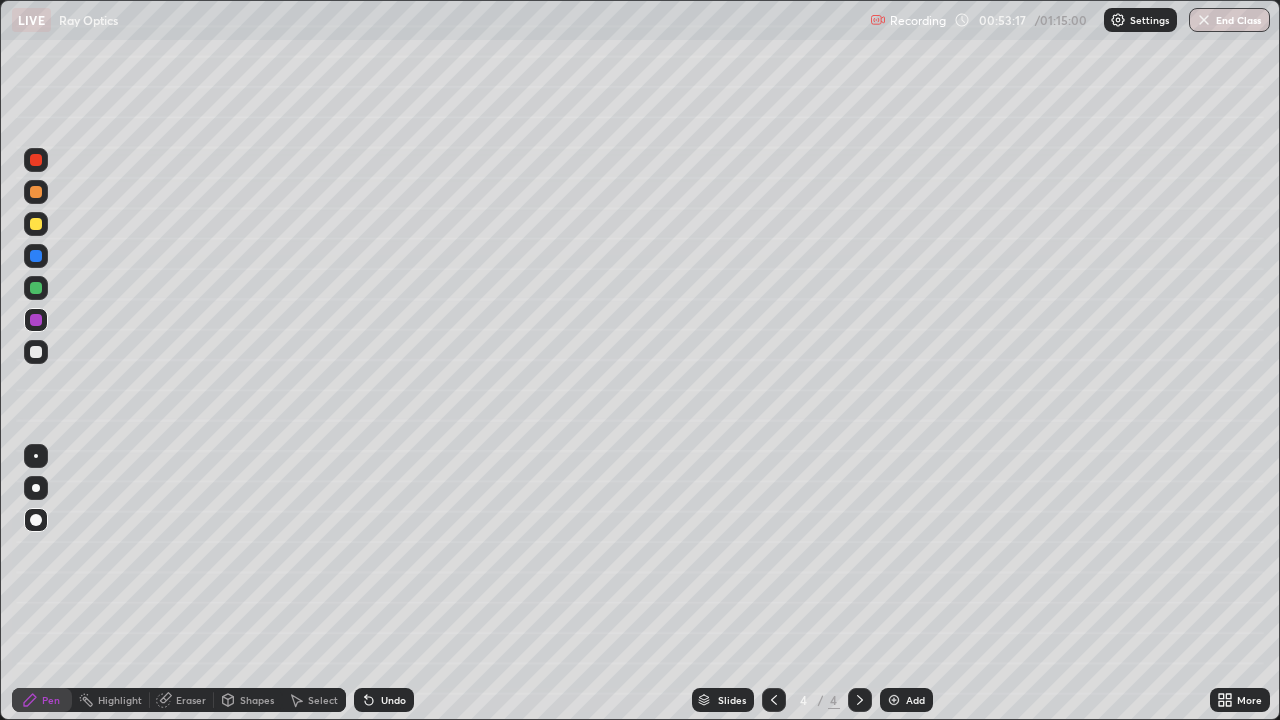 click at bounding box center (36, 288) 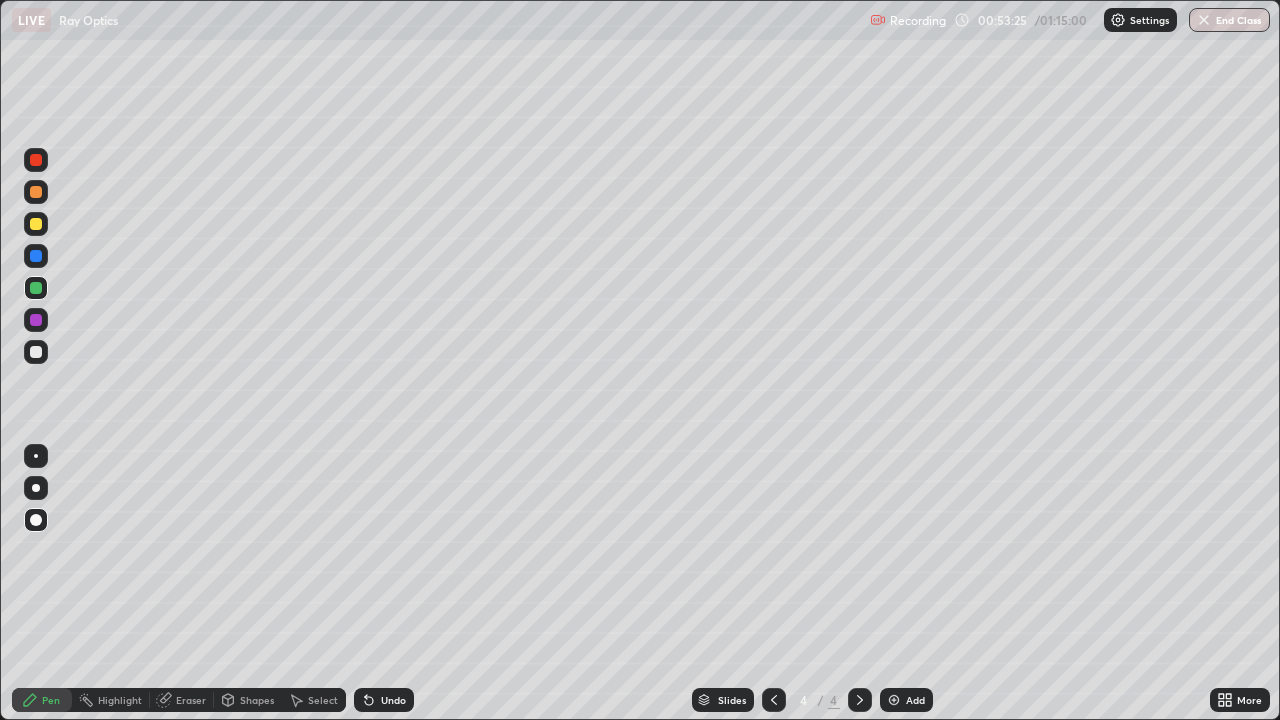 click at bounding box center [36, 320] 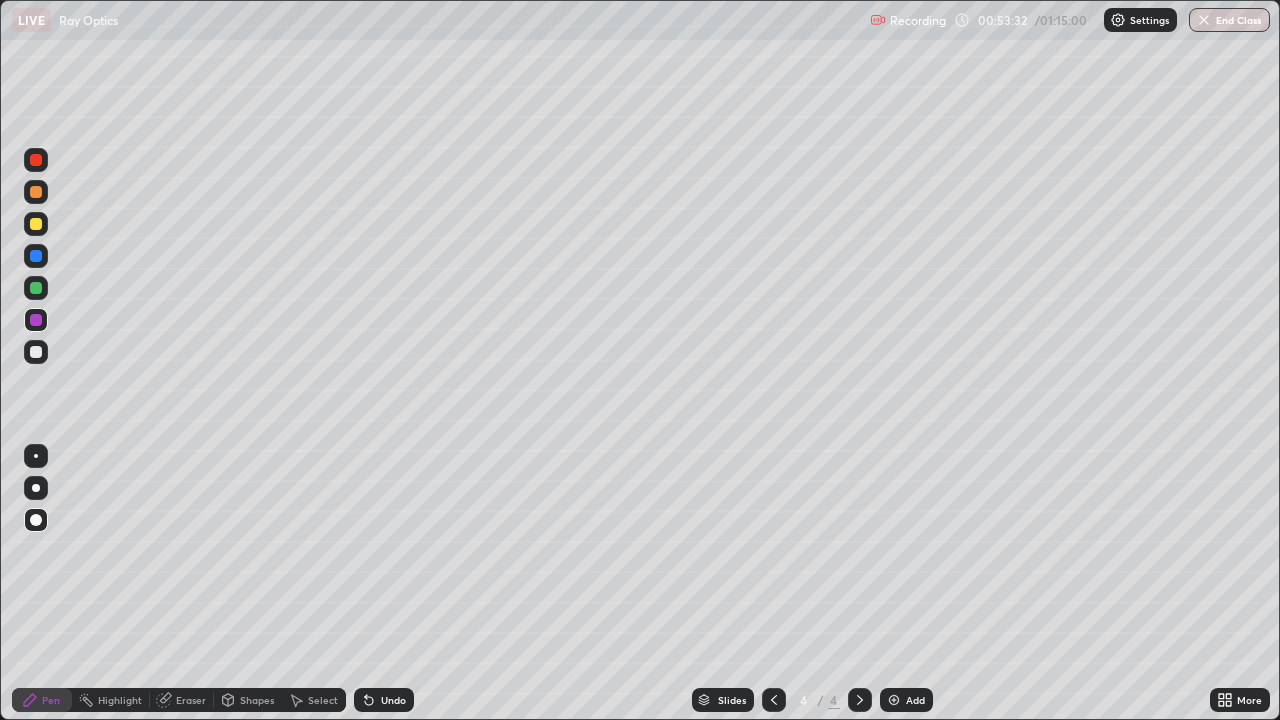 click at bounding box center [36, 352] 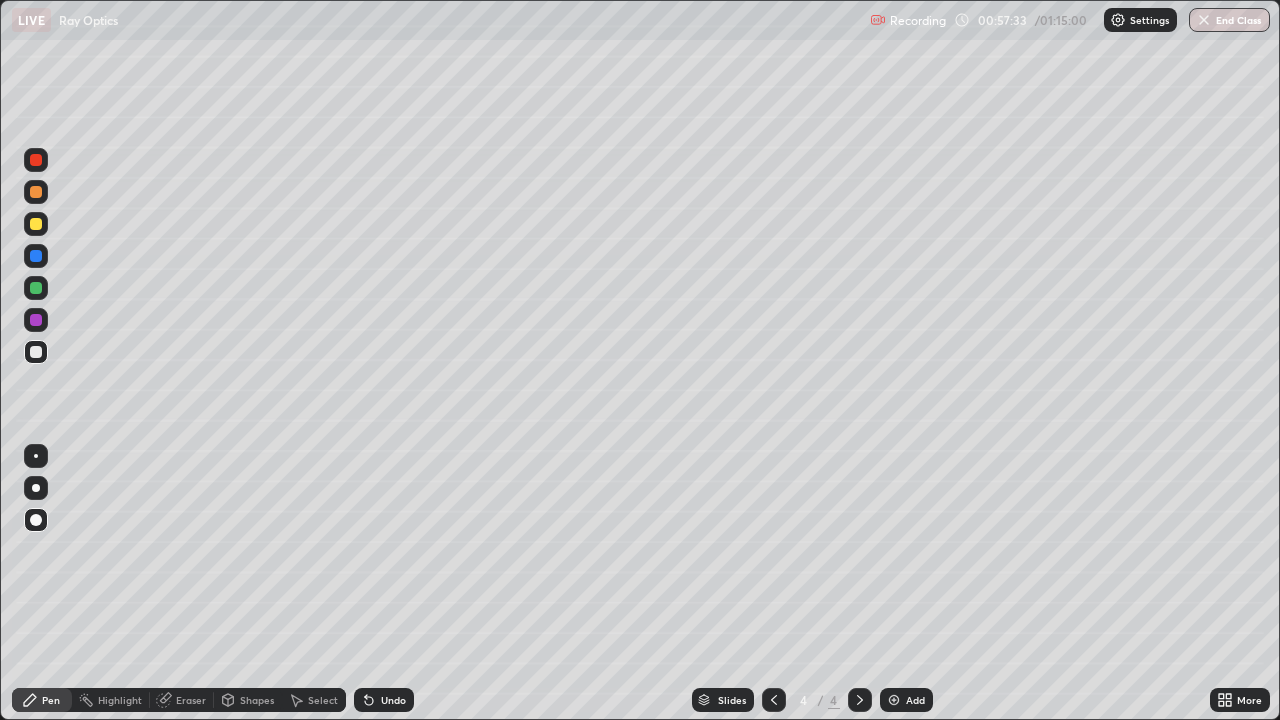 click on "Select" at bounding box center (323, 700) 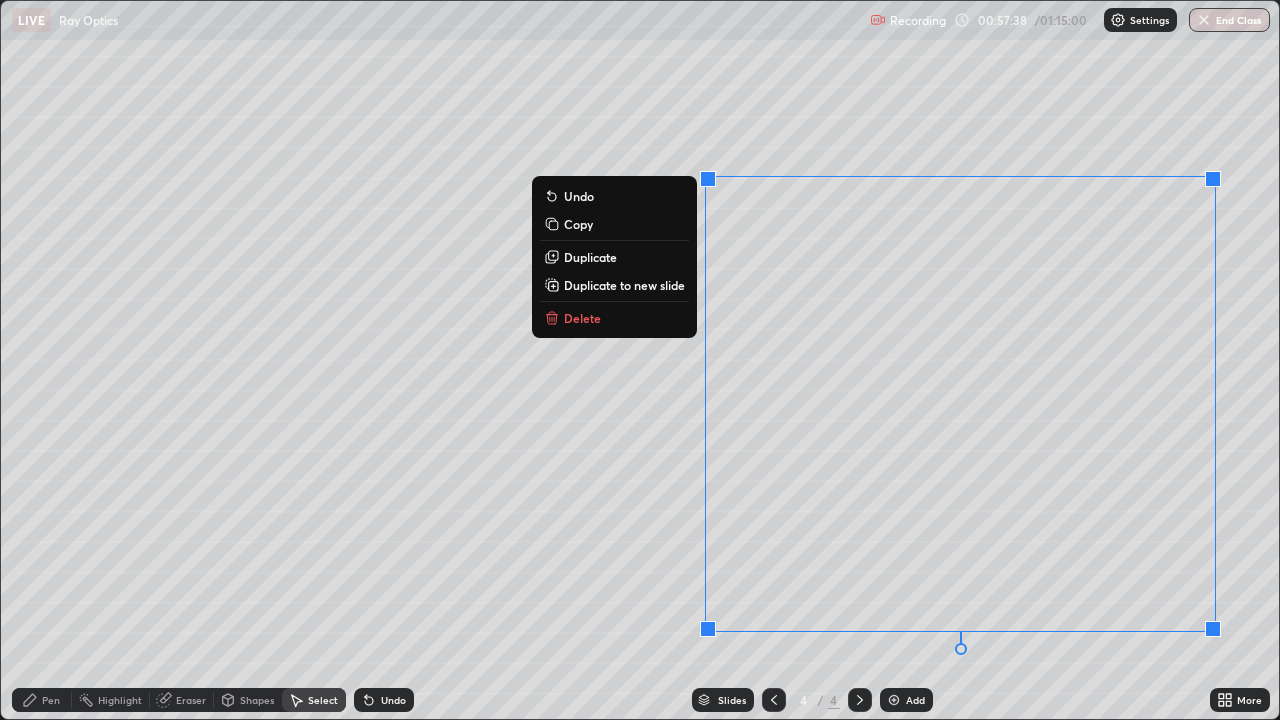 click on "Delete" at bounding box center (614, 318) 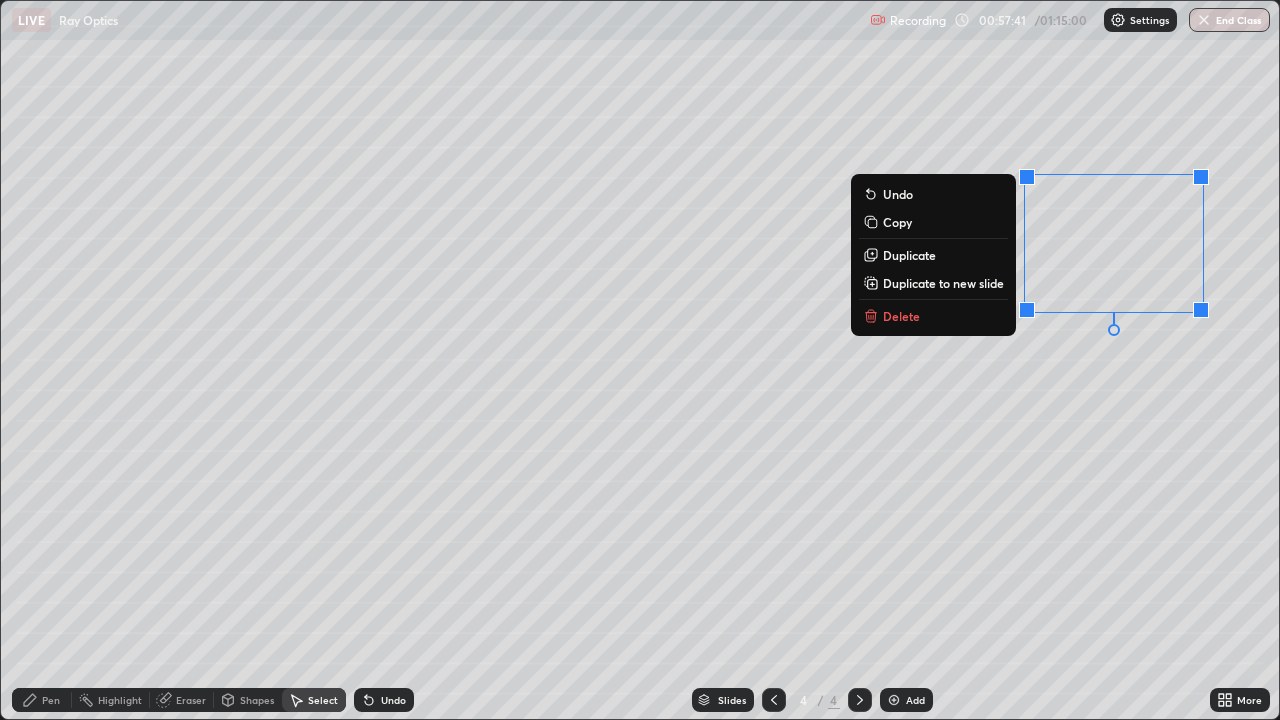 click on "Delete" at bounding box center [933, 316] 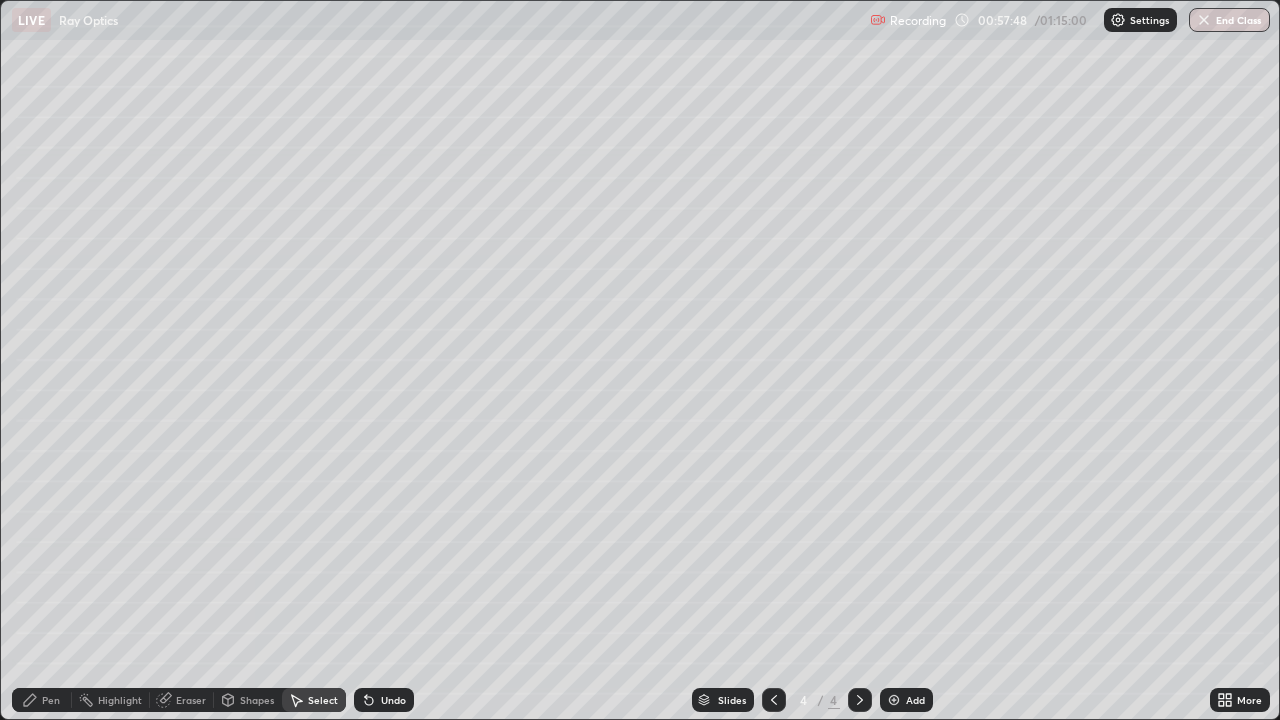 click on "Pen" at bounding box center [51, 700] 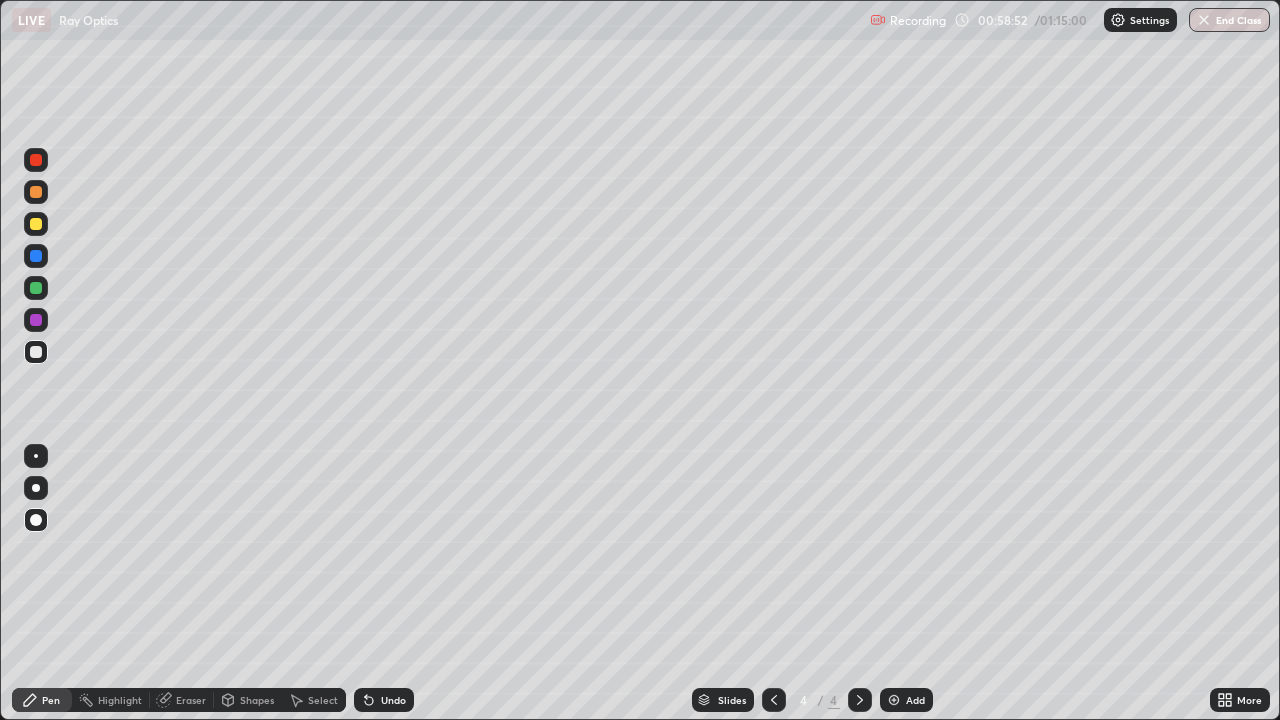 click on "Eraser" at bounding box center (191, 700) 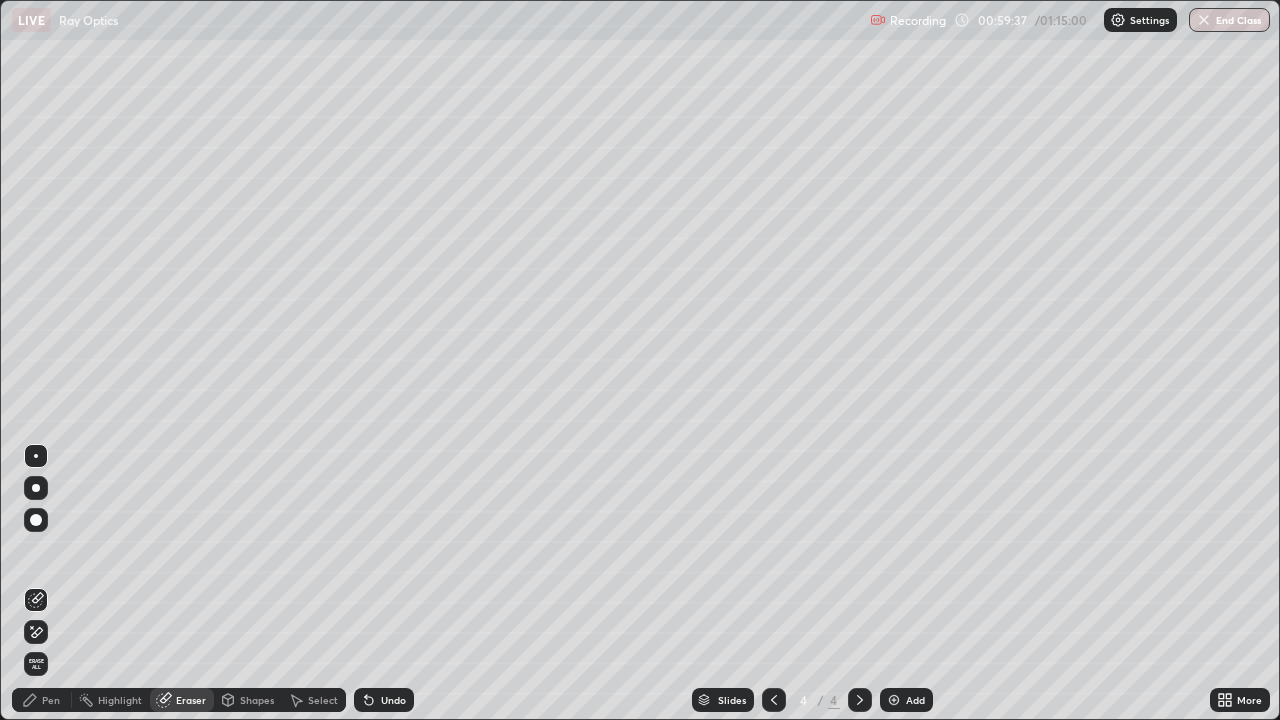 click on "Pen" at bounding box center (51, 700) 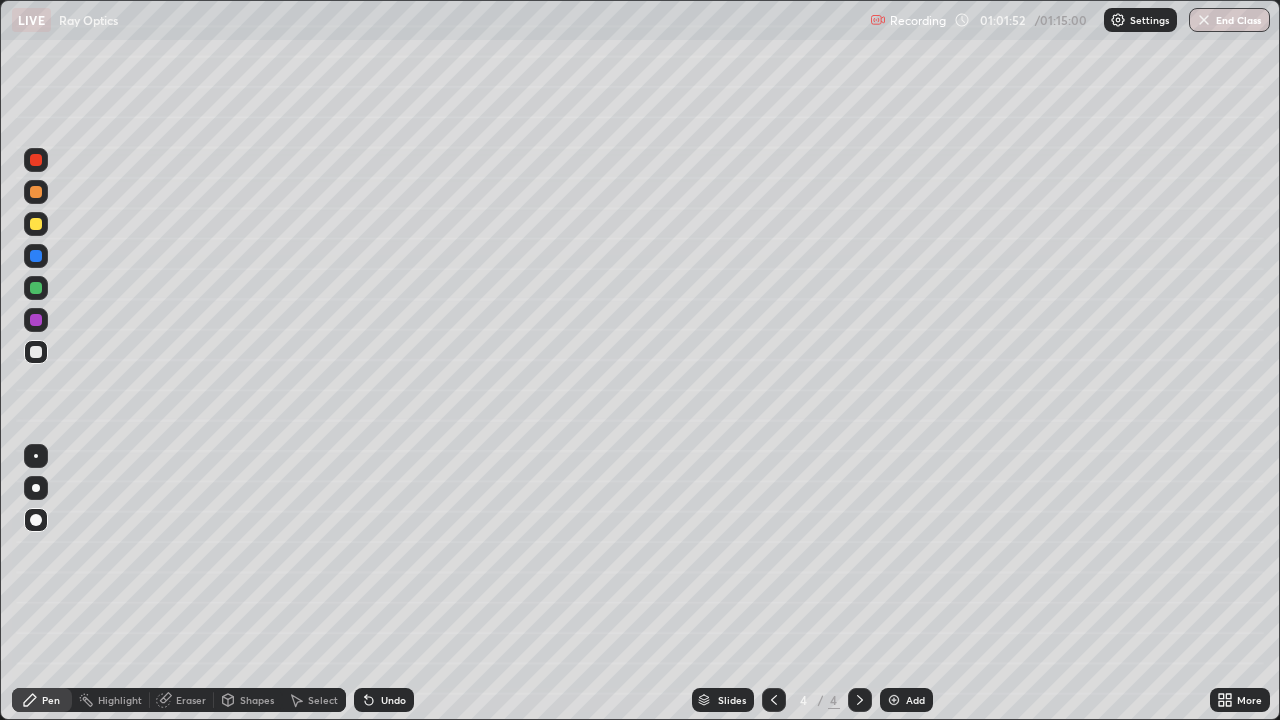 click on "Undo" at bounding box center (393, 700) 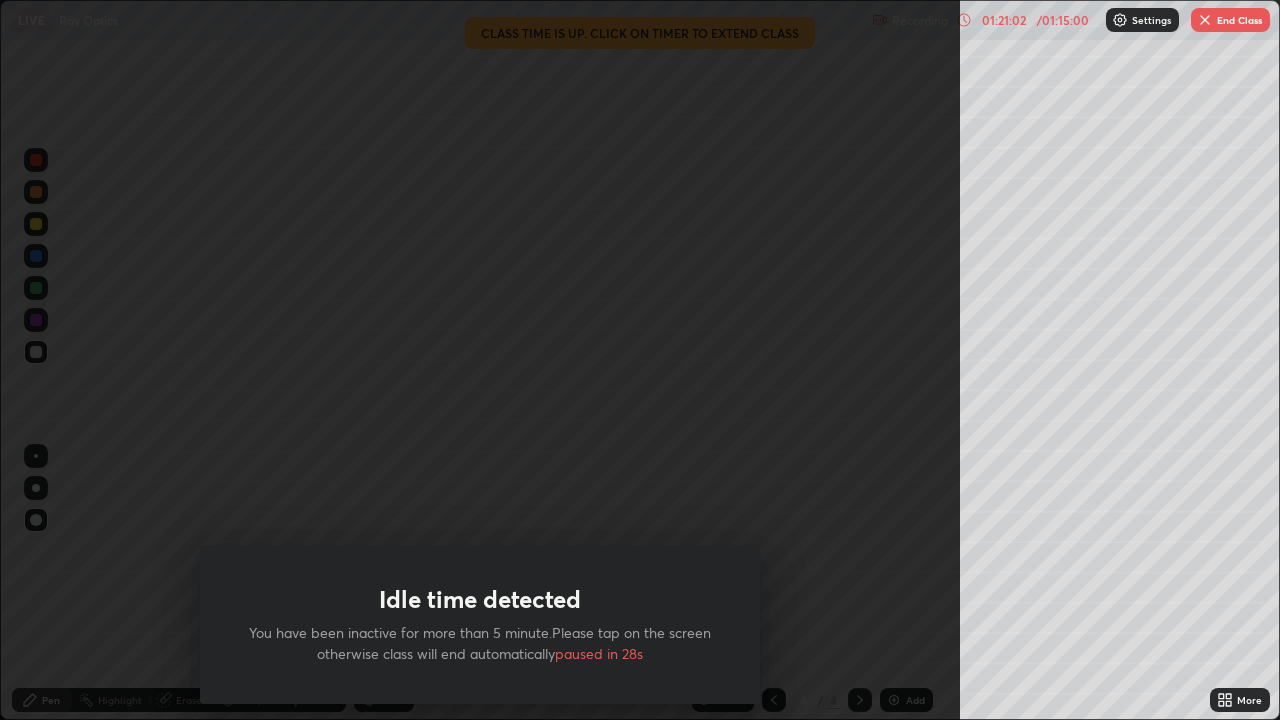 click on "Slides 4 / 4 Add" at bounding box center (812, 700) 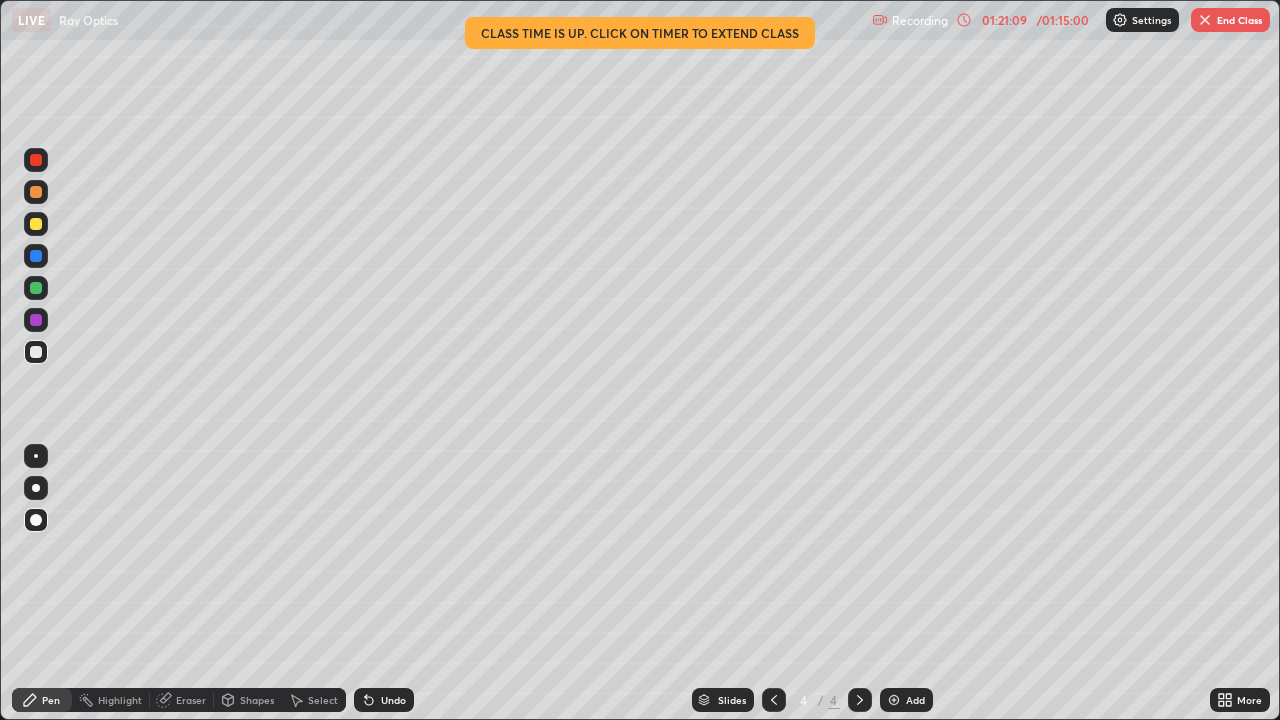click on "End Class" at bounding box center [1230, 20] 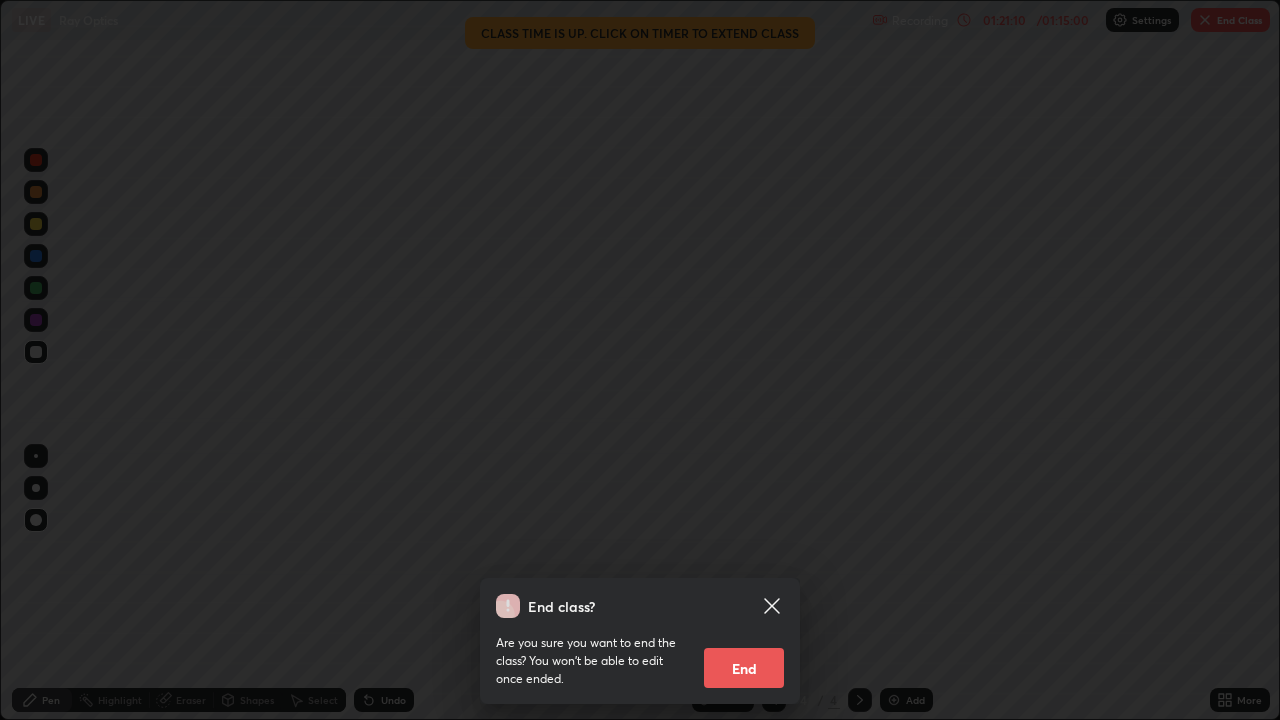 click on "End" at bounding box center (744, 668) 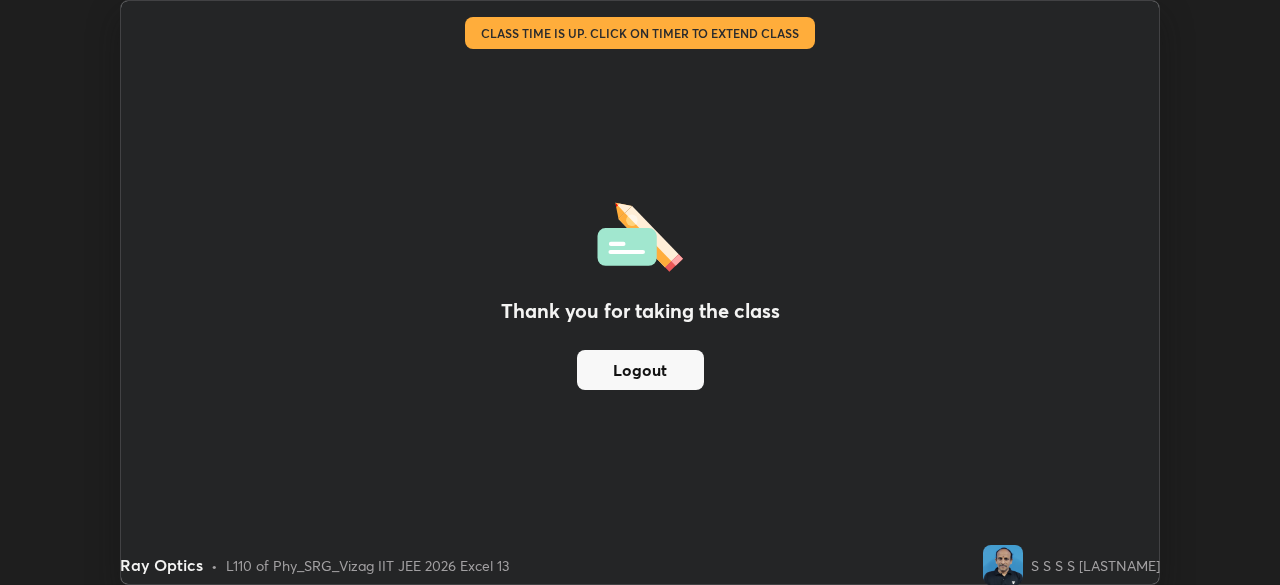 scroll, scrollTop: 585, scrollLeft: 1280, axis: both 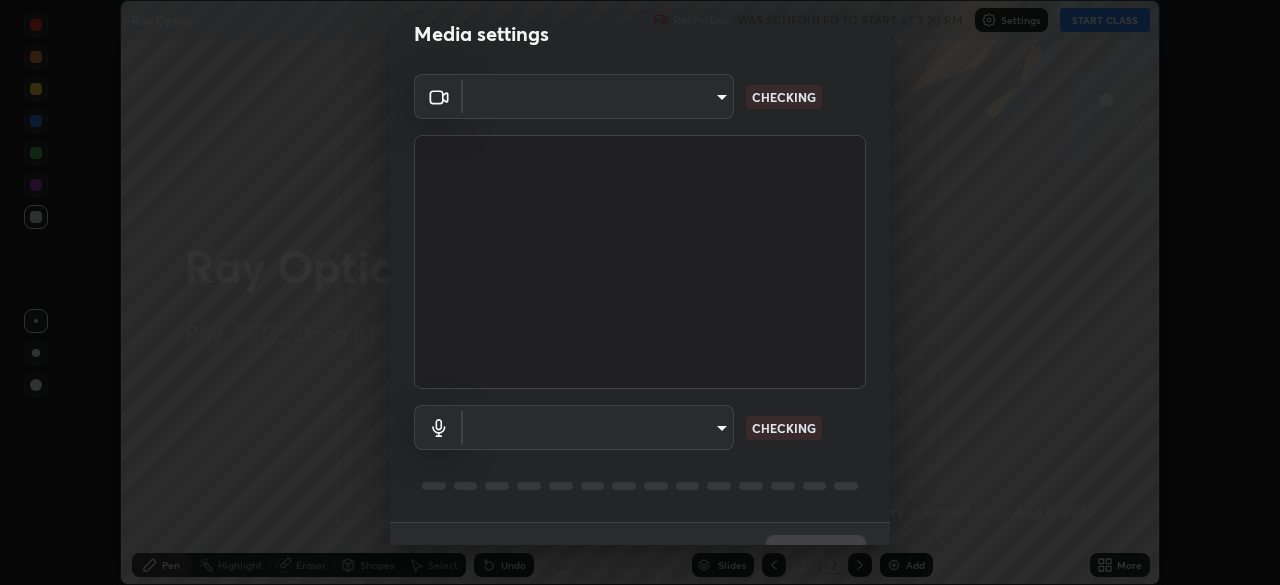 type on "60e4d704cc8f24c1cb46315f93dea7131adeebca537fc4a4d6c1d7a5e743d867" 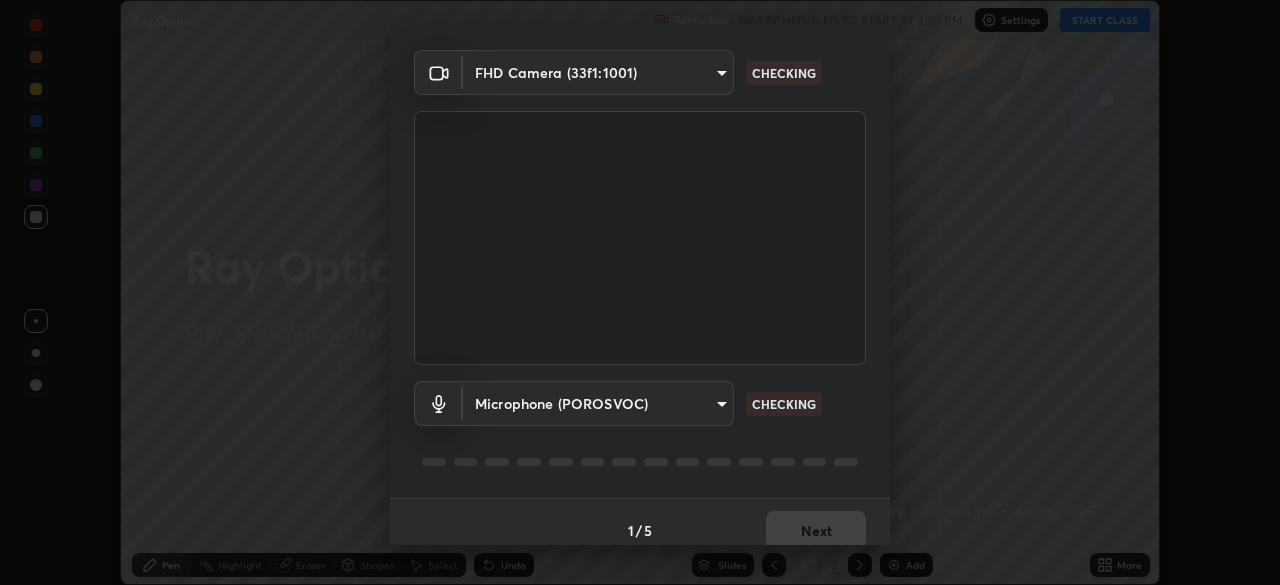 scroll, scrollTop: 71, scrollLeft: 0, axis: vertical 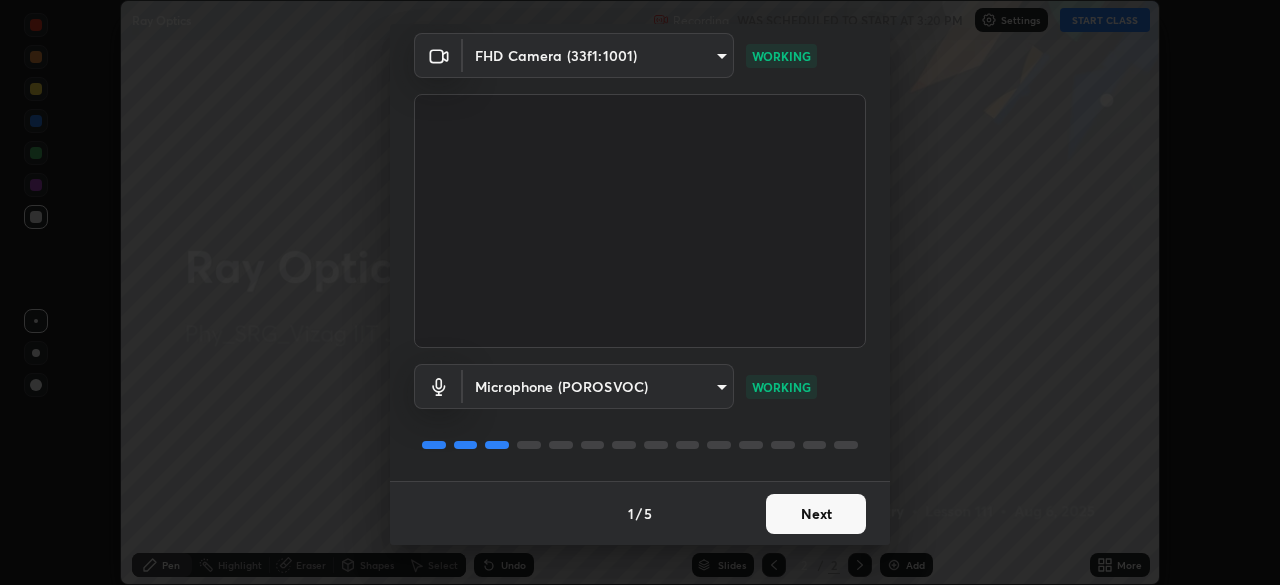 click on "Next" at bounding box center (816, 514) 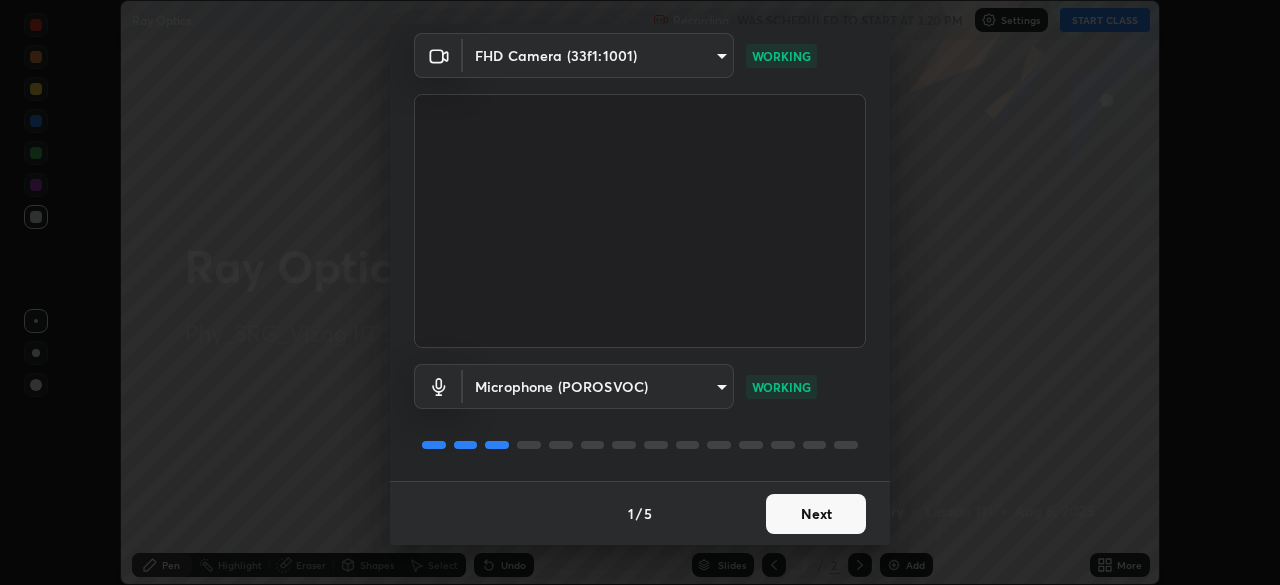 scroll, scrollTop: 0, scrollLeft: 0, axis: both 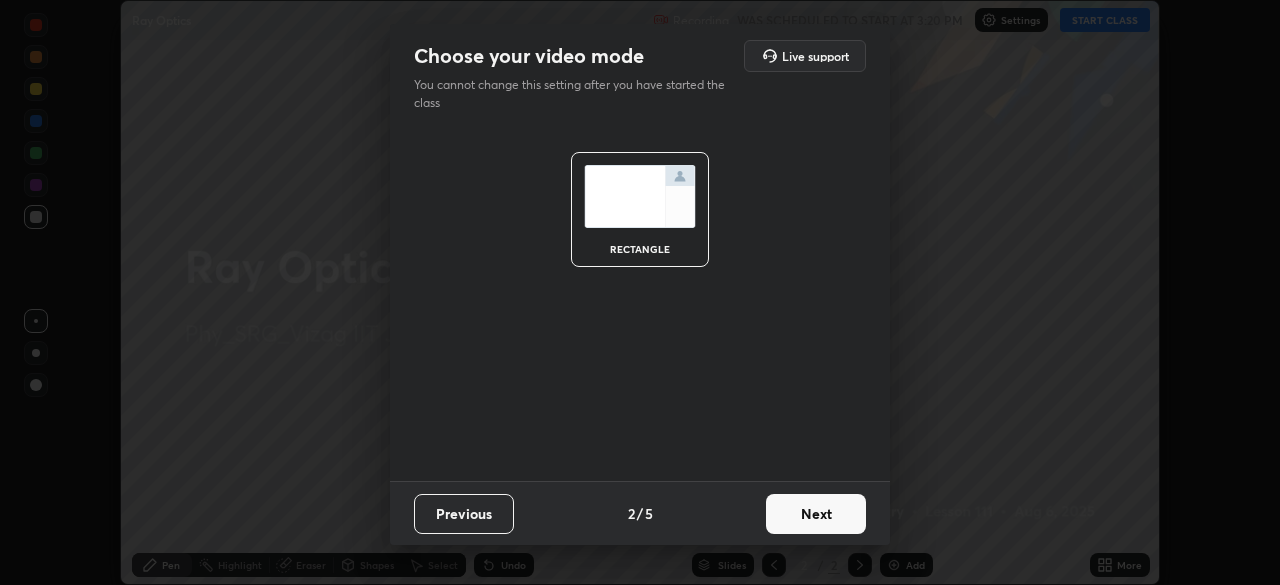 click on "Next" at bounding box center [816, 514] 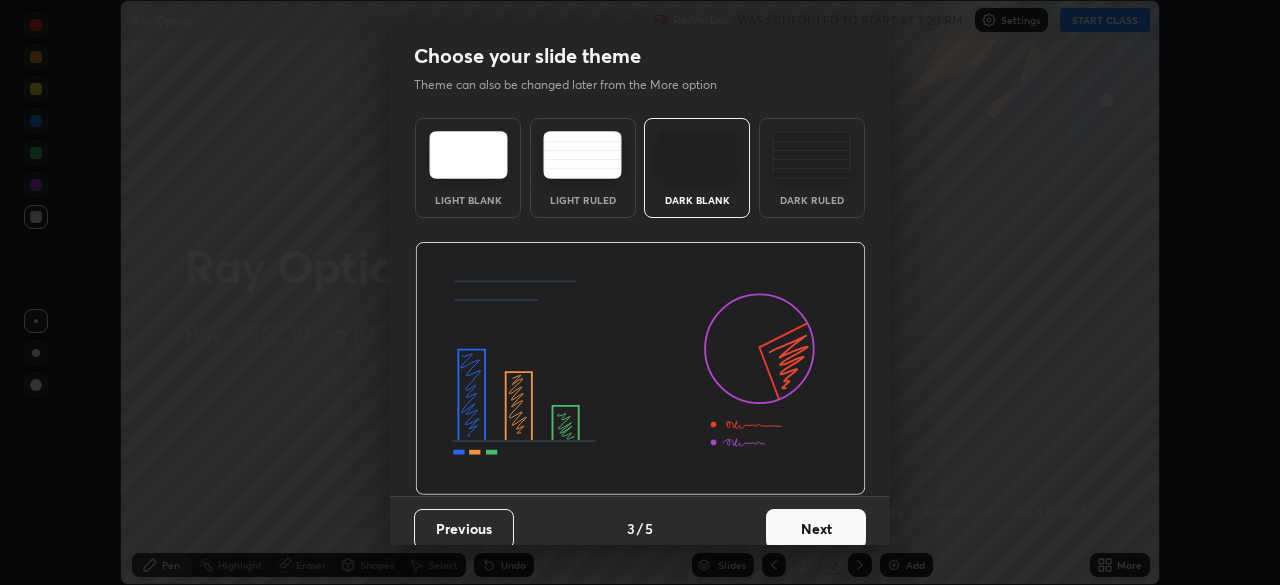 click at bounding box center (640, 369) 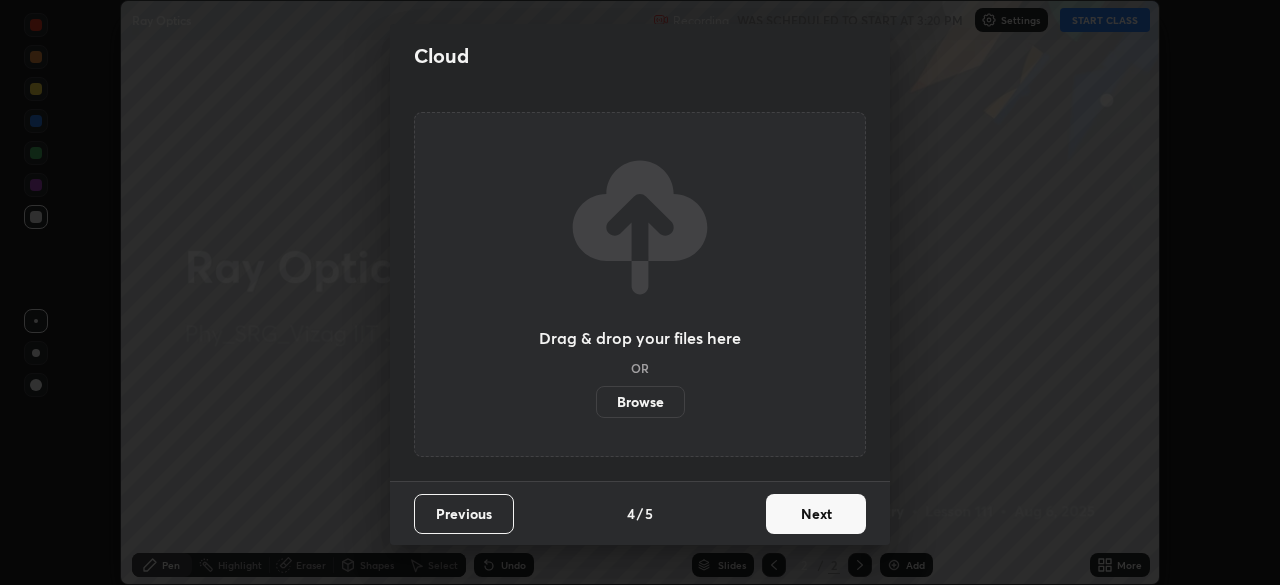 click on "Next" at bounding box center [816, 514] 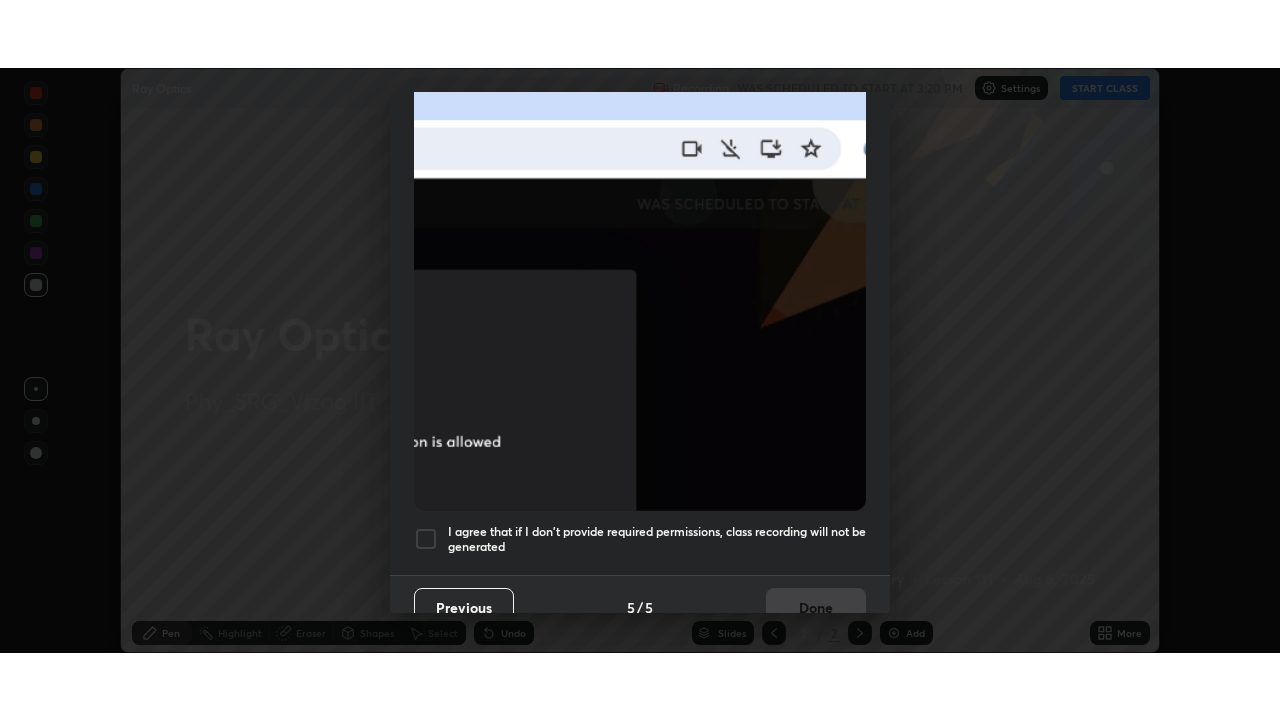scroll, scrollTop: 479, scrollLeft: 0, axis: vertical 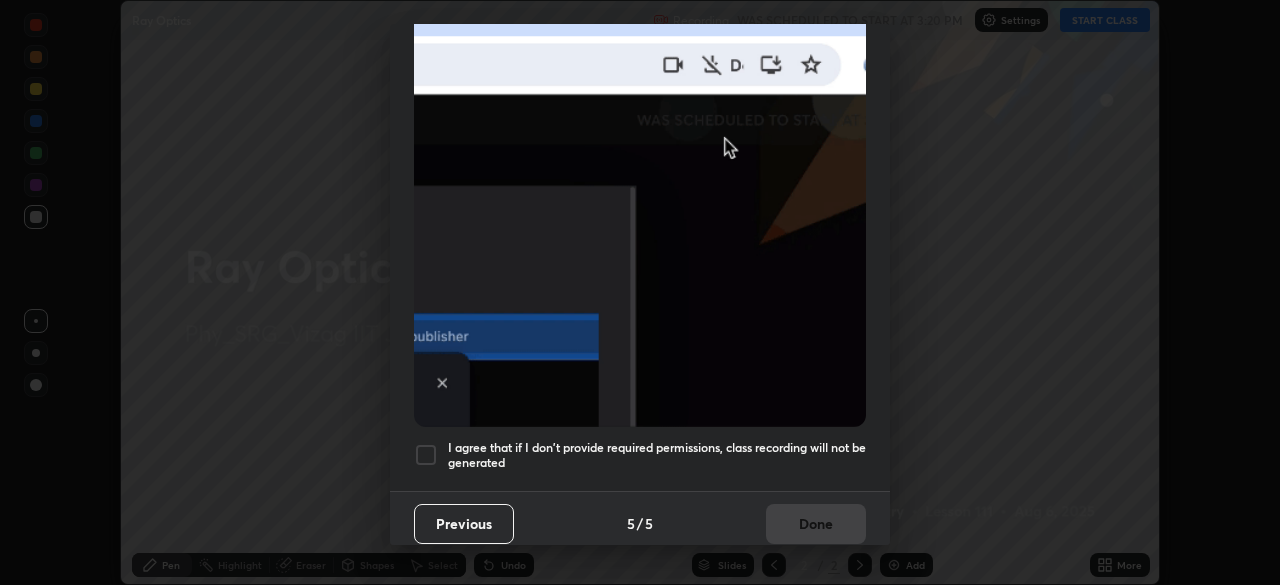 click on "I agree that if I don't provide required permissions, class recording will not be generated" at bounding box center [657, 455] 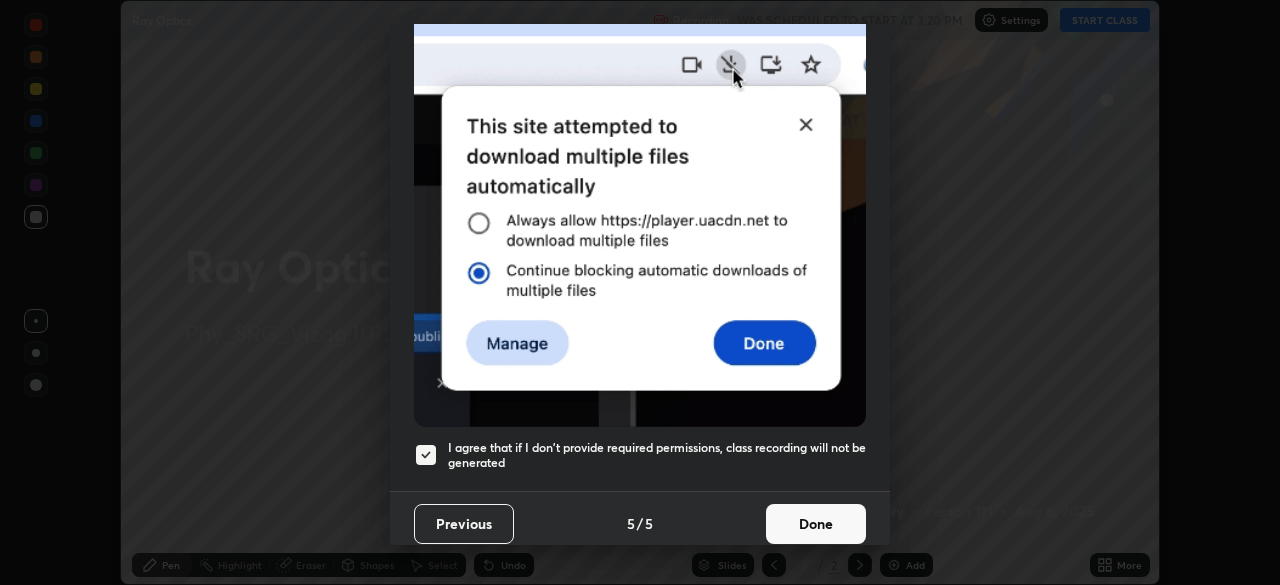 click on "Done" at bounding box center (816, 524) 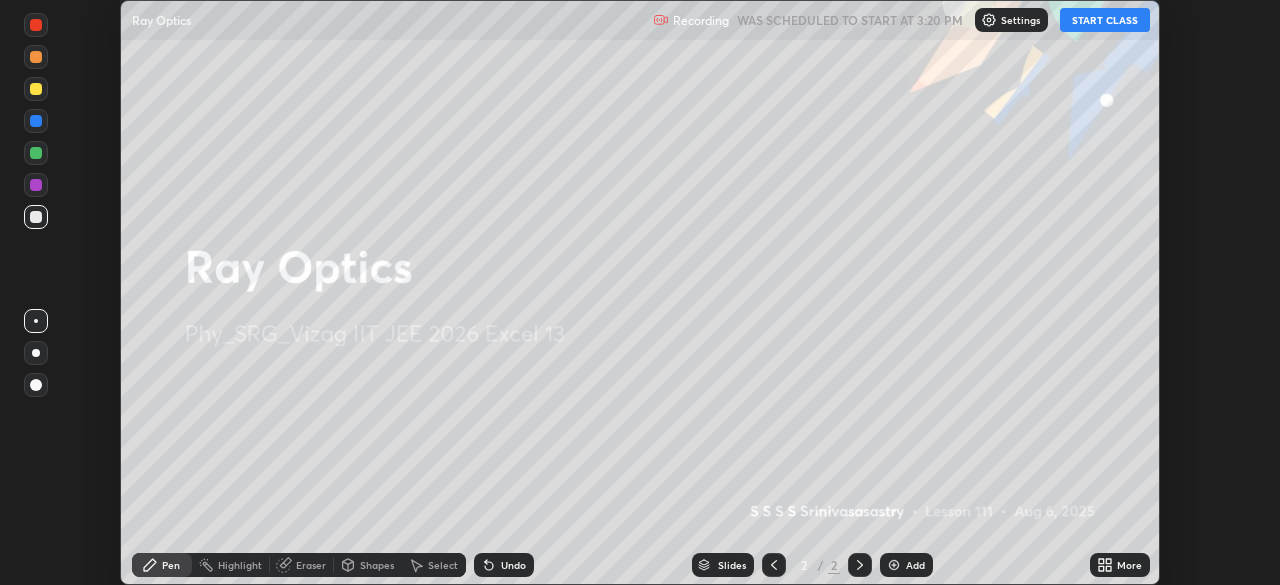 click on "More" at bounding box center [1129, 565] 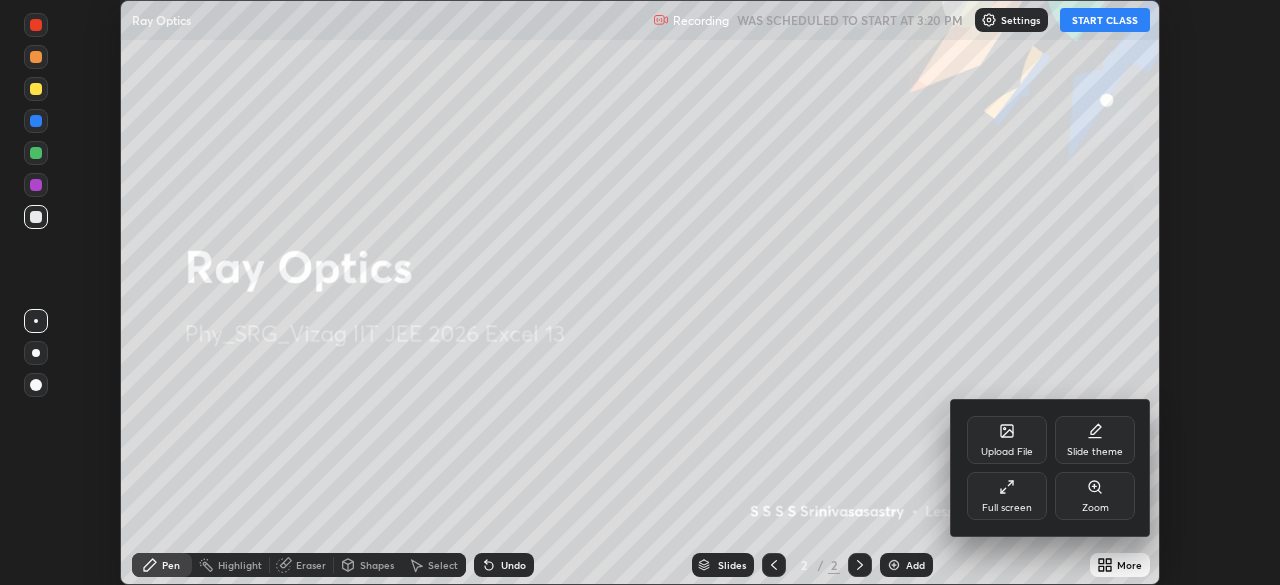 click on "Full screen" at bounding box center [1007, 508] 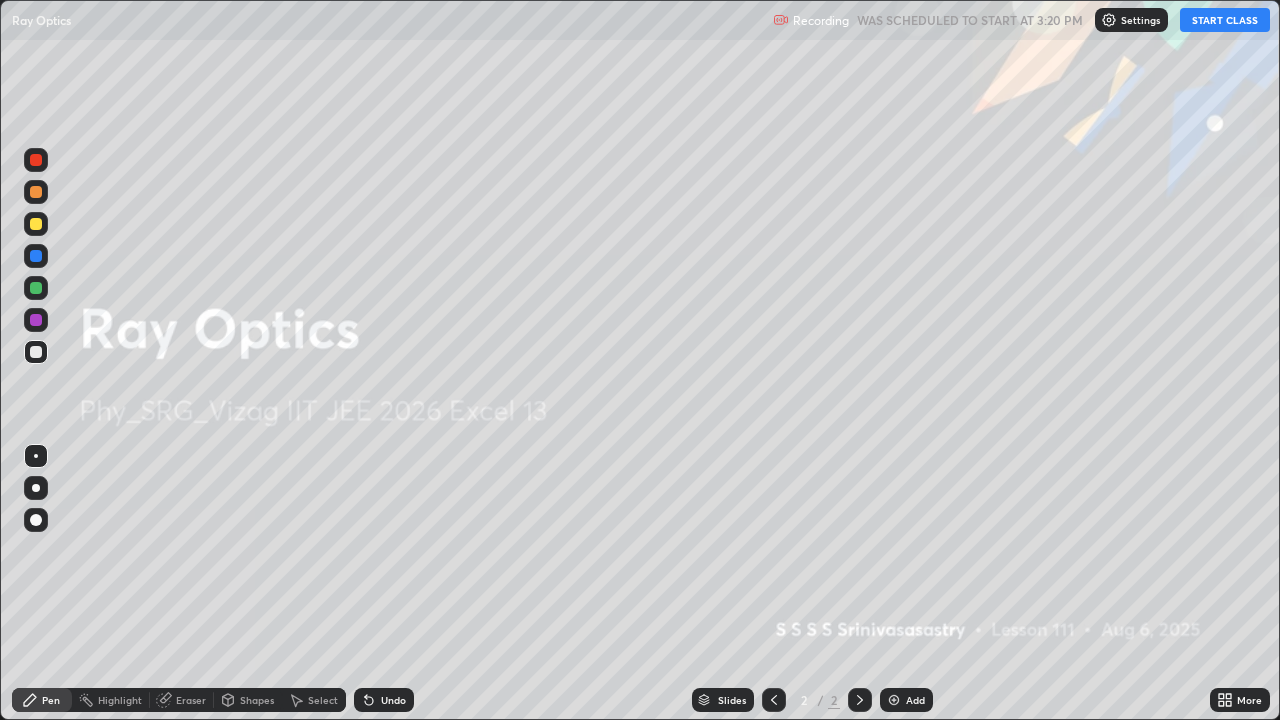 scroll, scrollTop: 99280, scrollLeft: 98720, axis: both 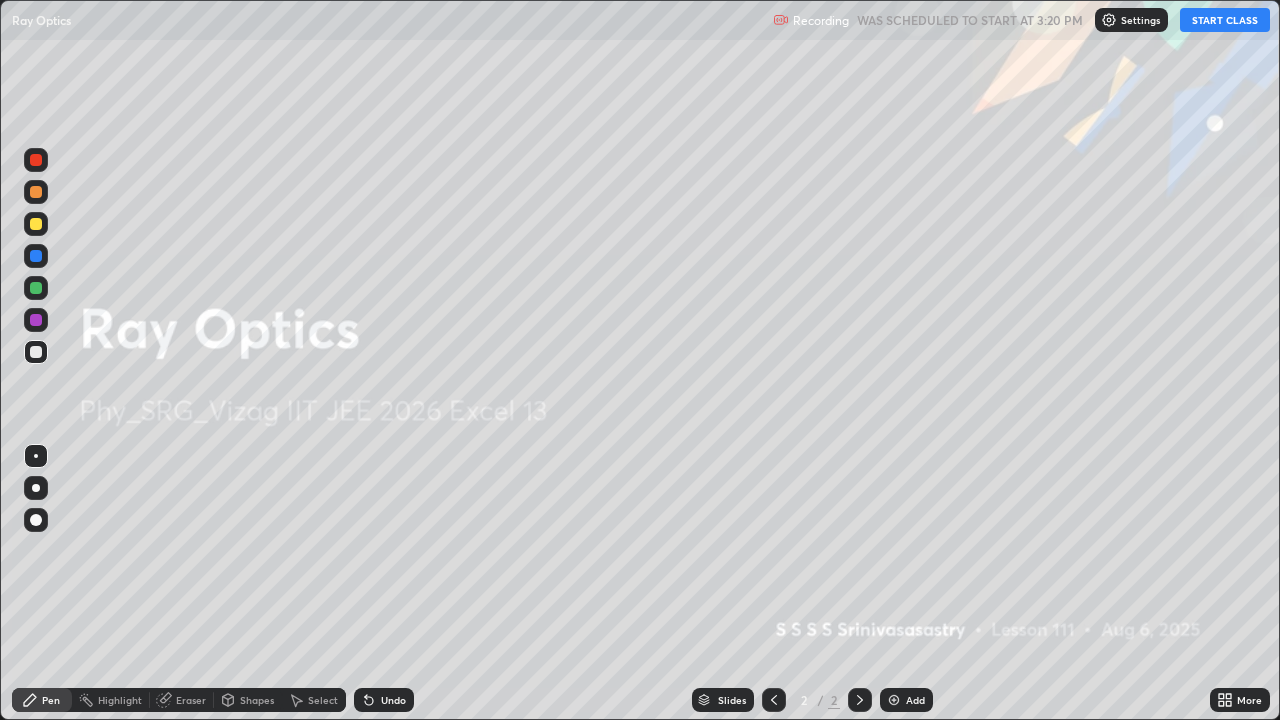 click on "START CLASS" at bounding box center (1225, 20) 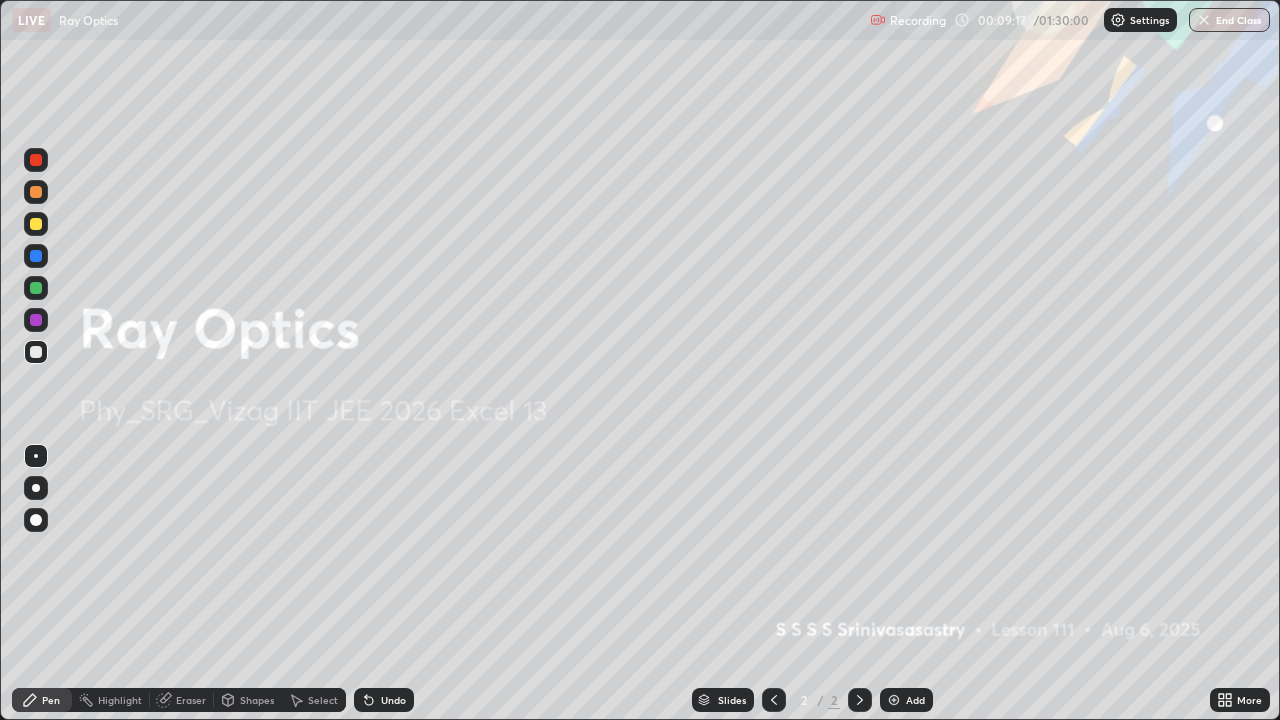 click 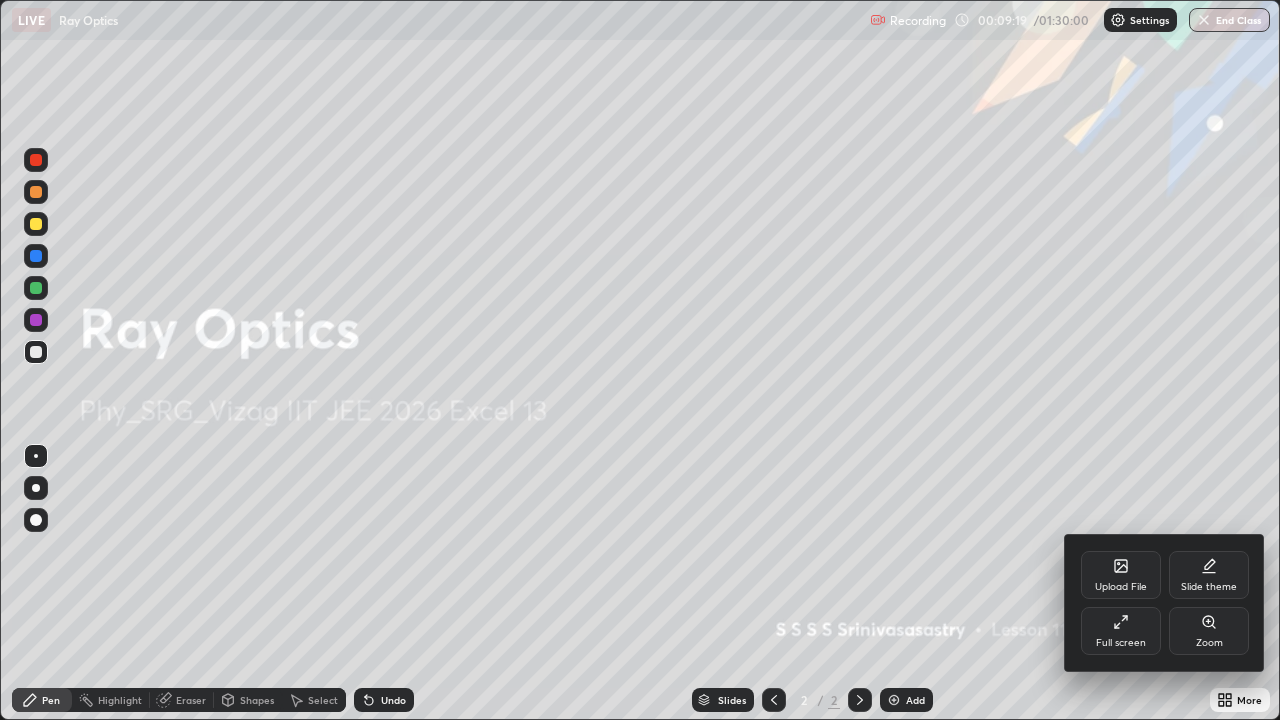 click on "Slide theme" at bounding box center (1209, 575) 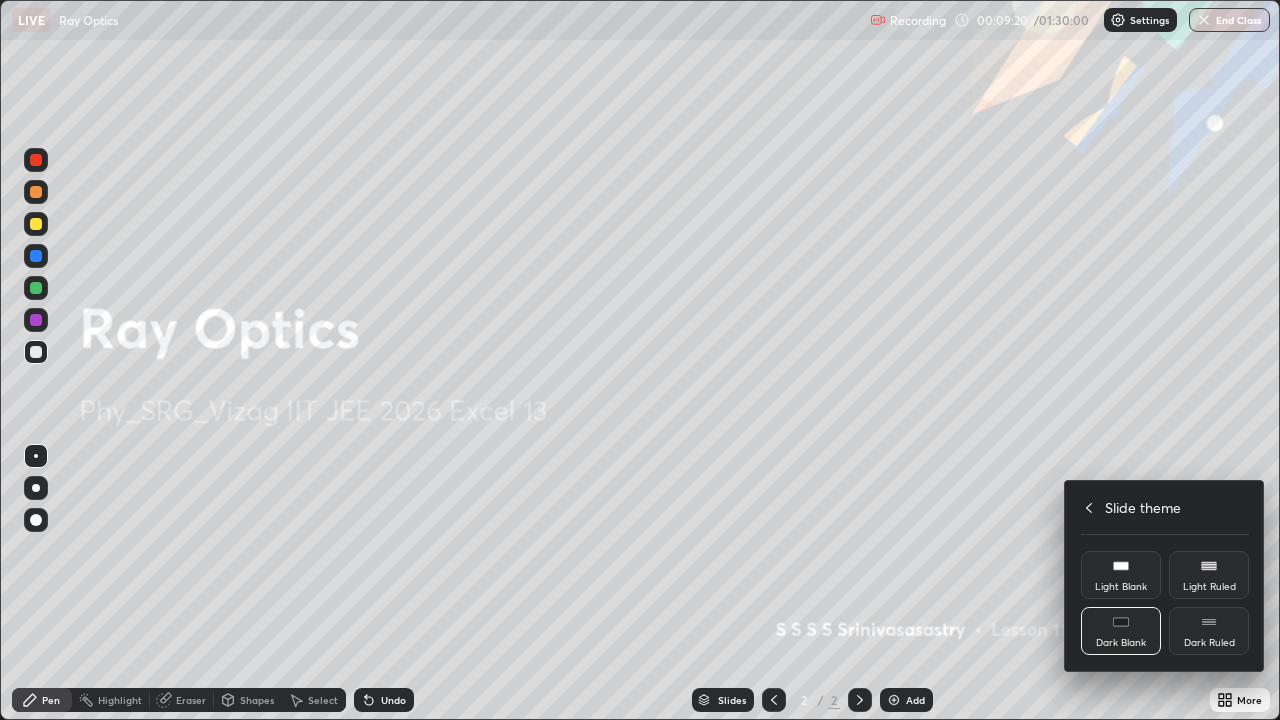 click on "Dark Ruled" at bounding box center [1209, 643] 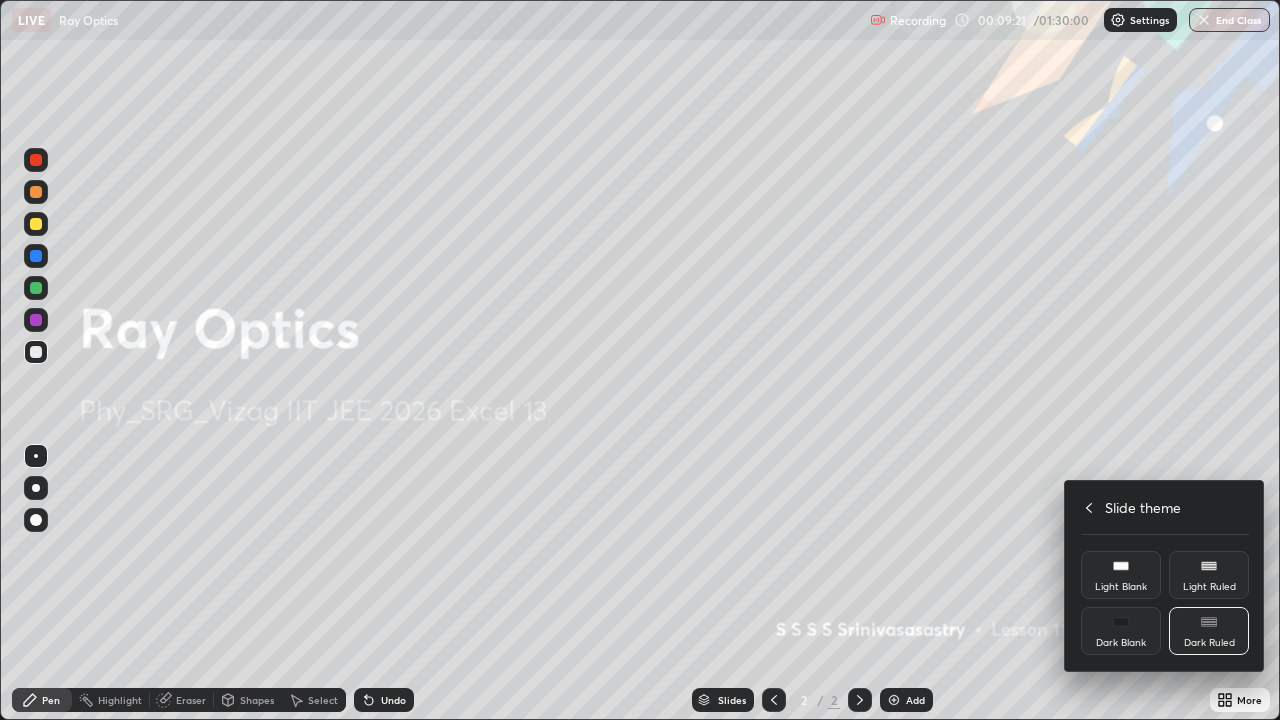 click at bounding box center (640, 360) 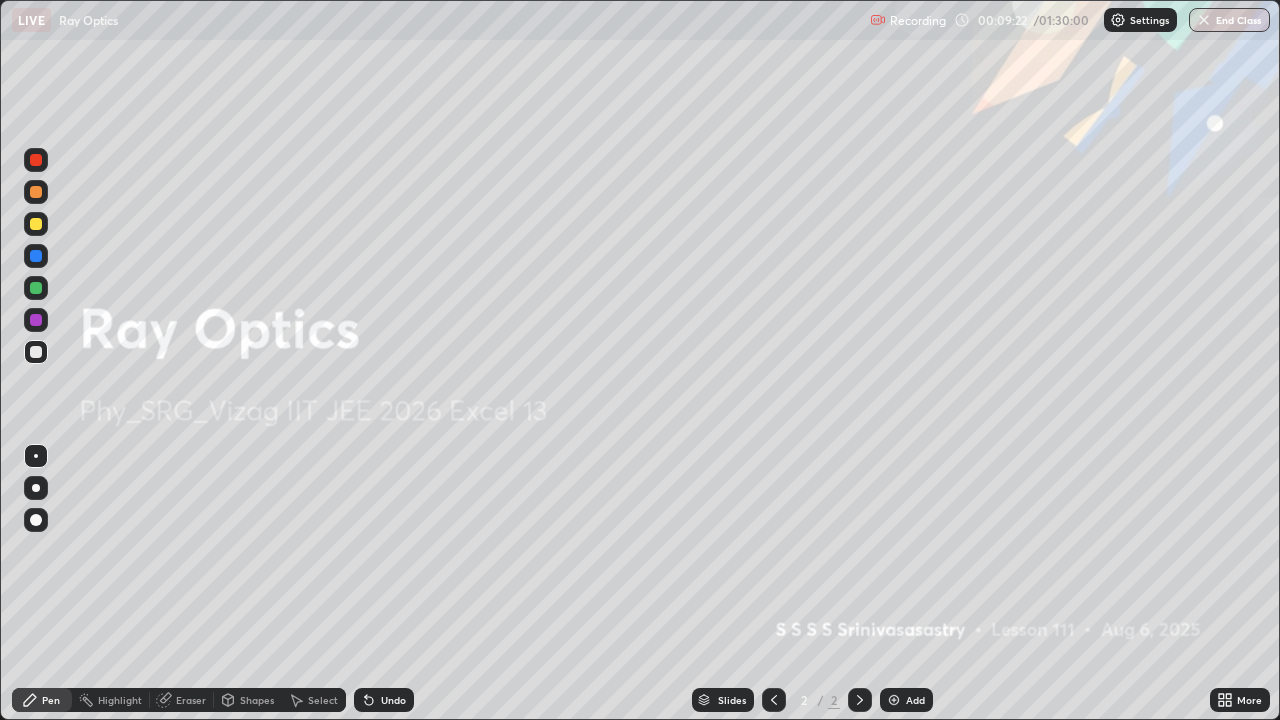 click at bounding box center (894, 700) 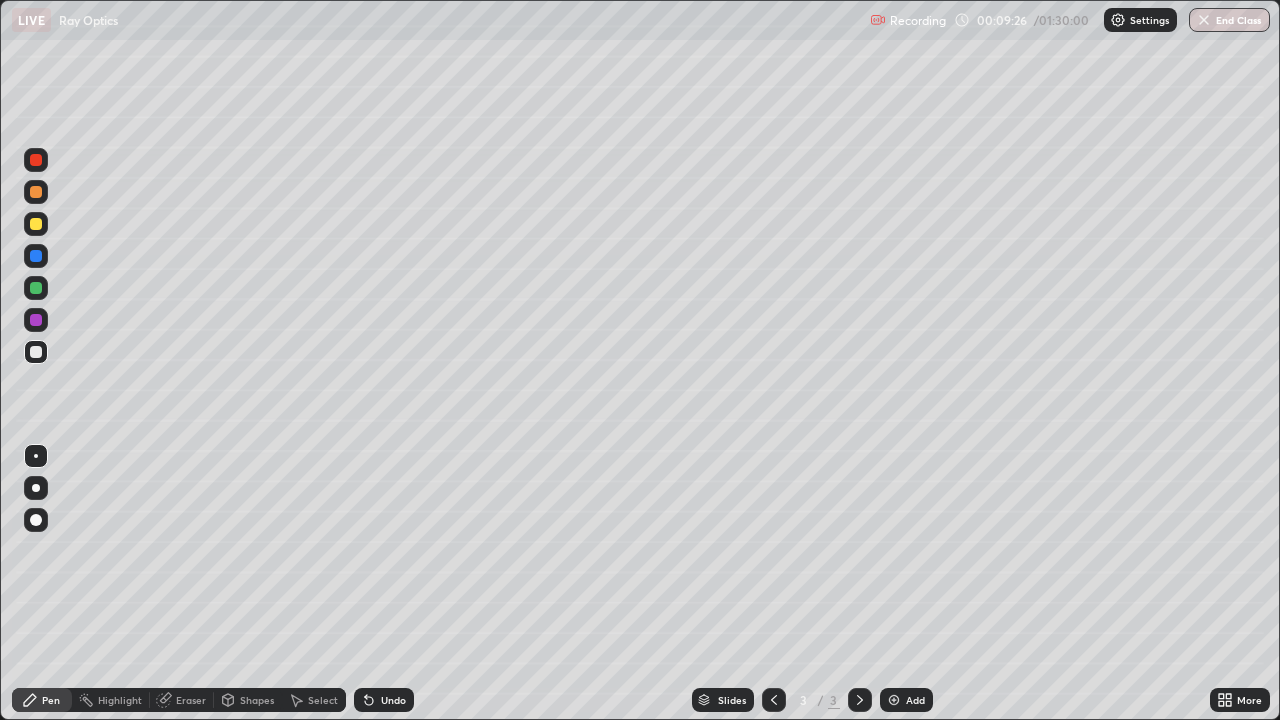 click at bounding box center (36, 520) 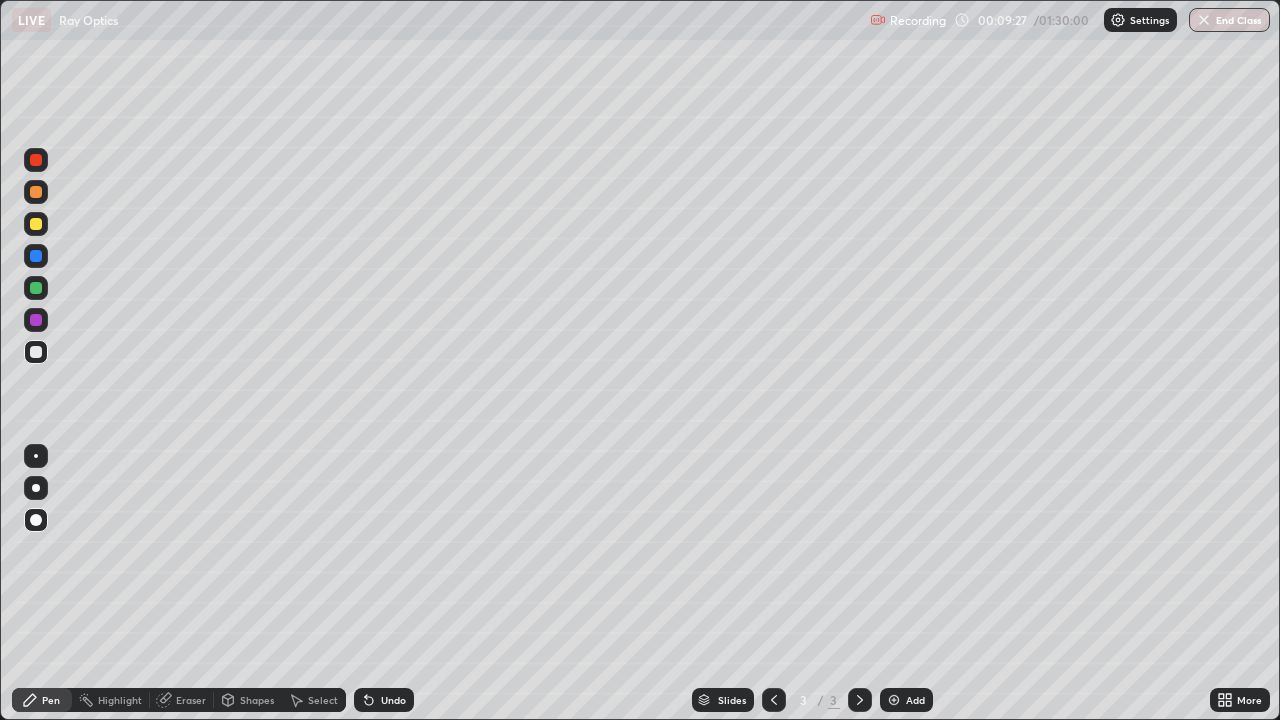 click on "Shapes" at bounding box center (257, 700) 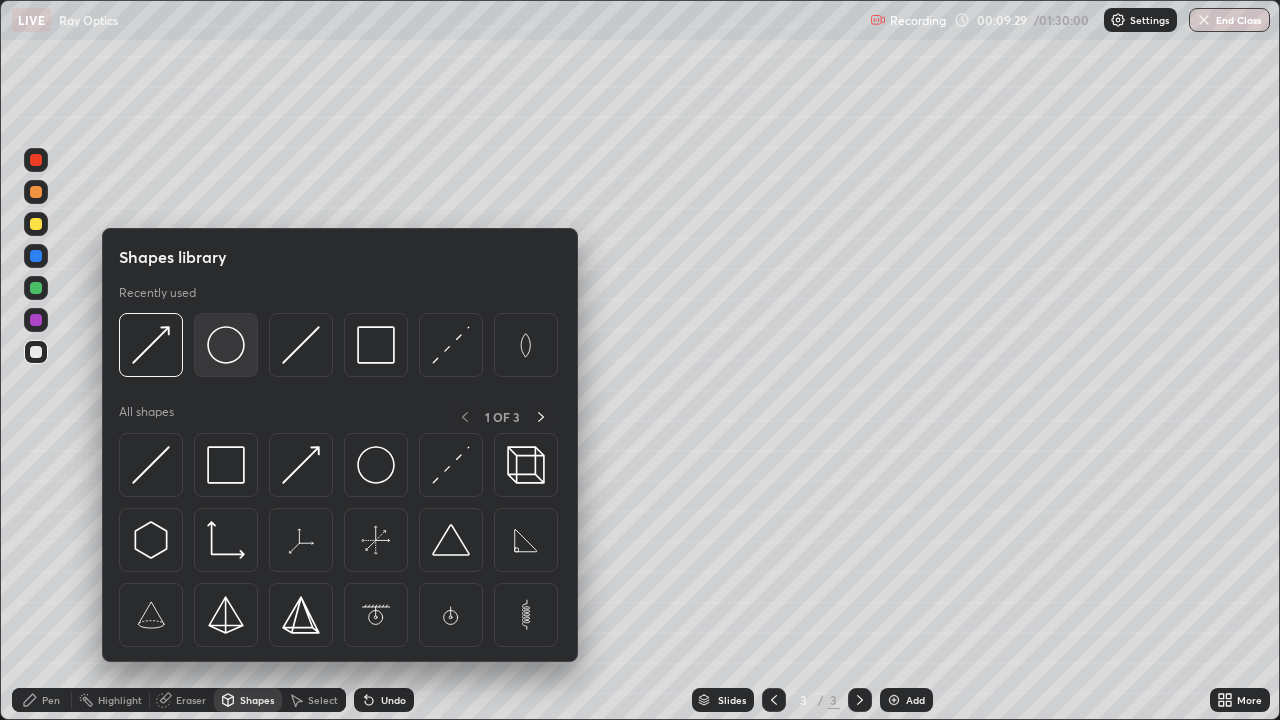 click at bounding box center (226, 345) 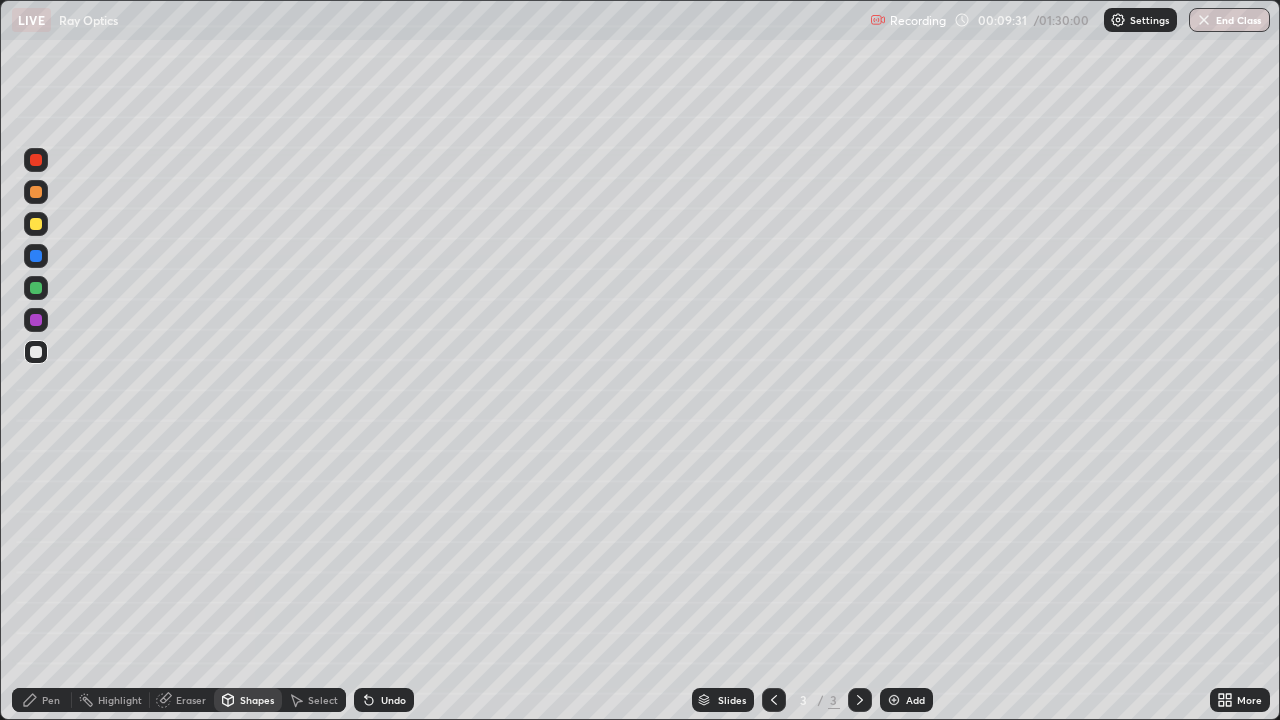 click at bounding box center [36, 256] 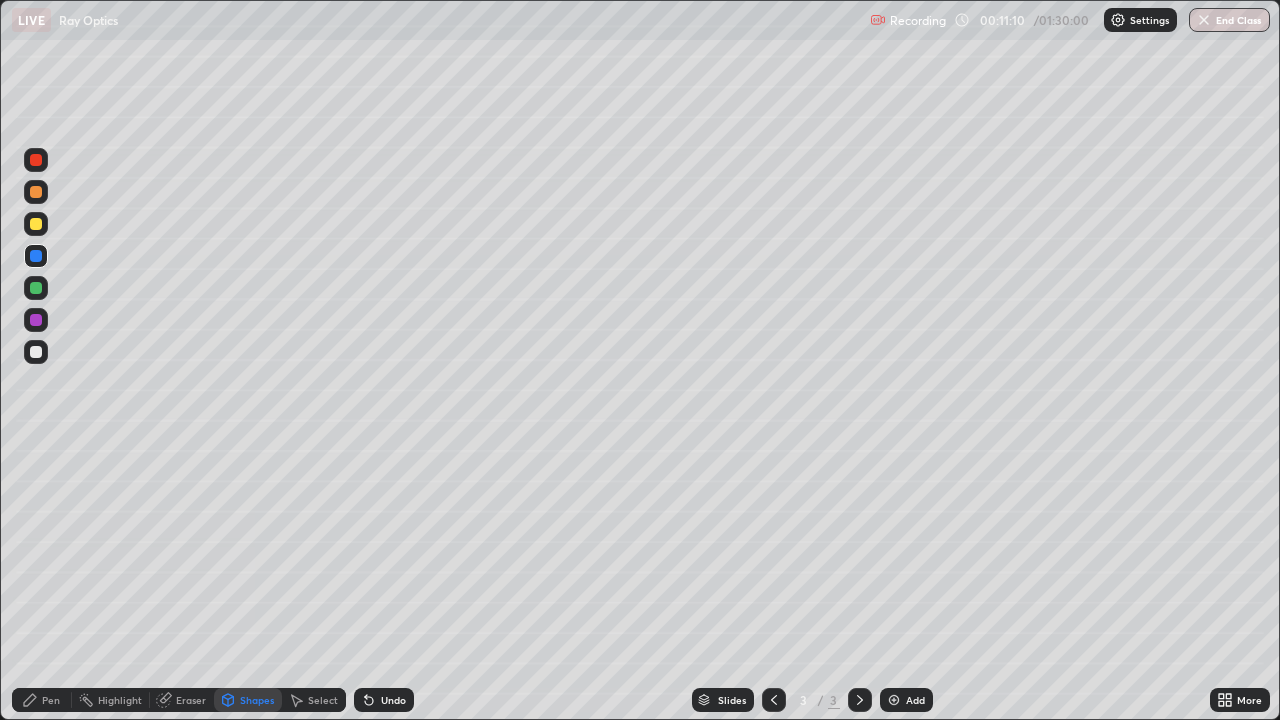 click on "Shapes" at bounding box center [257, 700] 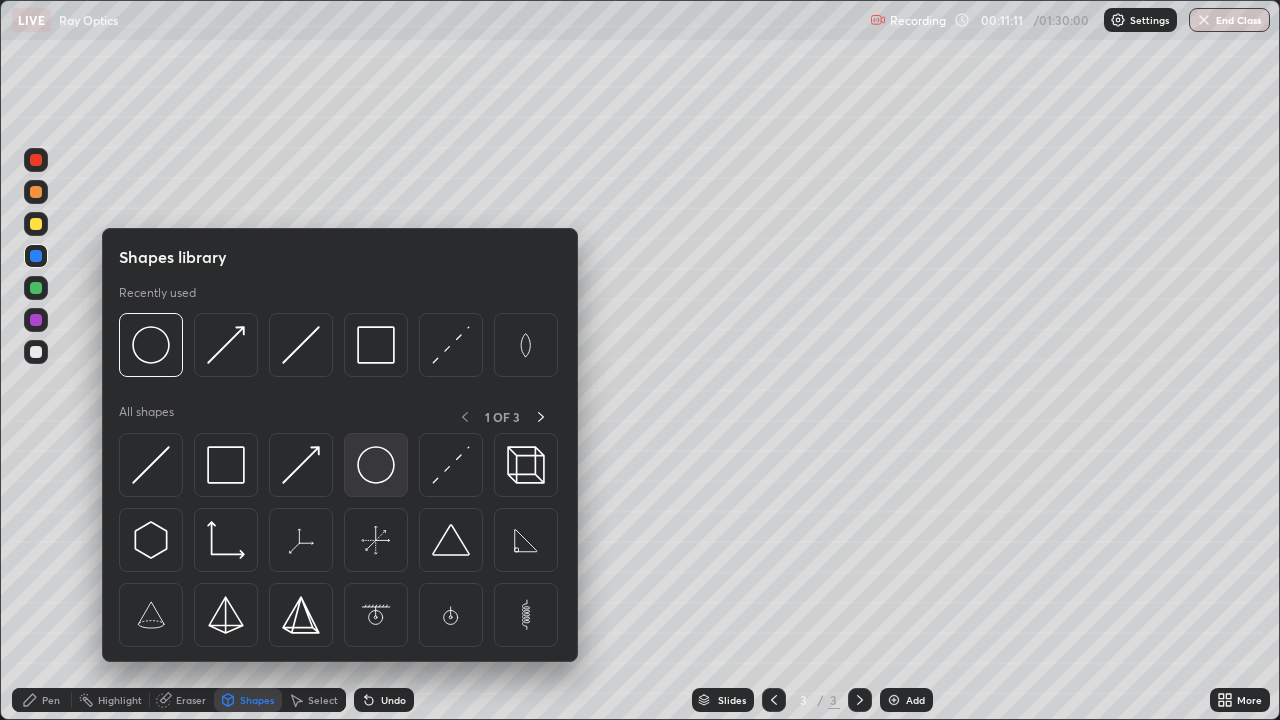 click at bounding box center (376, 465) 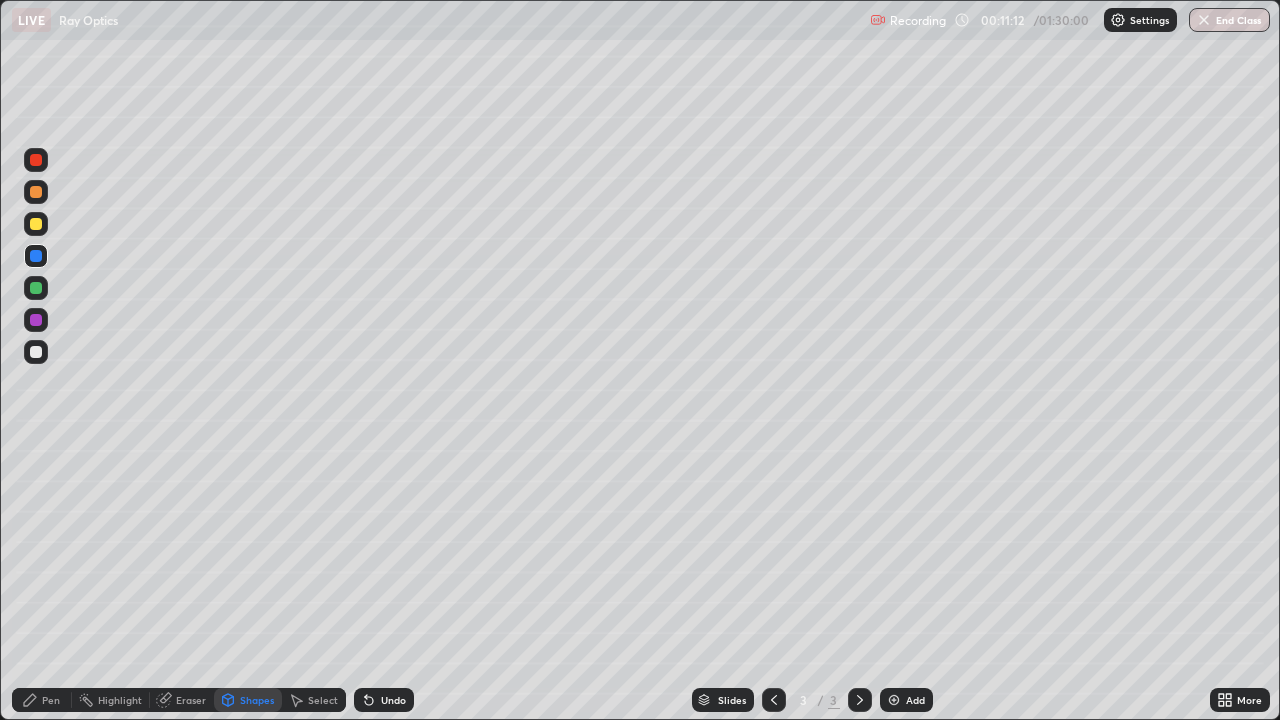 click at bounding box center (36, 352) 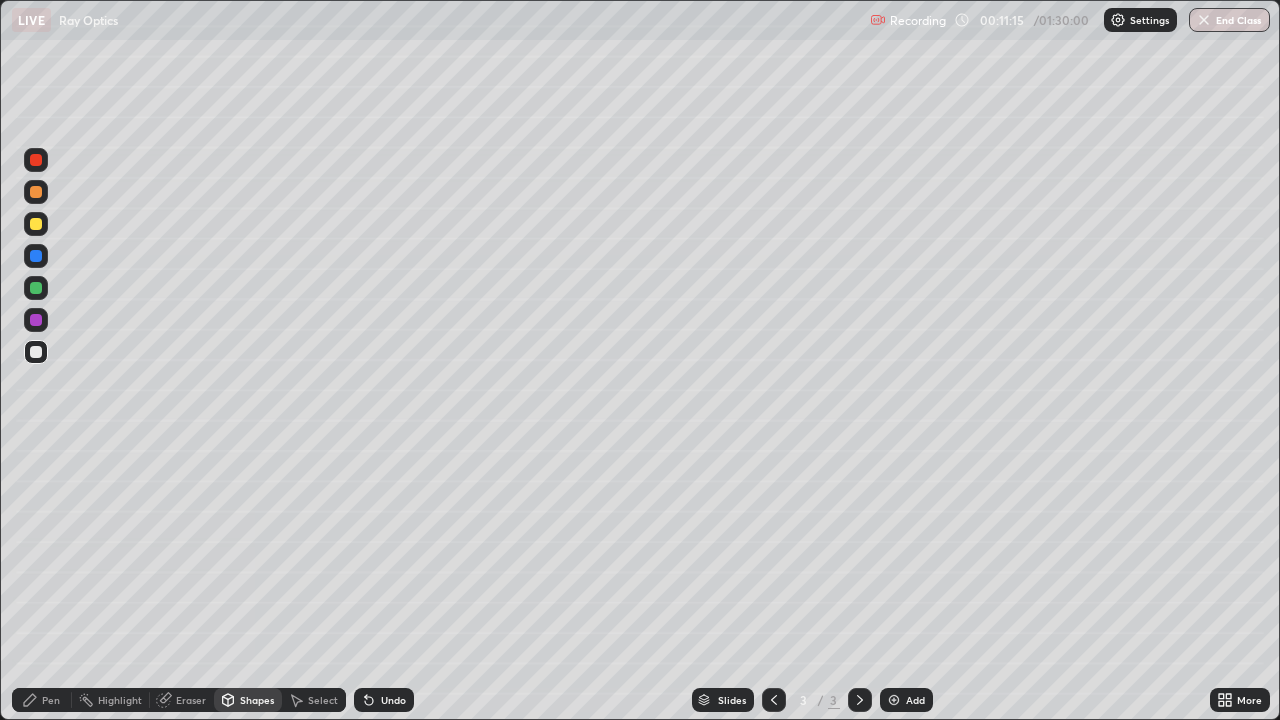 click at bounding box center [36, 320] 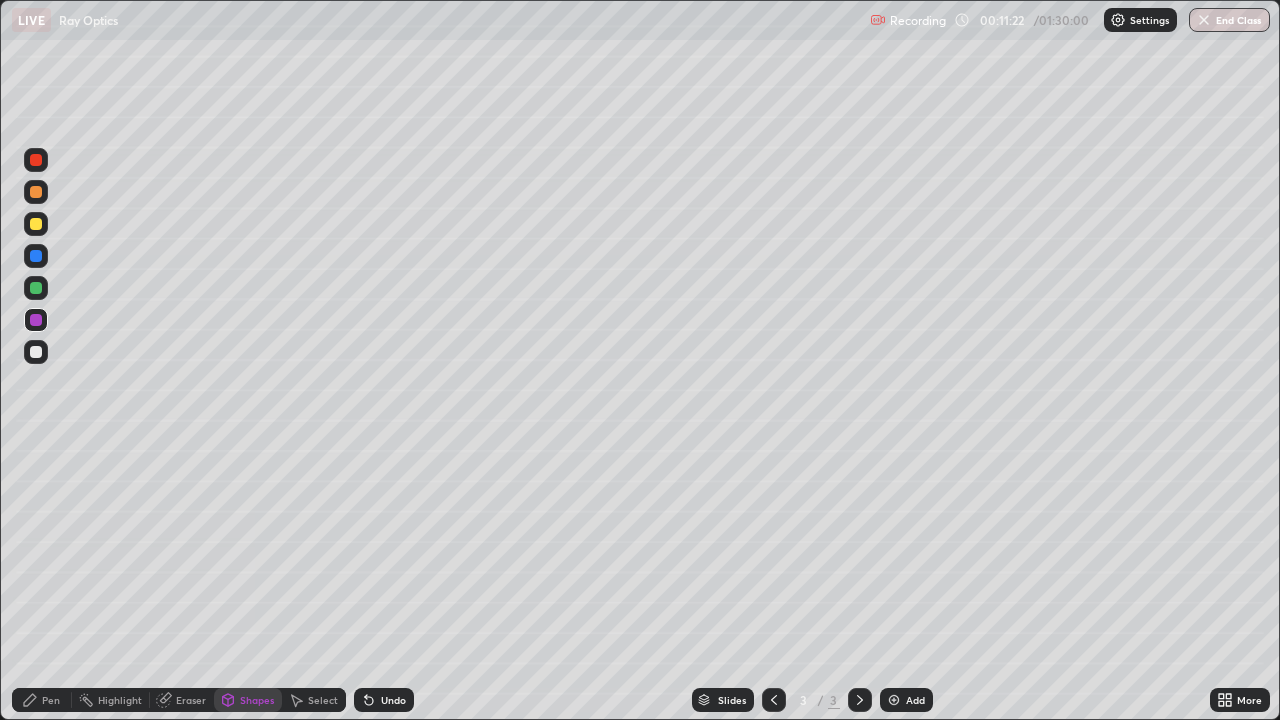 click at bounding box center [36, 256] 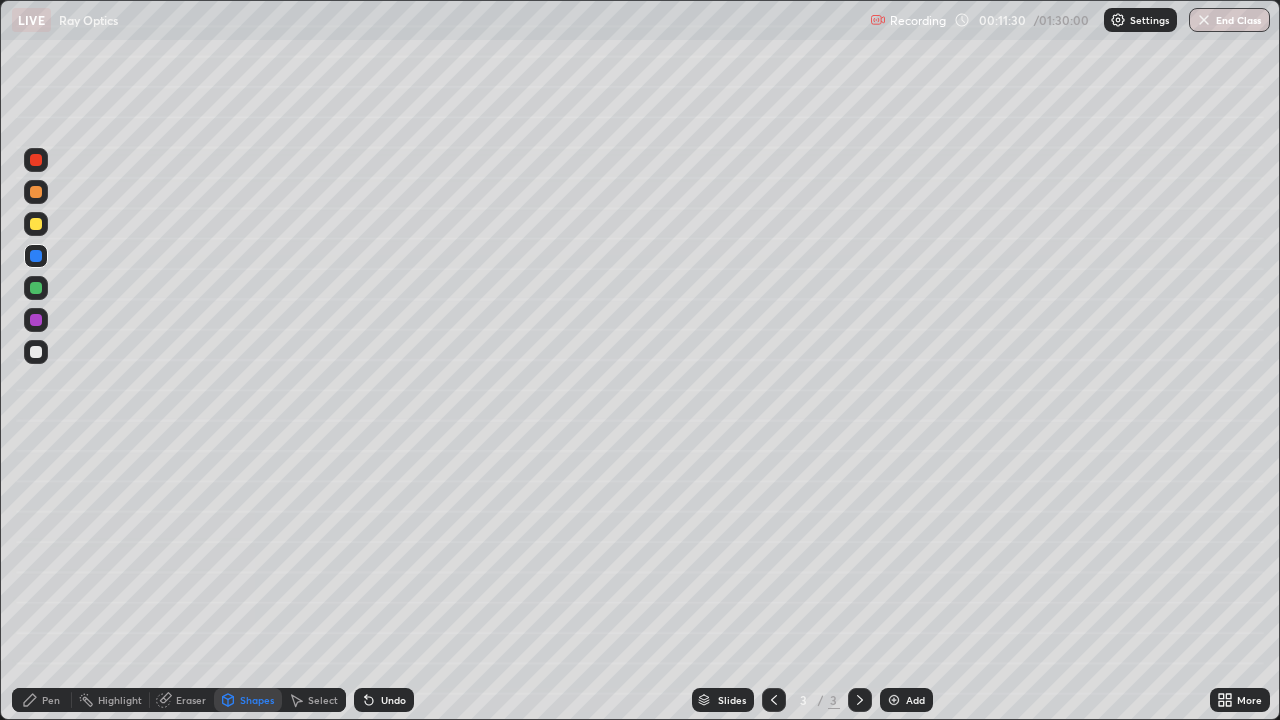 click on "Pen" at bounding box center [51, 700] 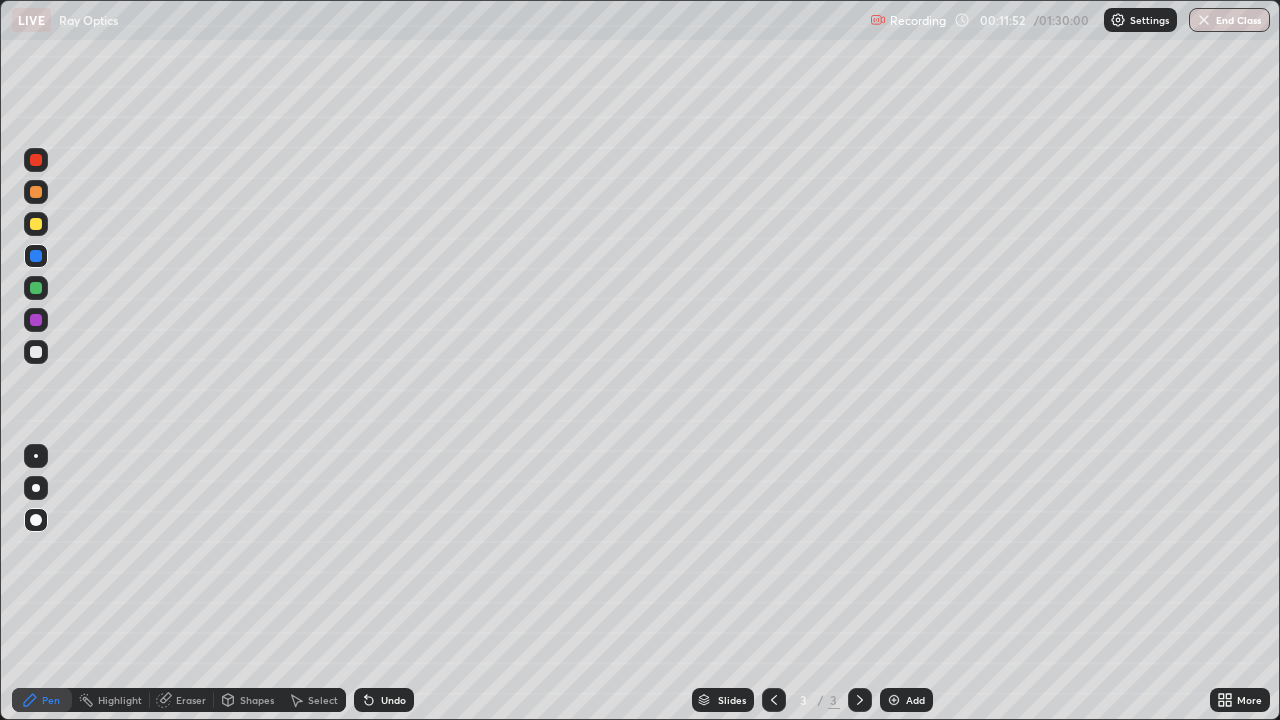 click on "Shapes" at bounding box center [257, 700] 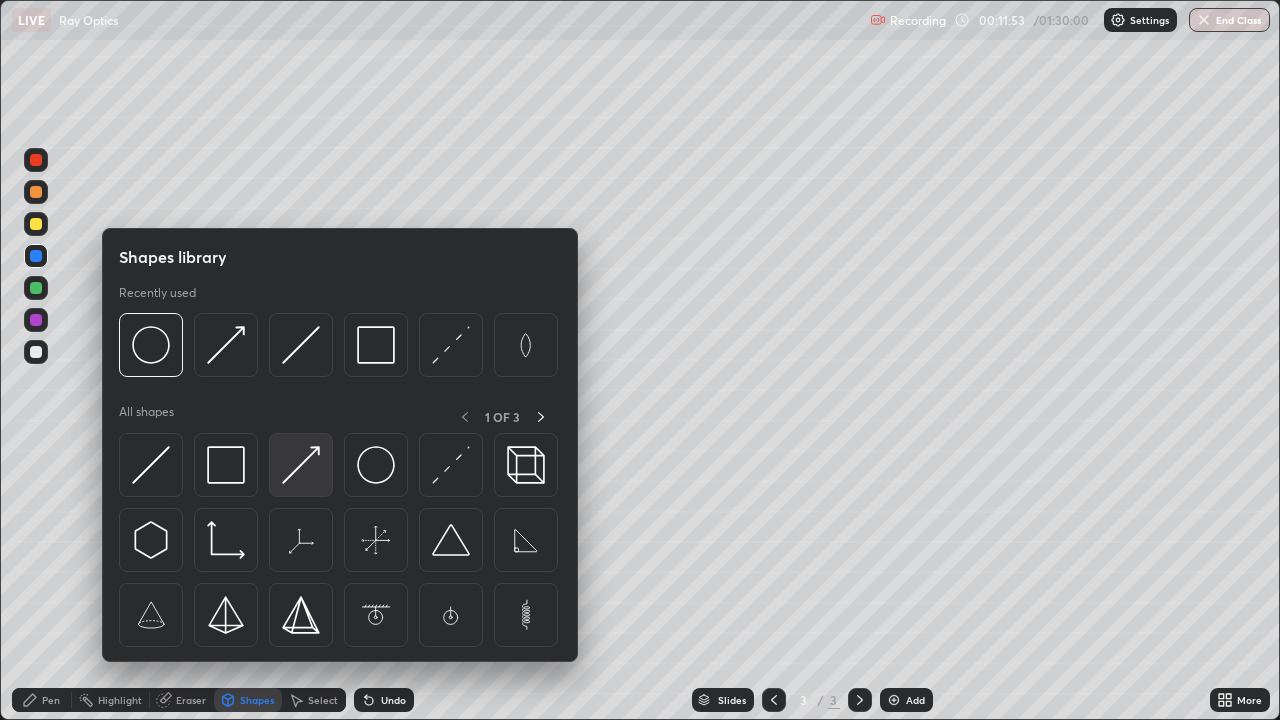 click at bounding box center (301, 465) 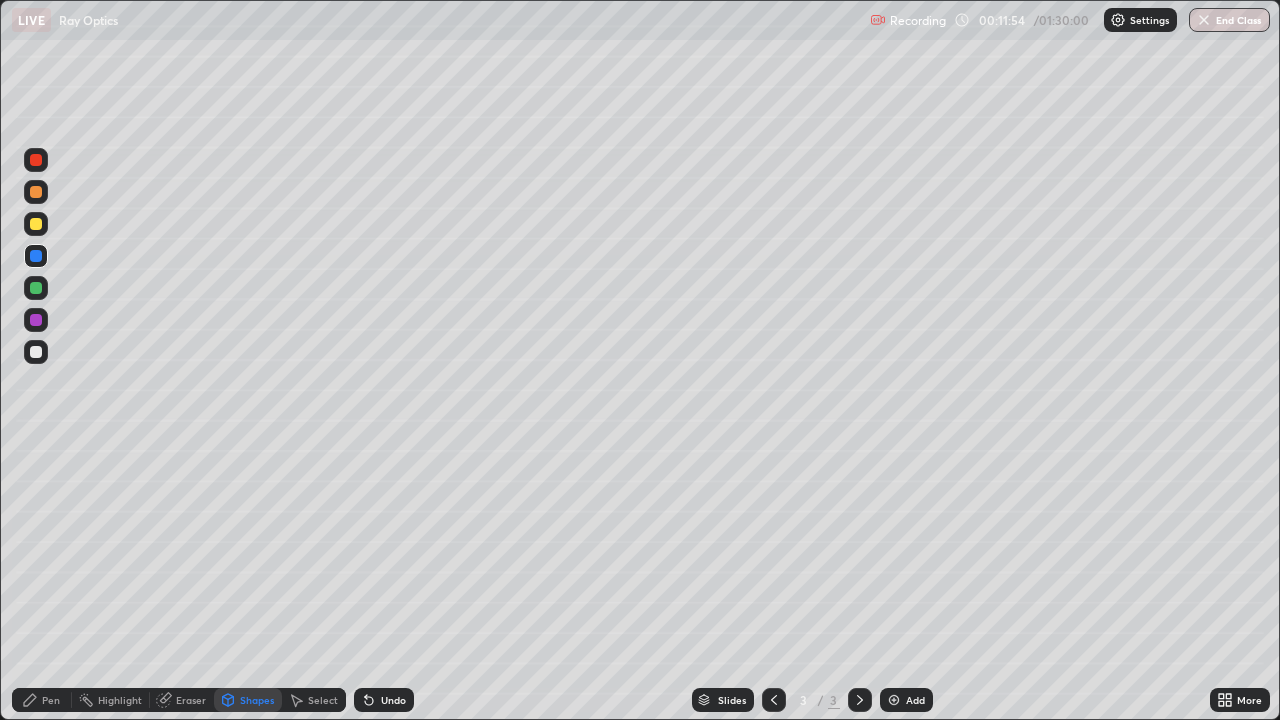 click at bounding box center (36, 224) 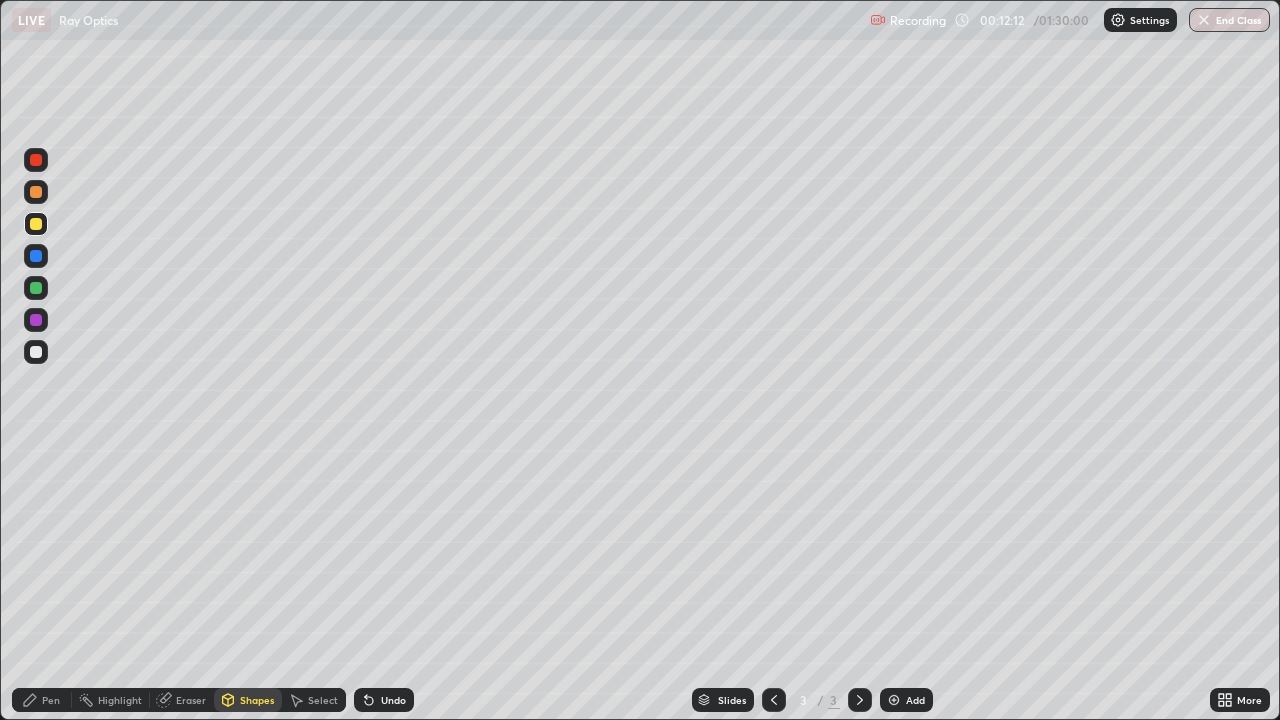 click at bounding box center [36, 320] 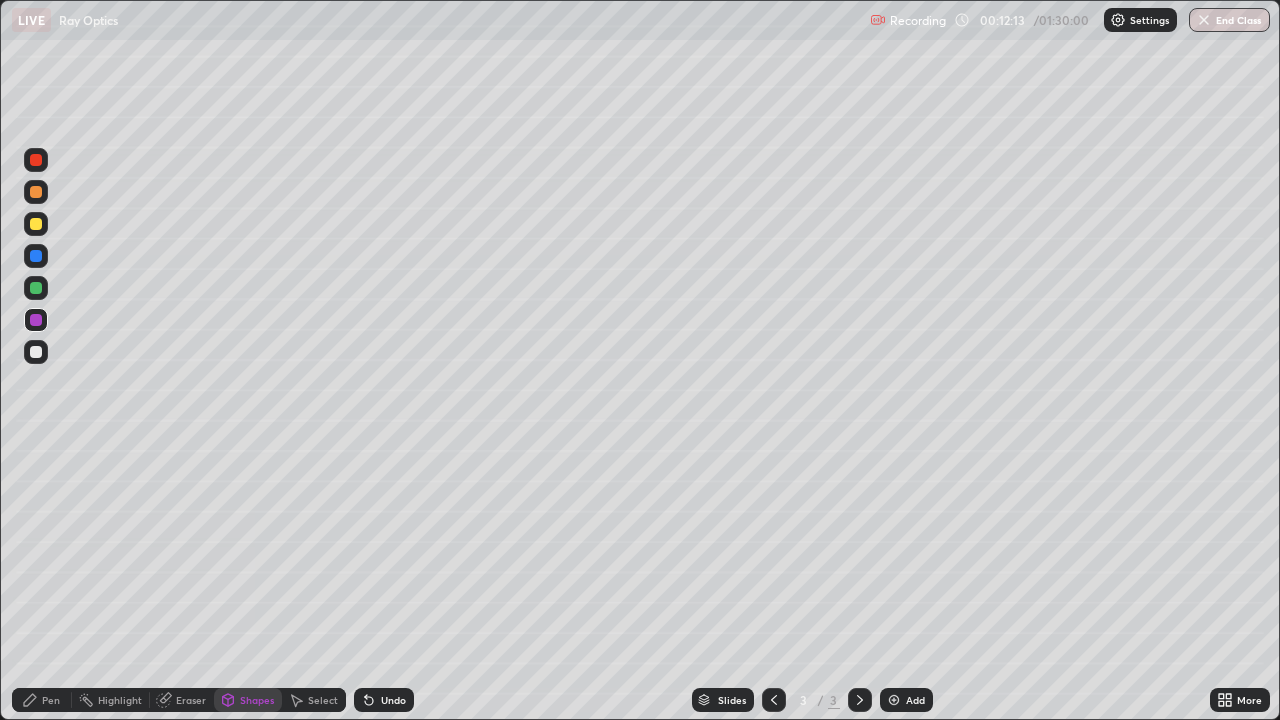 click on "Pen" at bounding box center (51, 700) 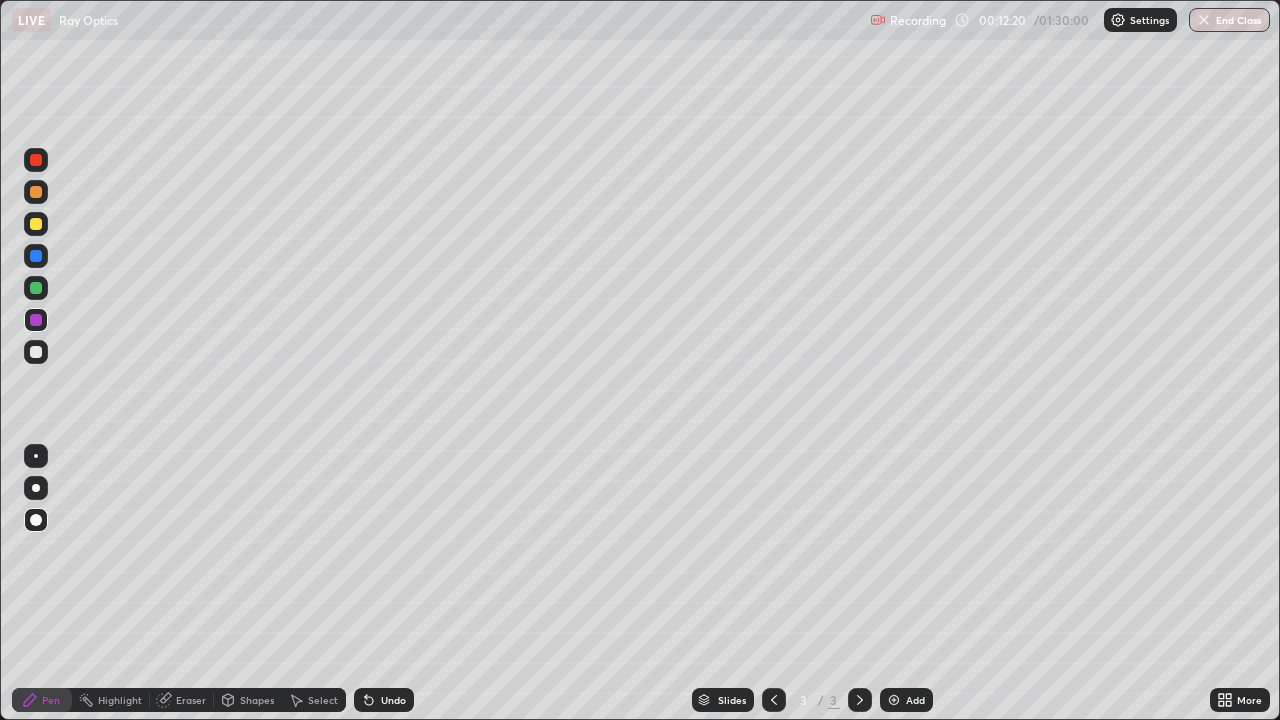 click at bounding box center [36, 256] 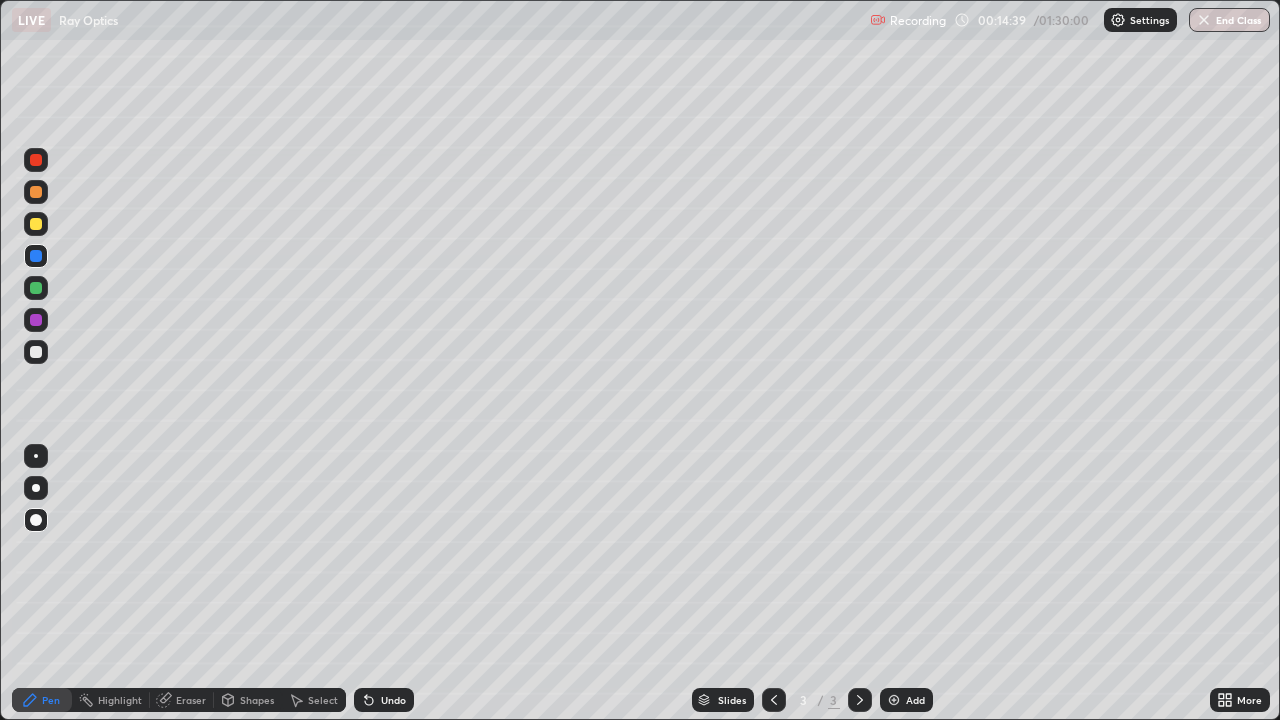 click at bounding box center [36, 352] 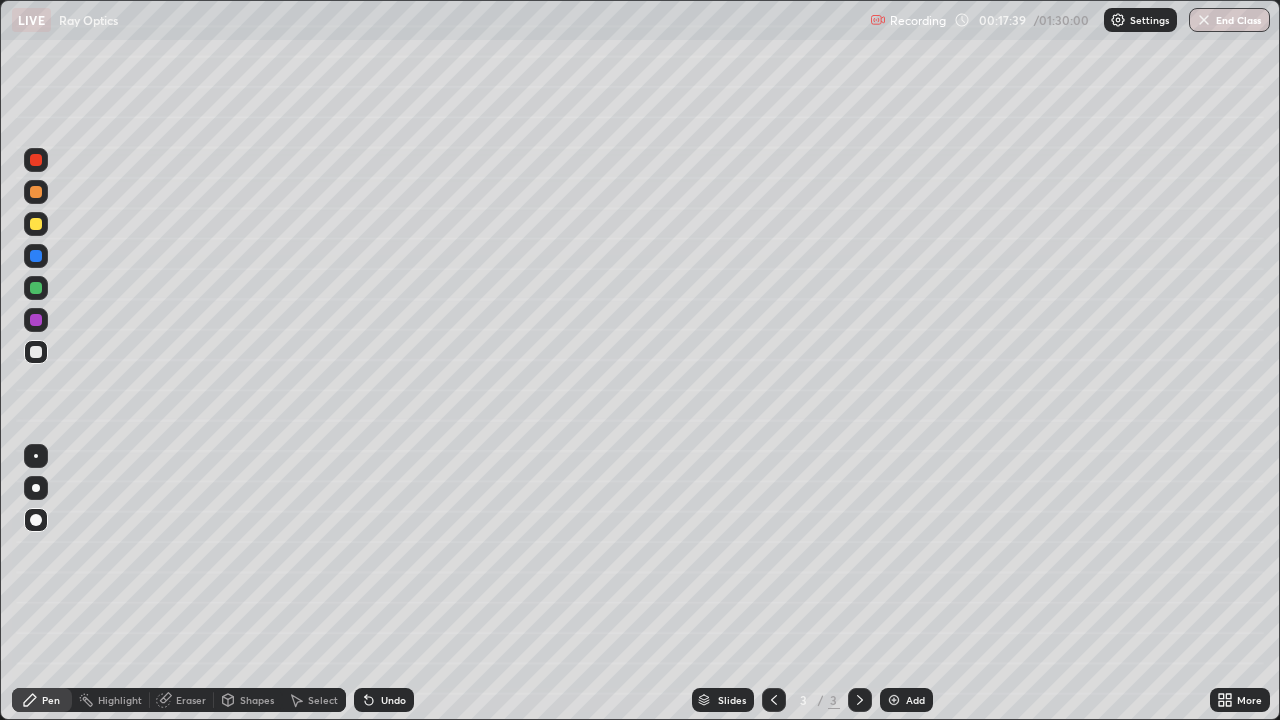 click at bounding box center [36, 320] 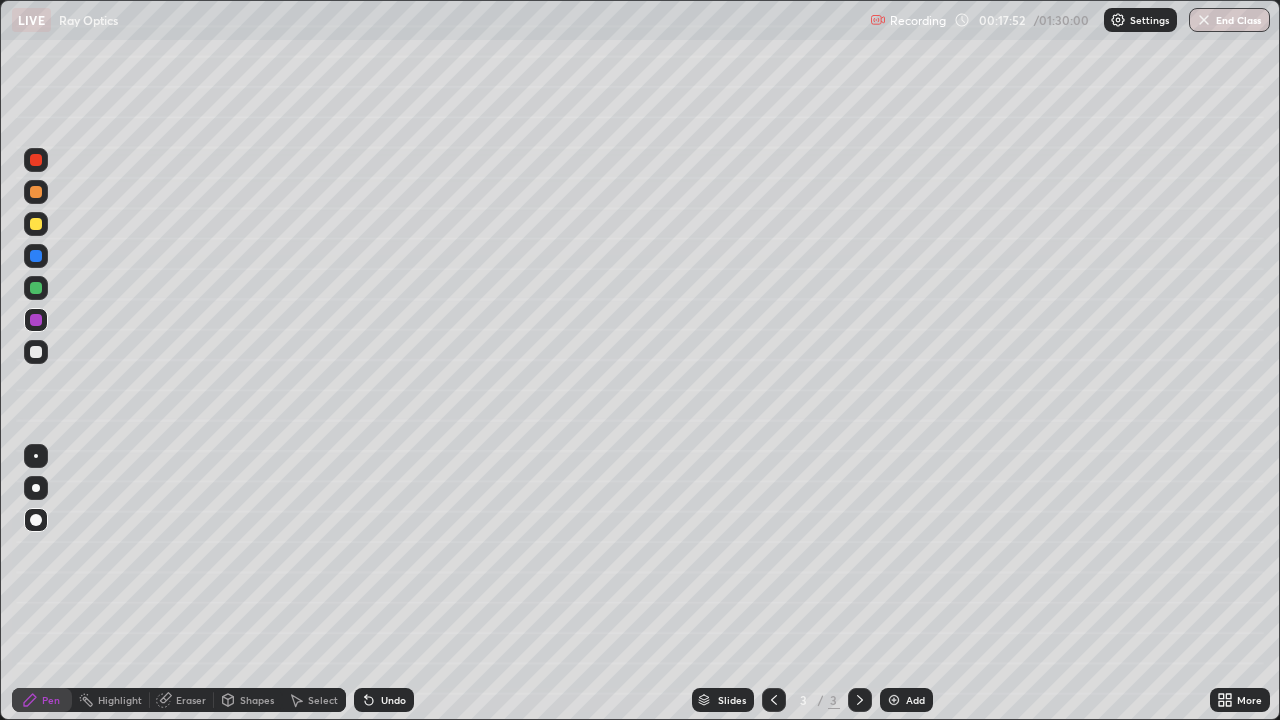 click at bounding box center [36, 352] 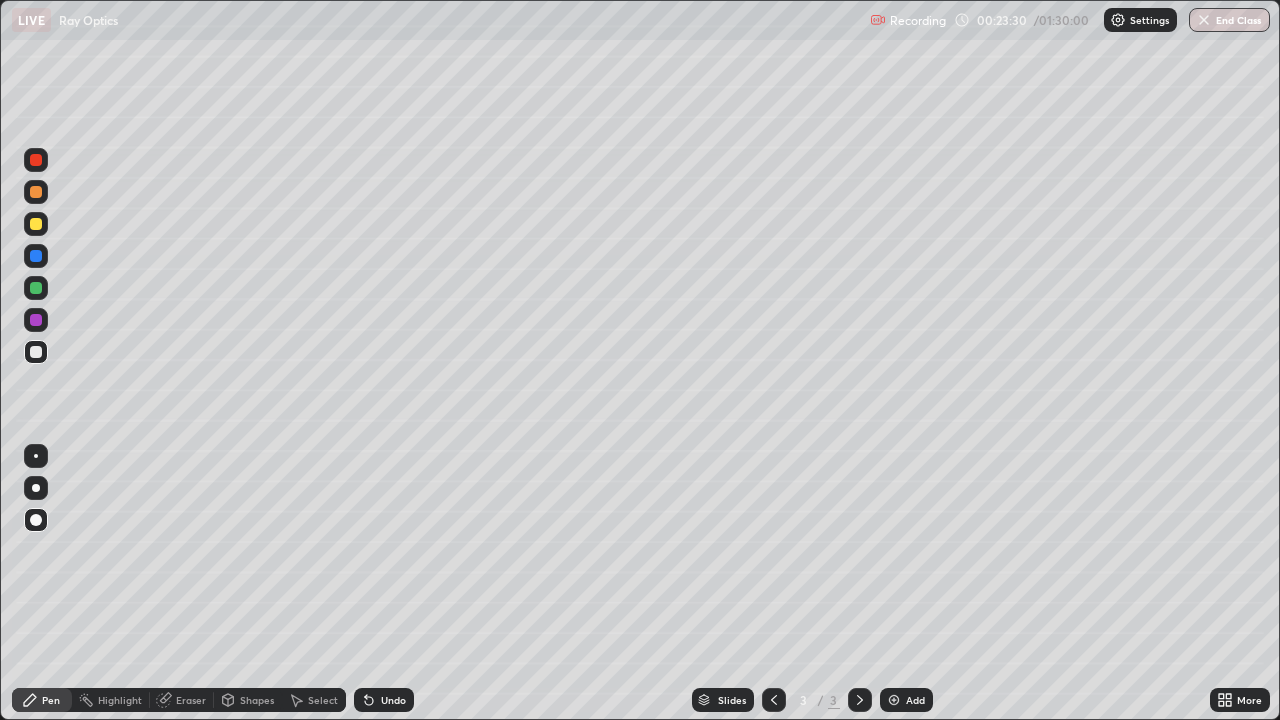 click at bounding box center (36, 256) 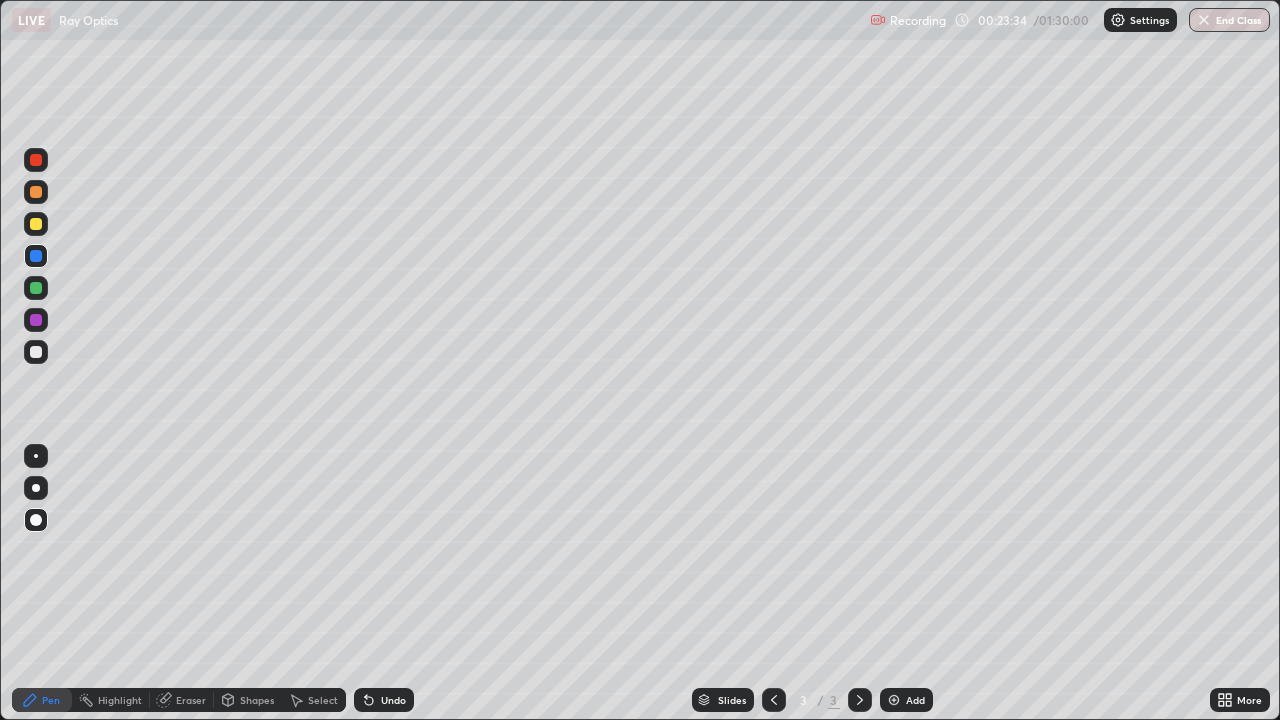 click at bounding box center (36, 320) 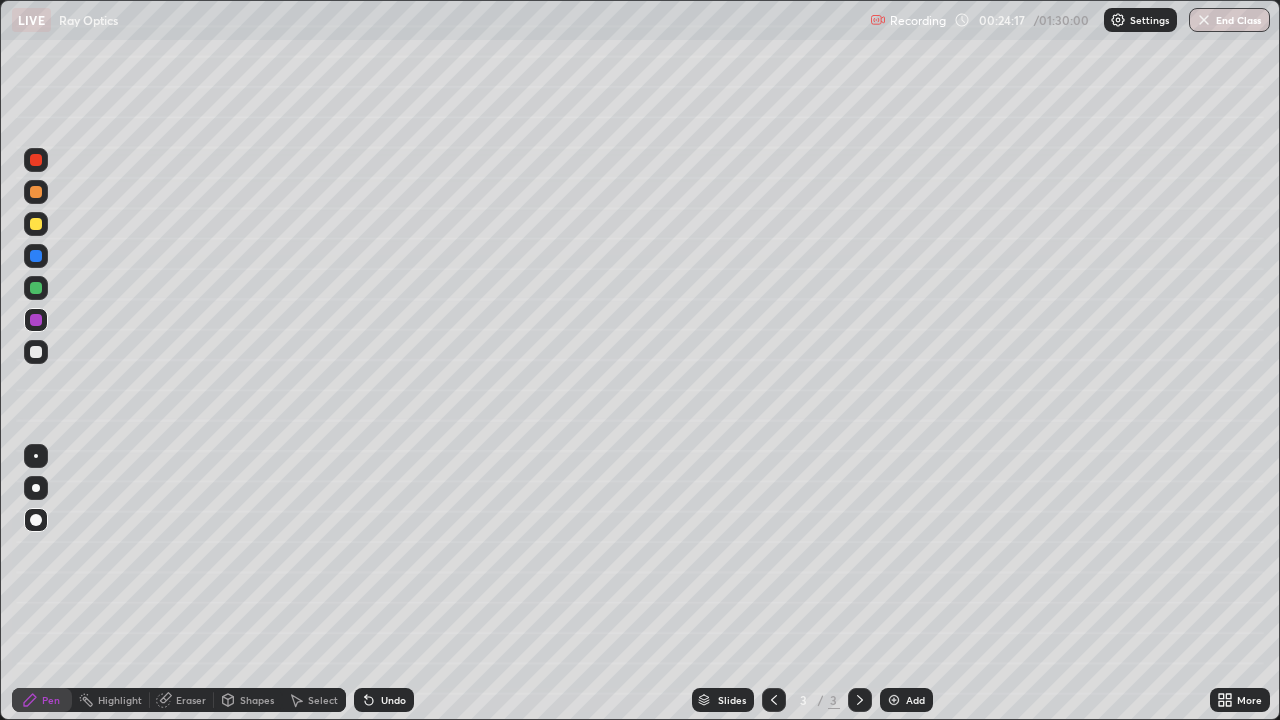 click on "Add" at bounding box center [915, 700] 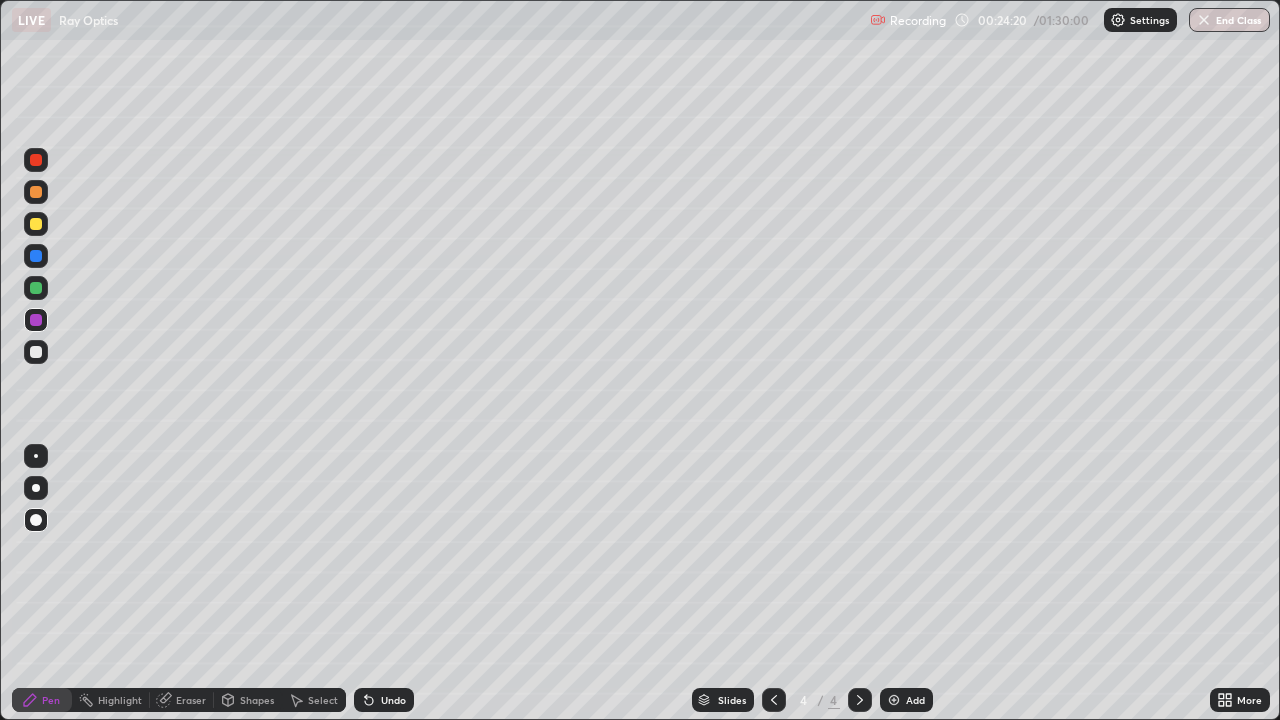 click at bounding box center (36, 352) 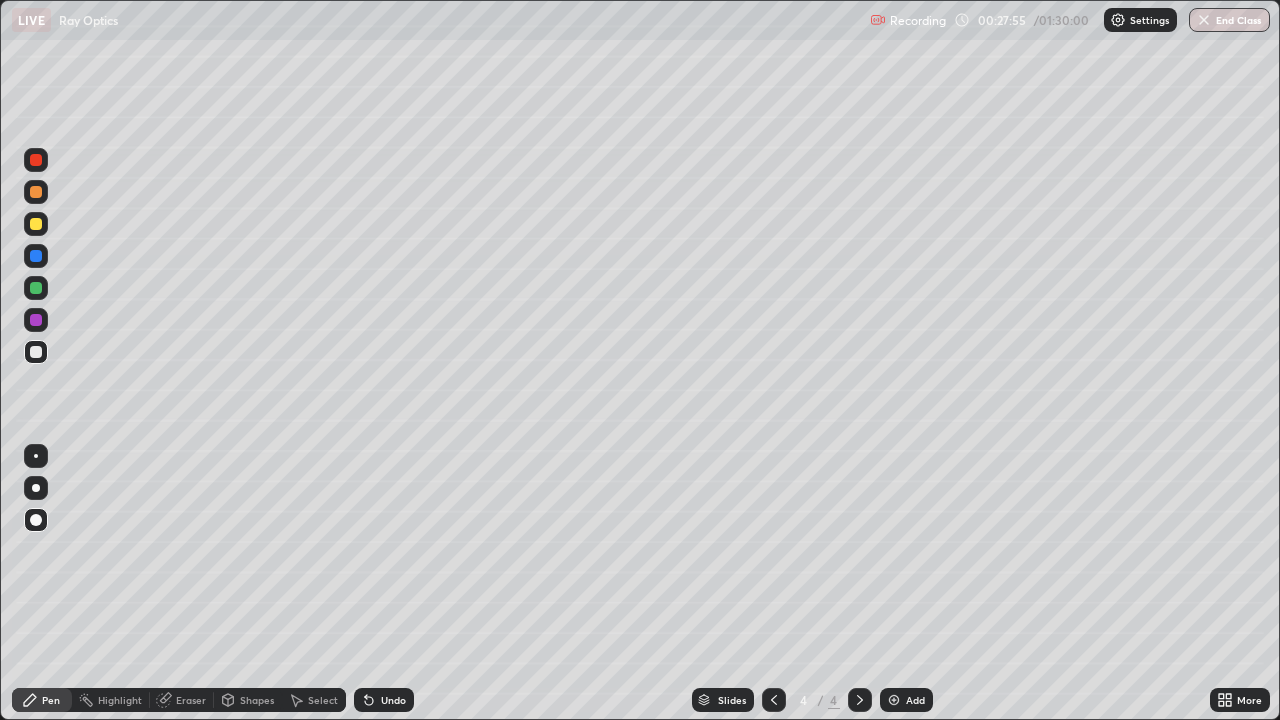 click on "Shapes" at bounding box center (257, 700) 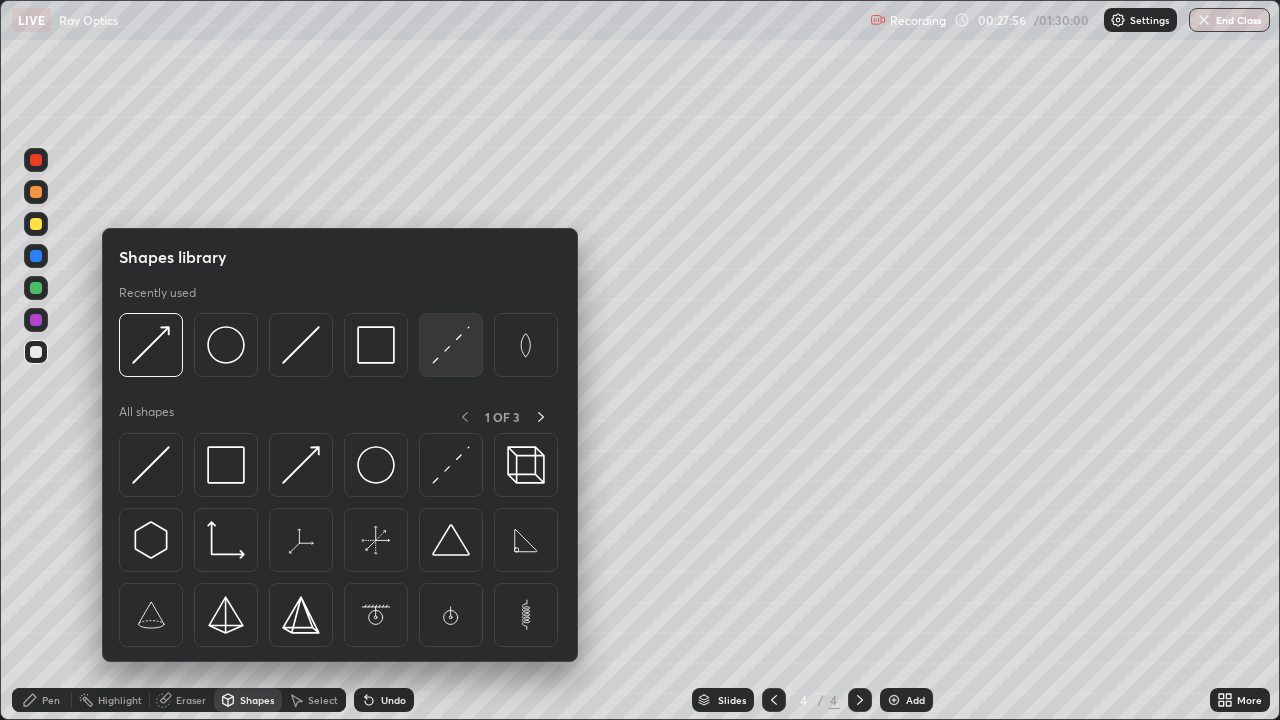 click at bounding box center (451, 345) 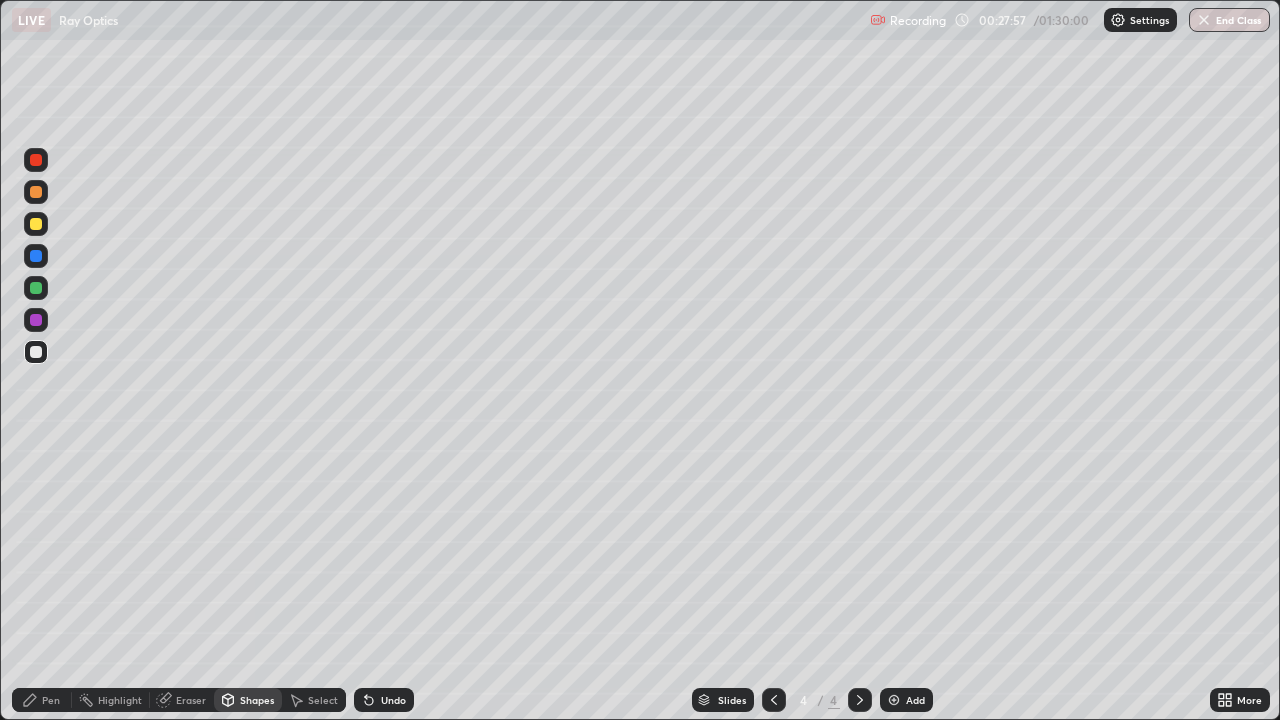 click at bounding box center [36, 224] 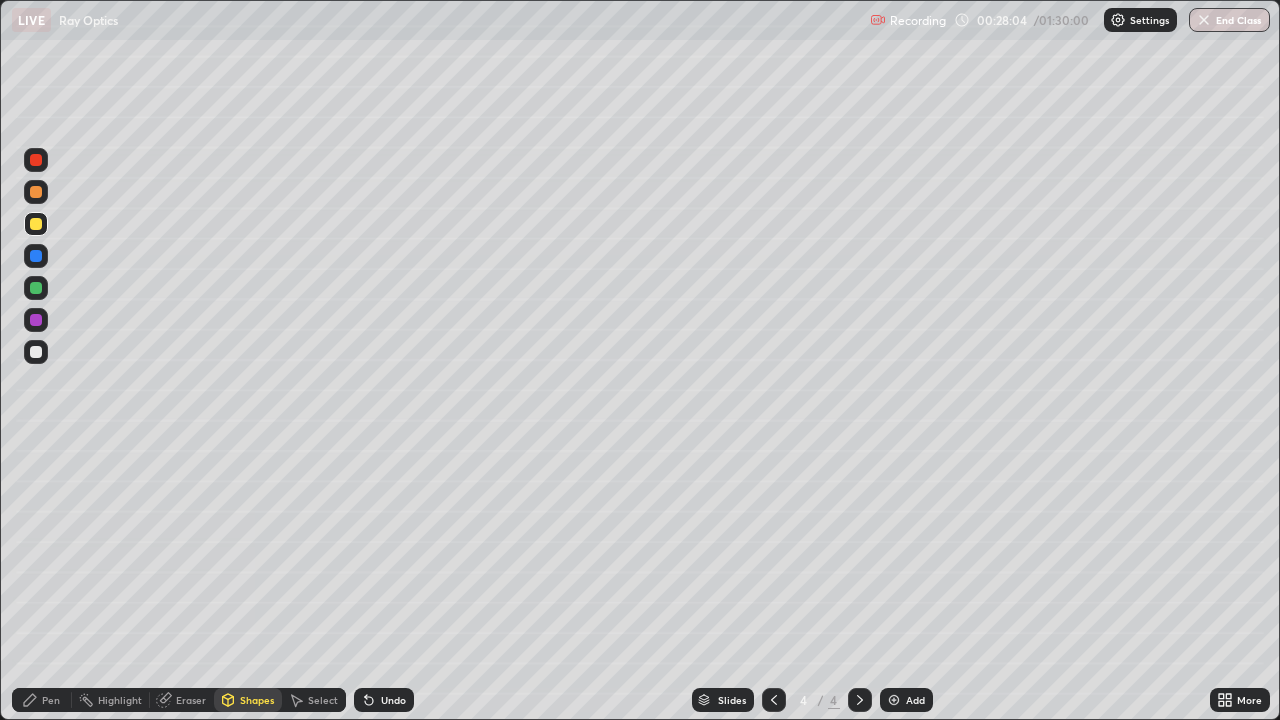 click on "Pen" at bounding box center (51, 700) 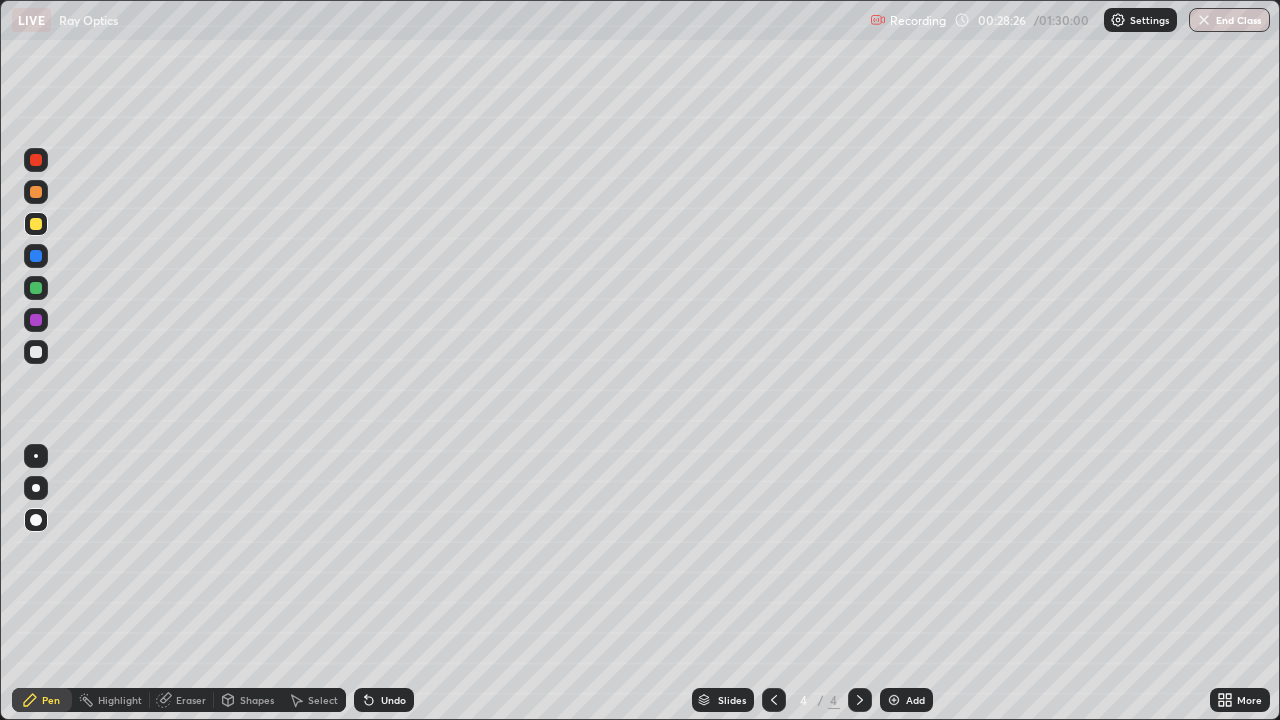 click at bounding box center [36, 352] 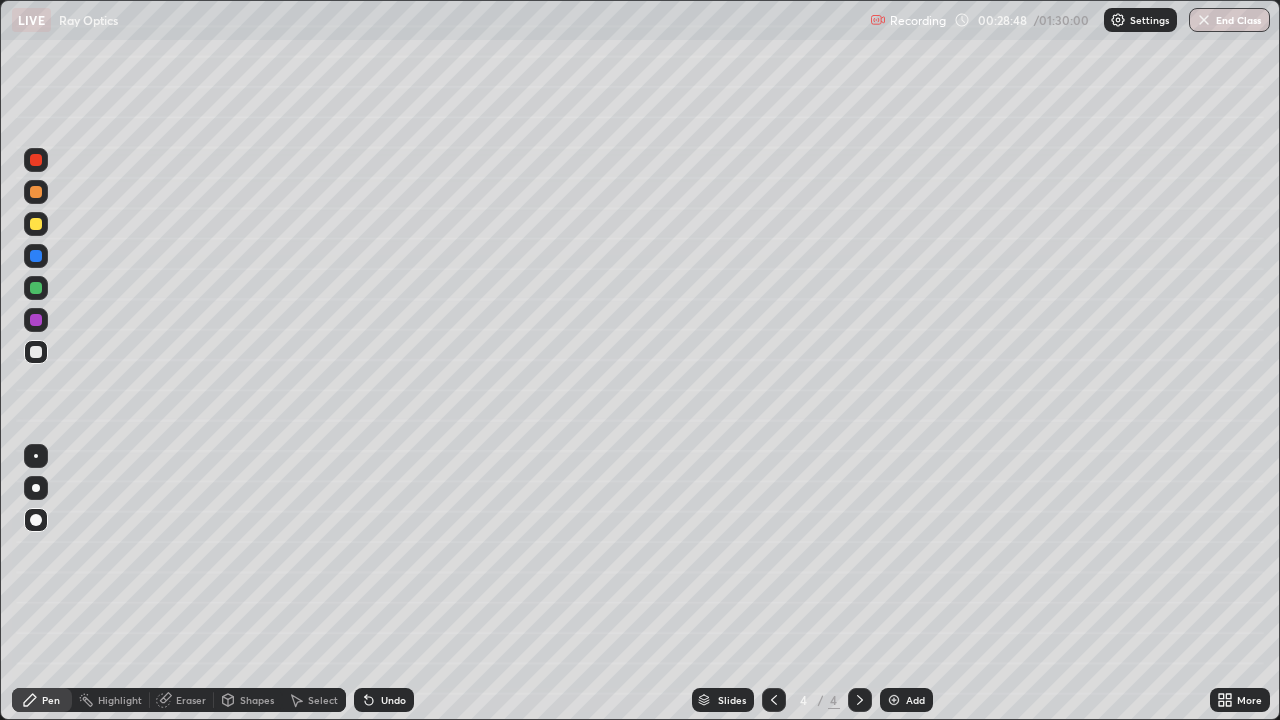 click on "Undo" at bounding box center (393, 700) 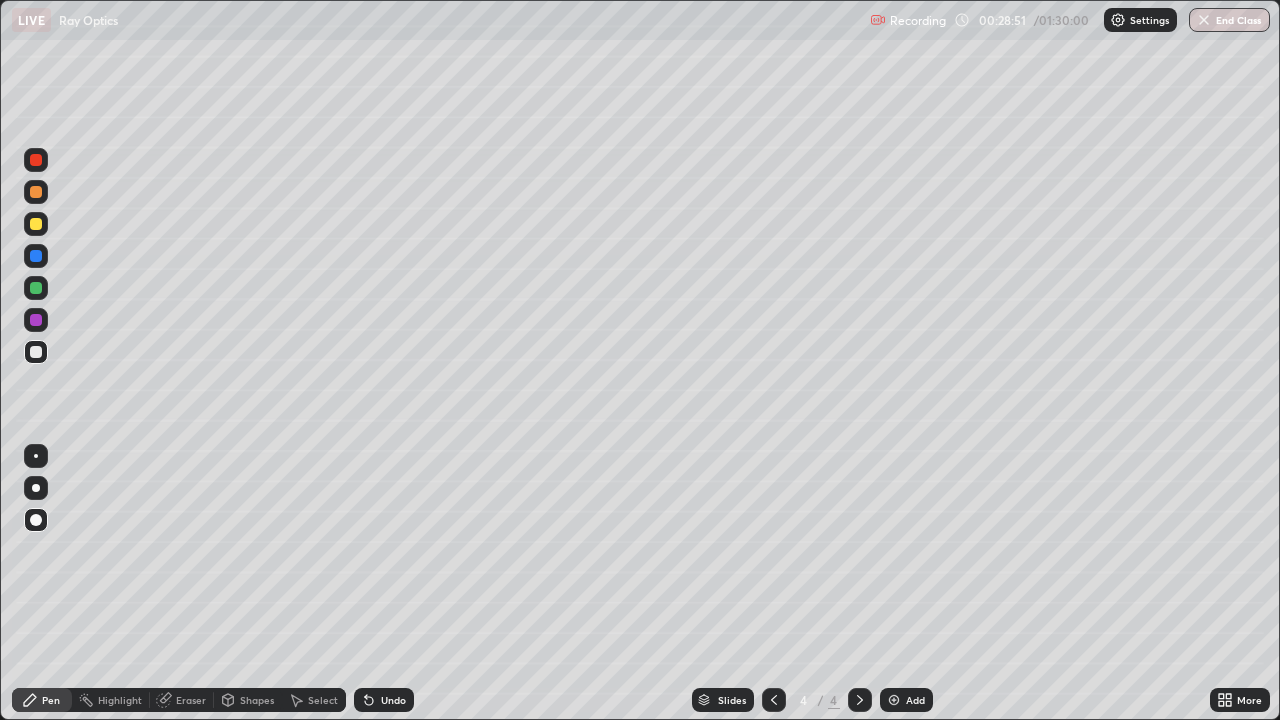 click on "Undo" at bounding box center [393, 700] 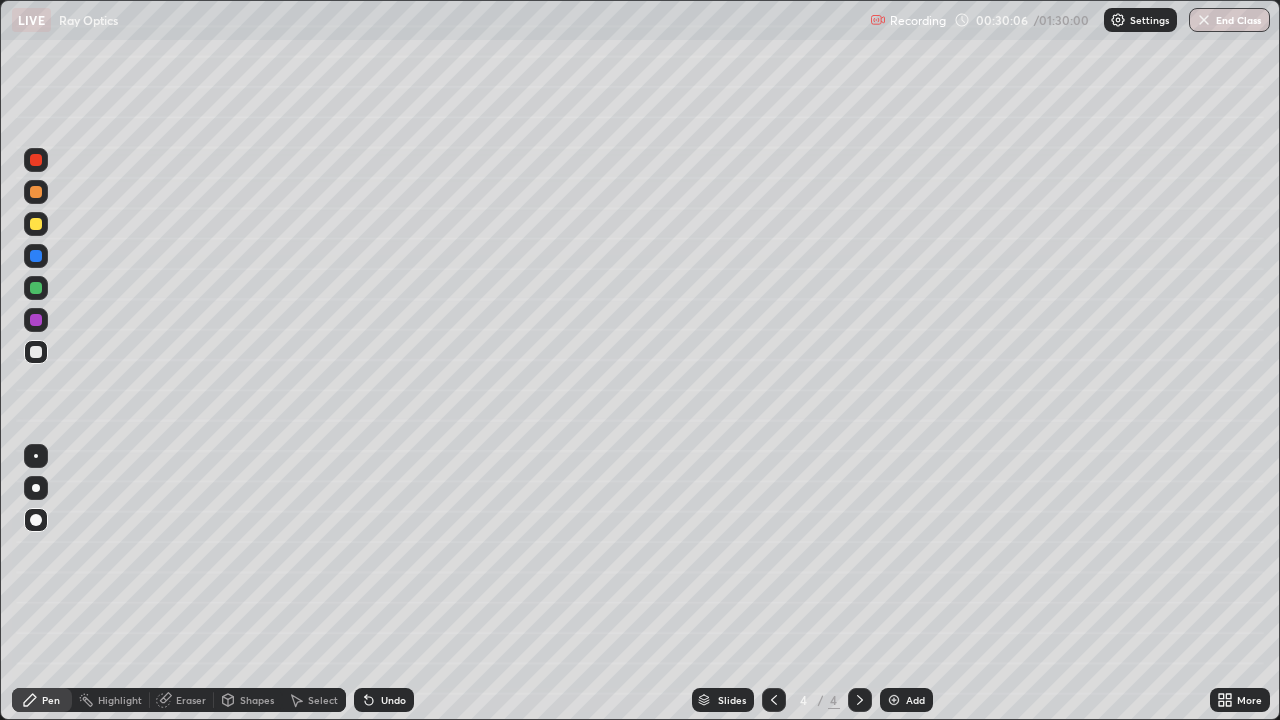 click at bounding box center [36, 320] 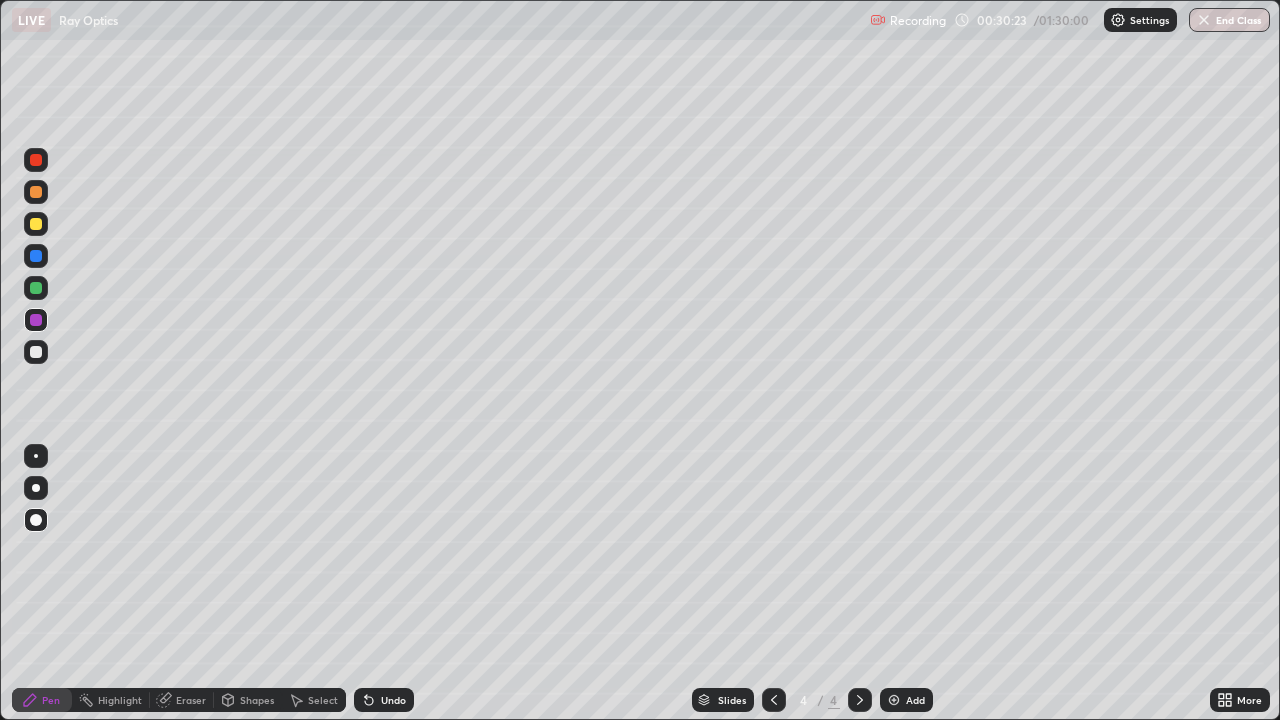 click at bounding box center [36, 224] 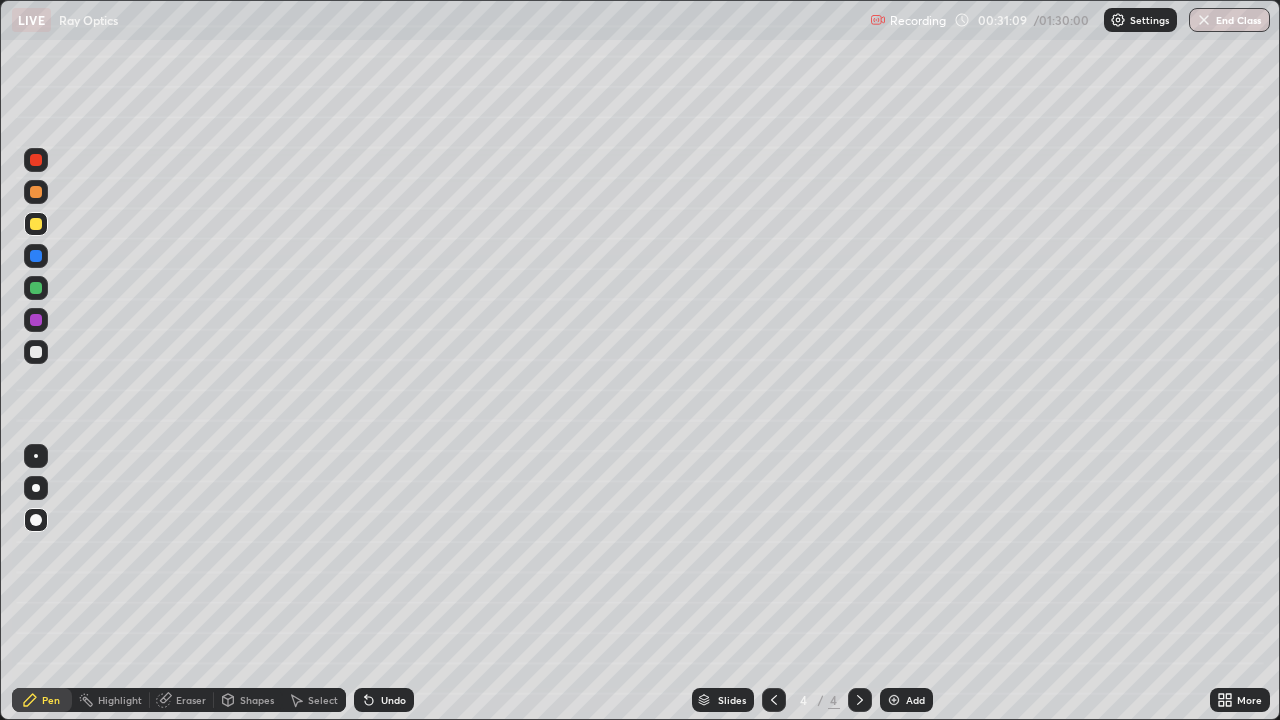 click 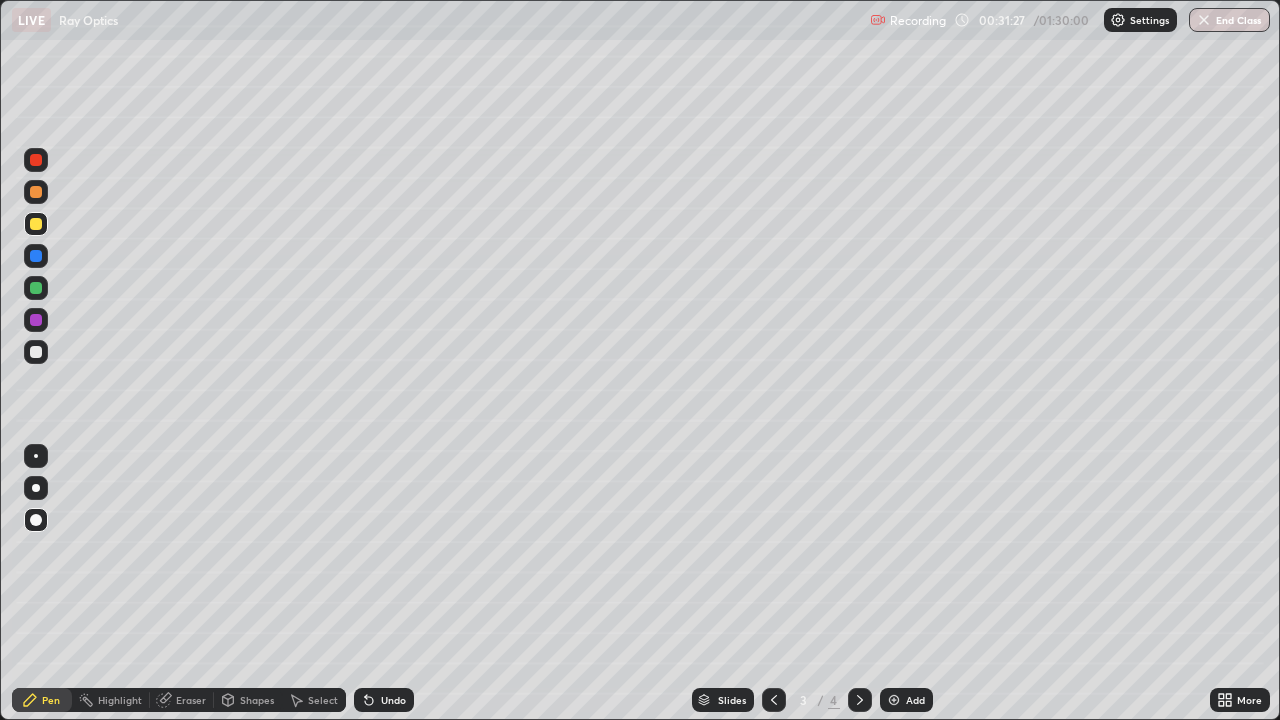 click at bounding box center [860, 700] 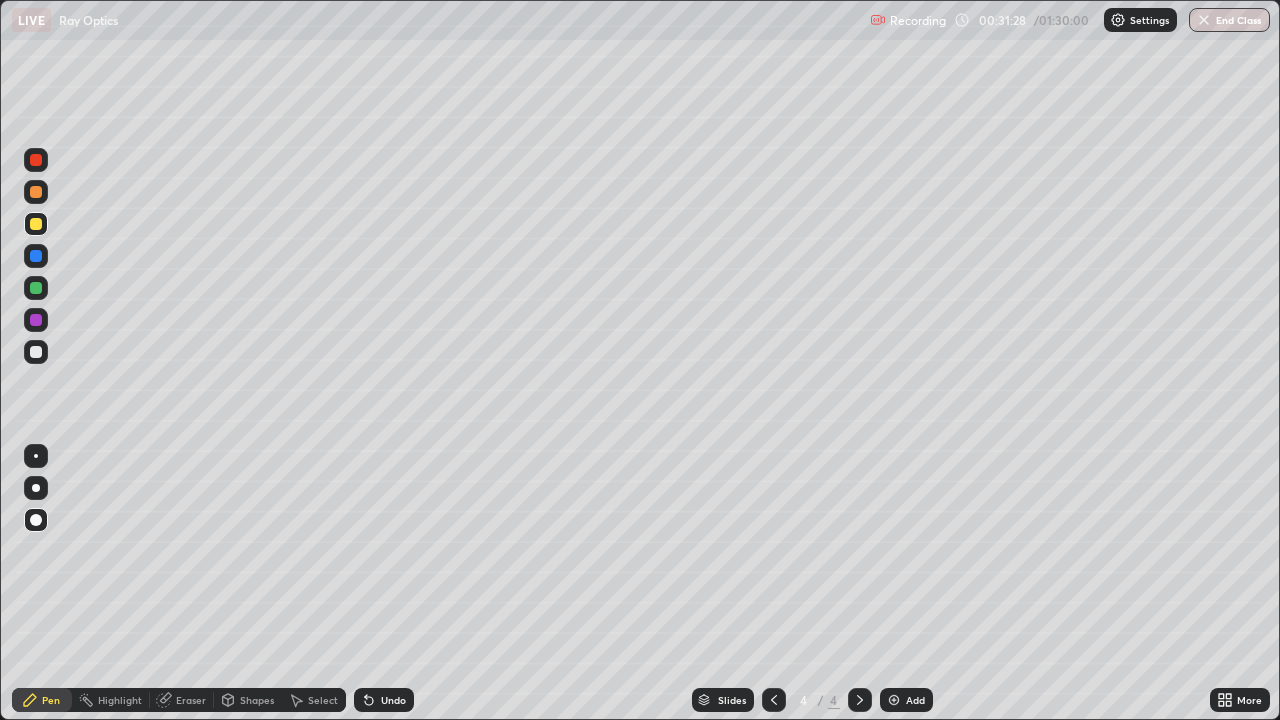 click 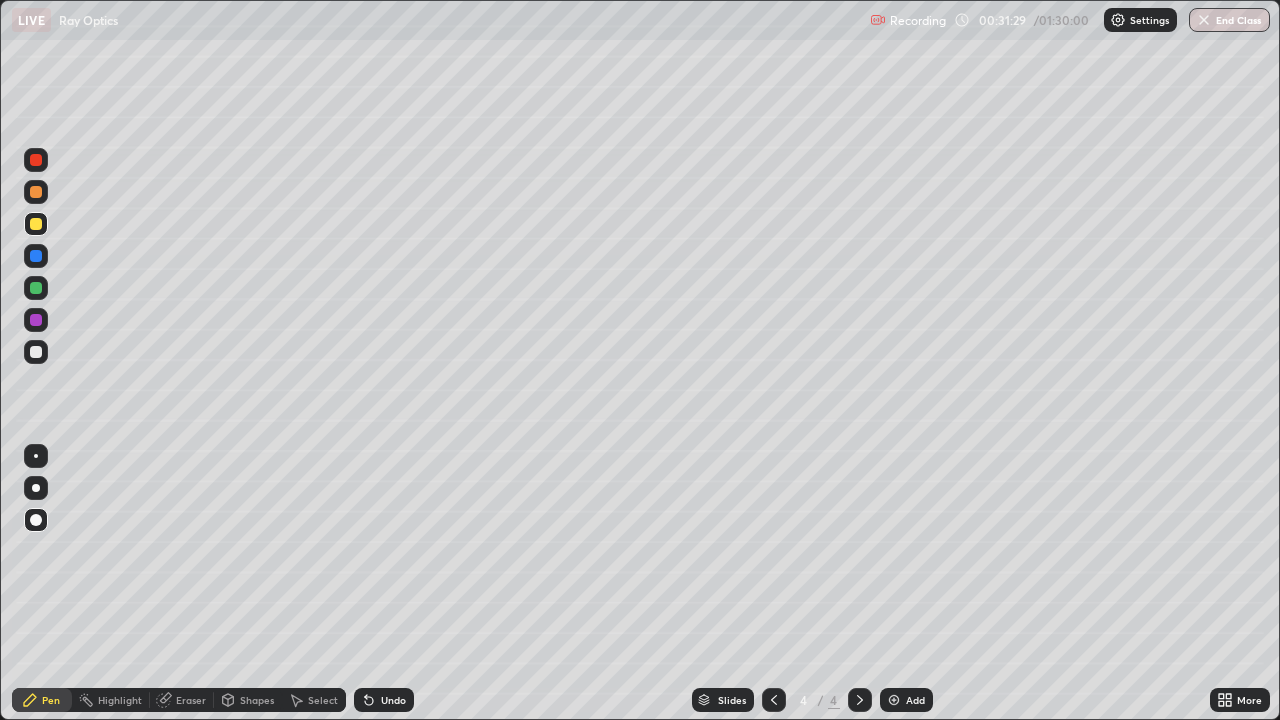 click 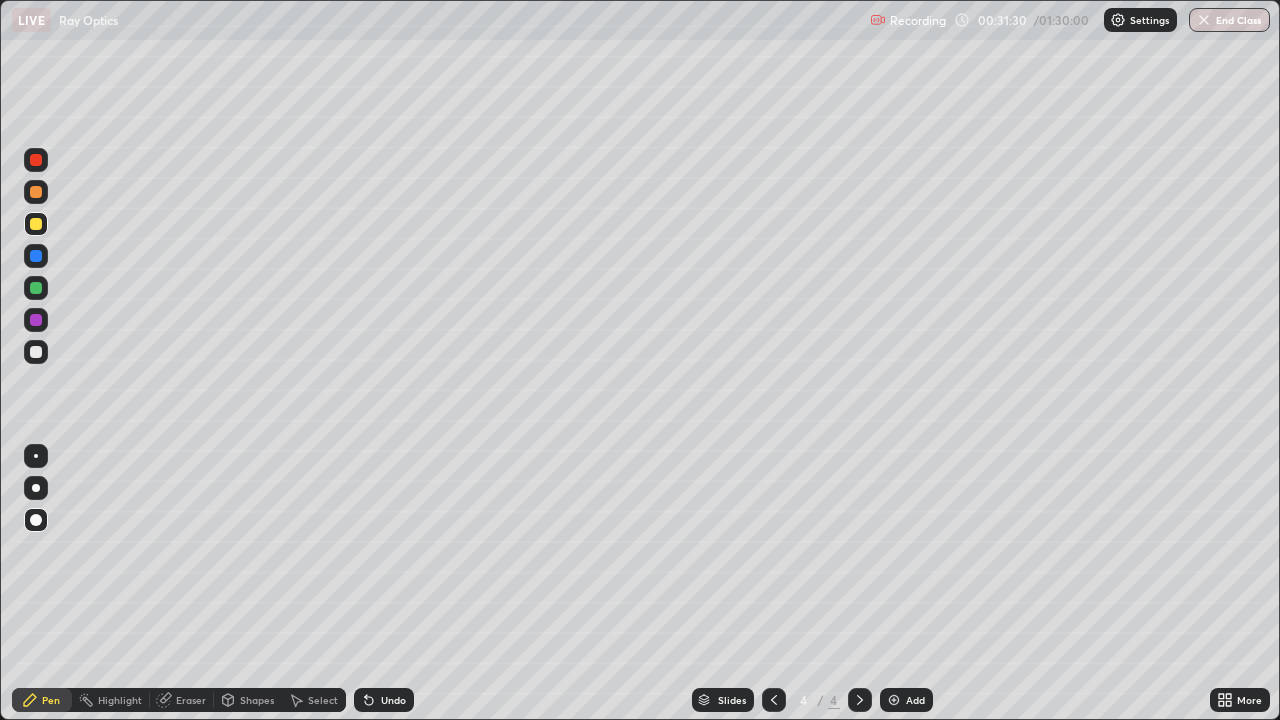 click on "Add" at bounding box center [906, 700] 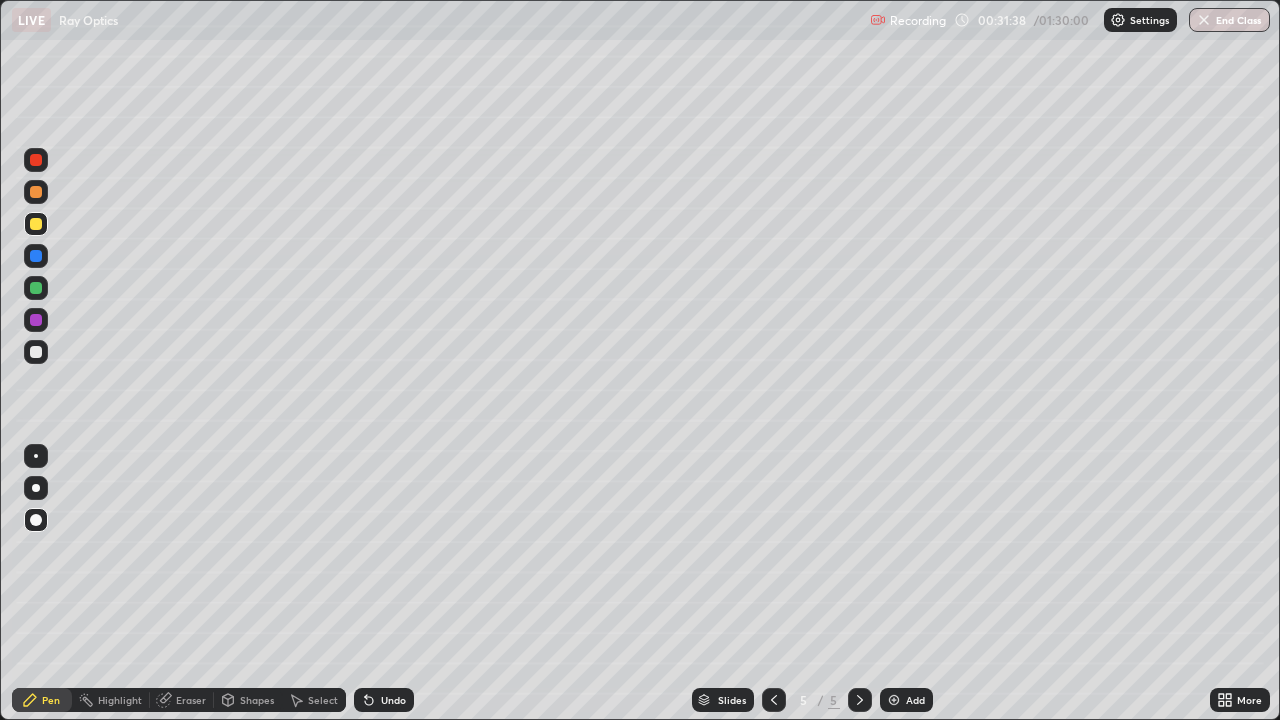 click at bounding box center [36, 352] 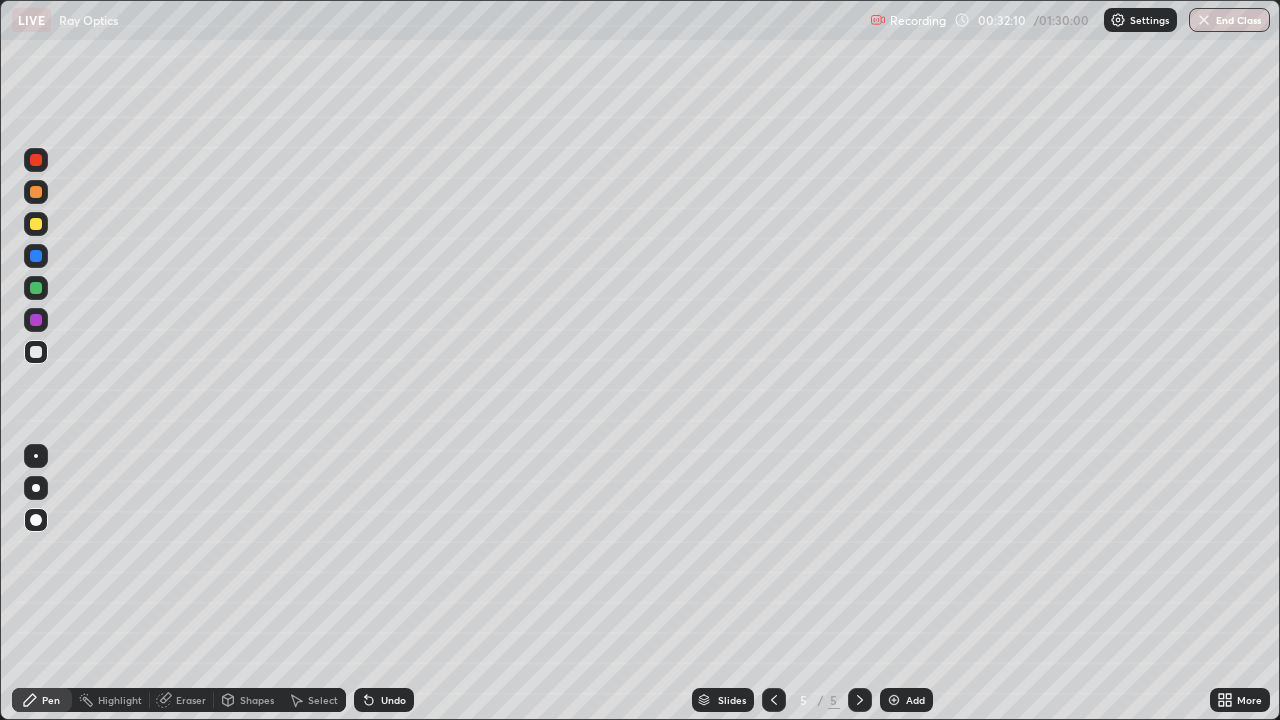 click on "Undo" at bounding box center (384, 700) 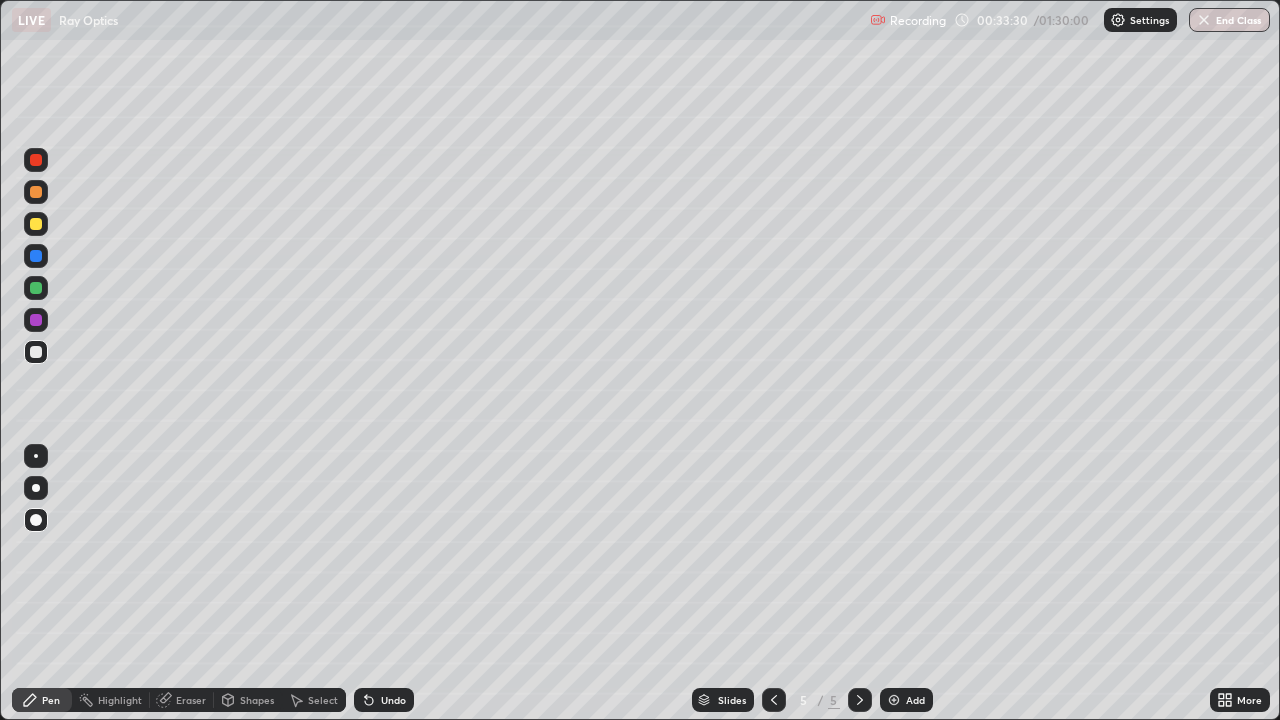 click on "Eraser" at bounding box center (191, 700) 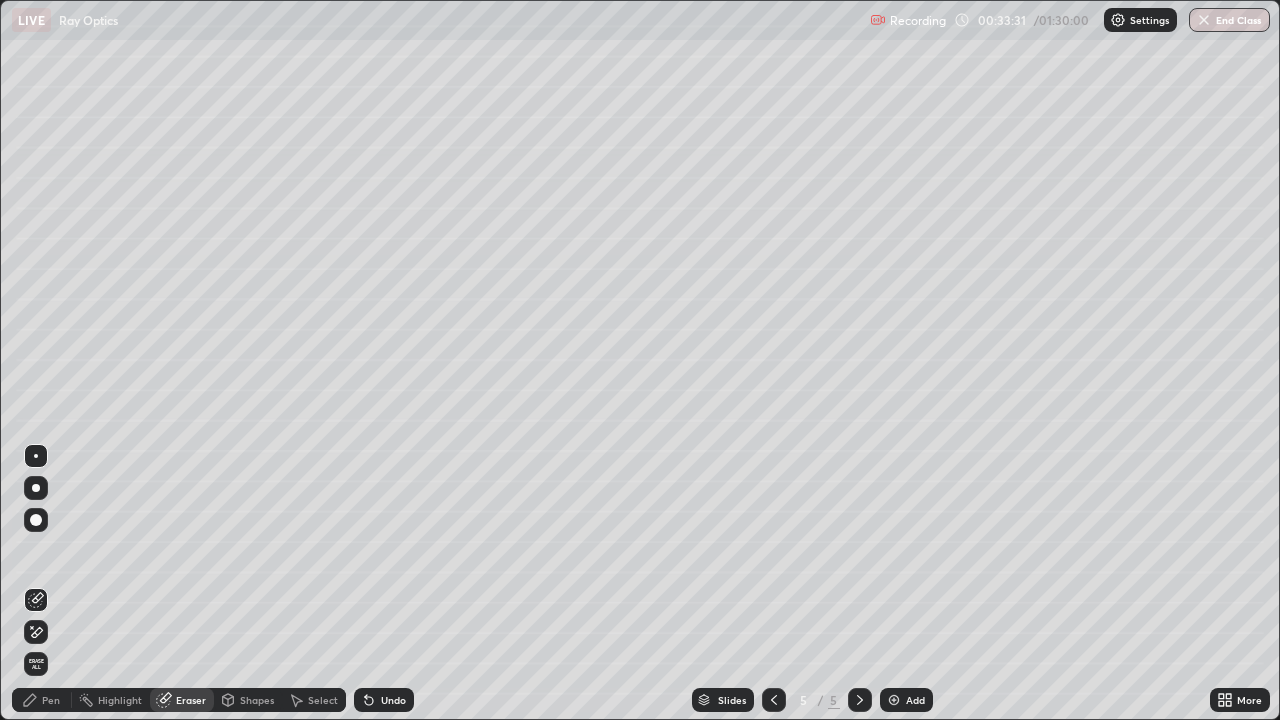 click on "Pen" at bounding box center (51, 700) 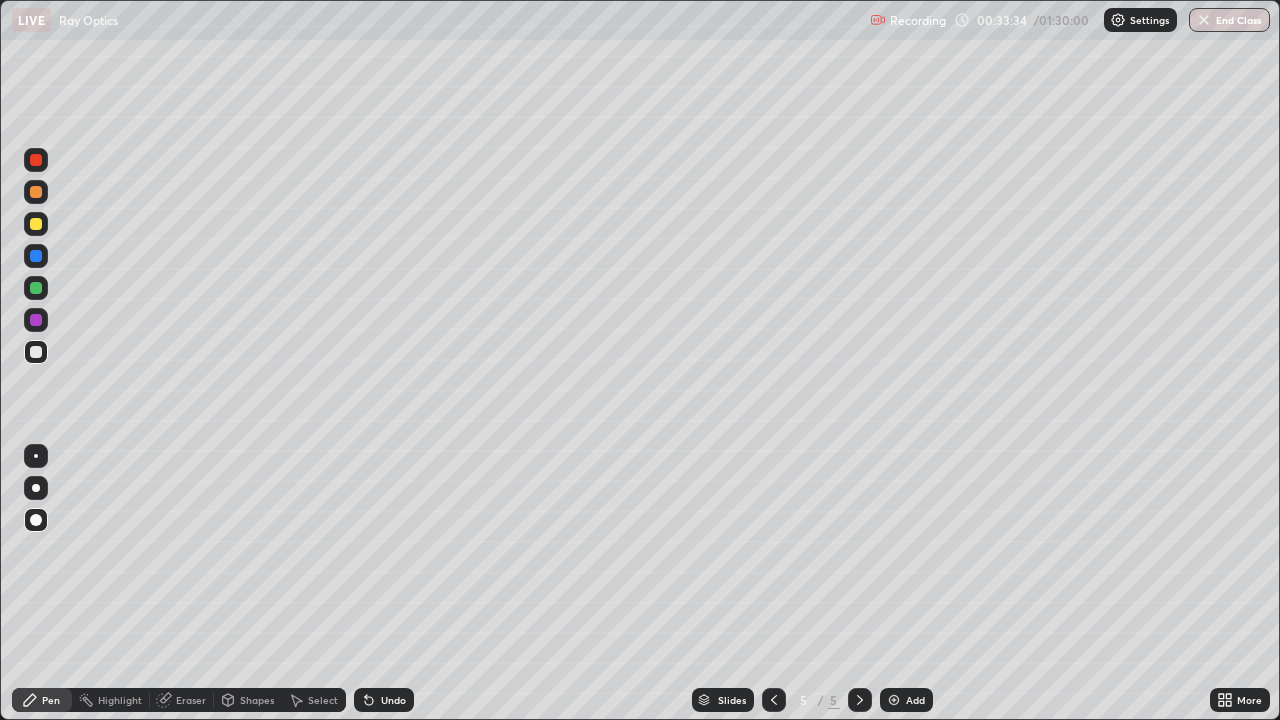 click on "Eraser" at bounding box center (191, 700) 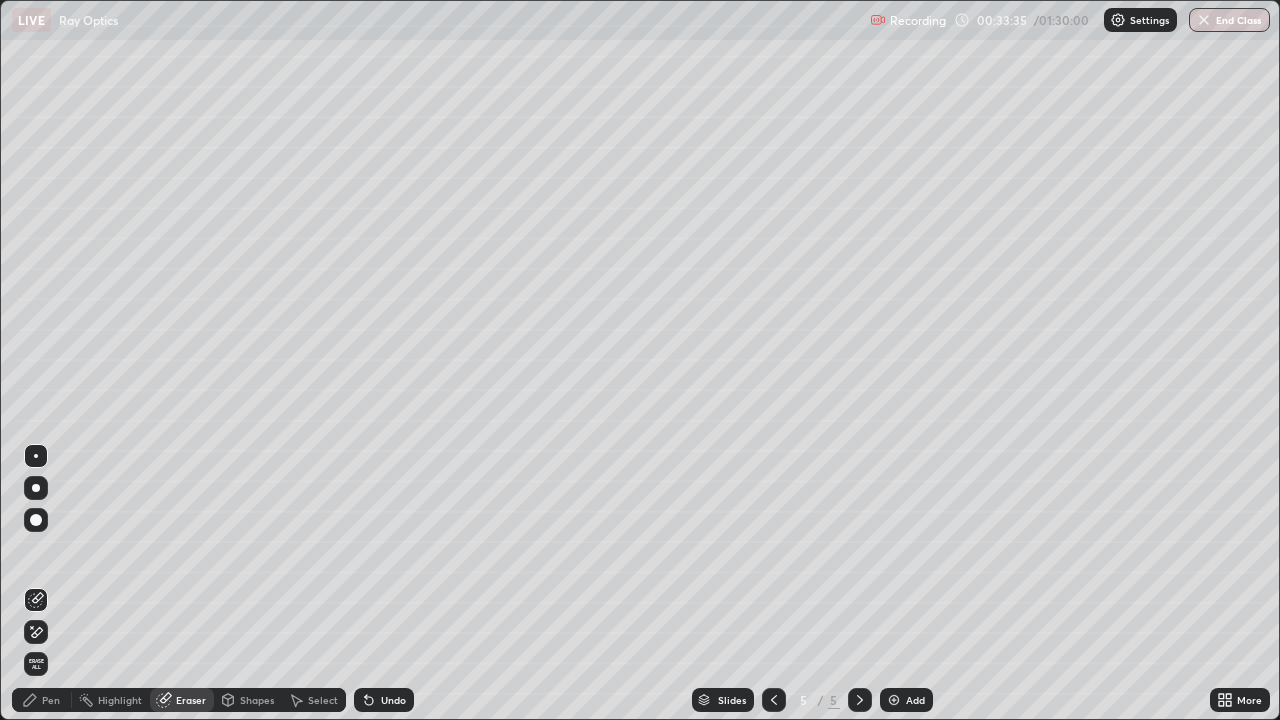 click on "Pen" at bounding box center (51, 700) 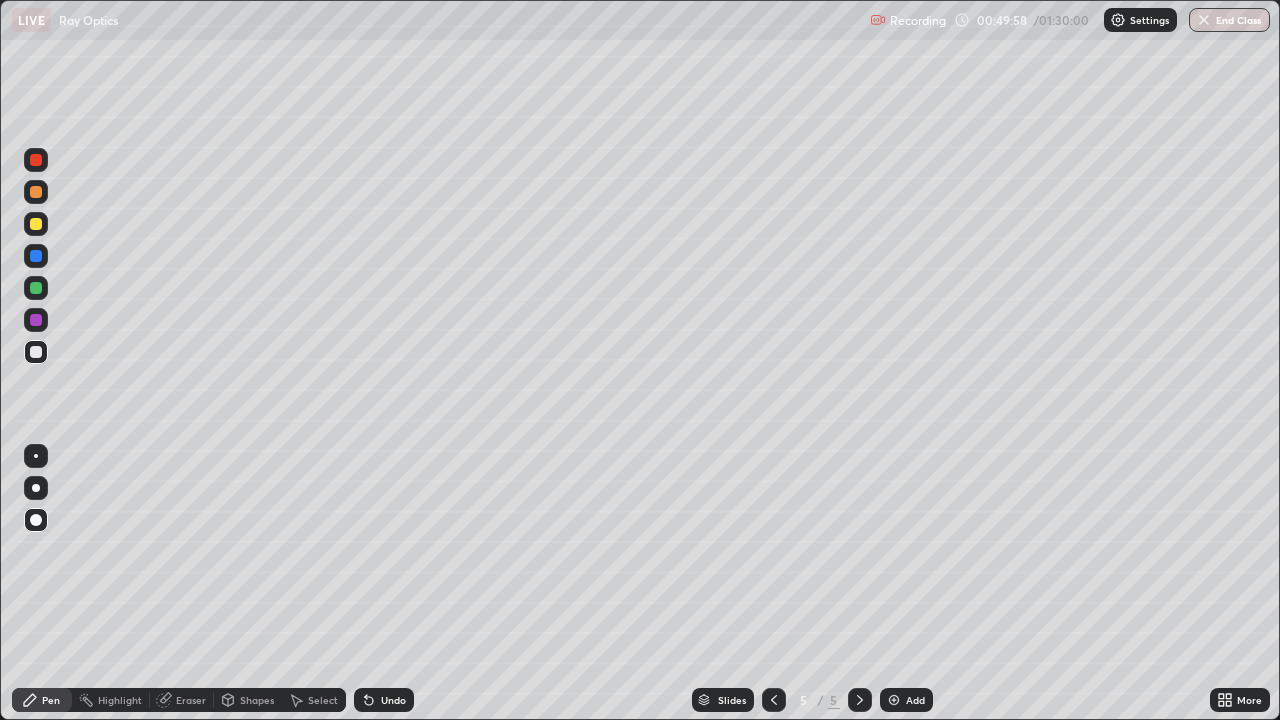 click at bounding box center [894, 700] 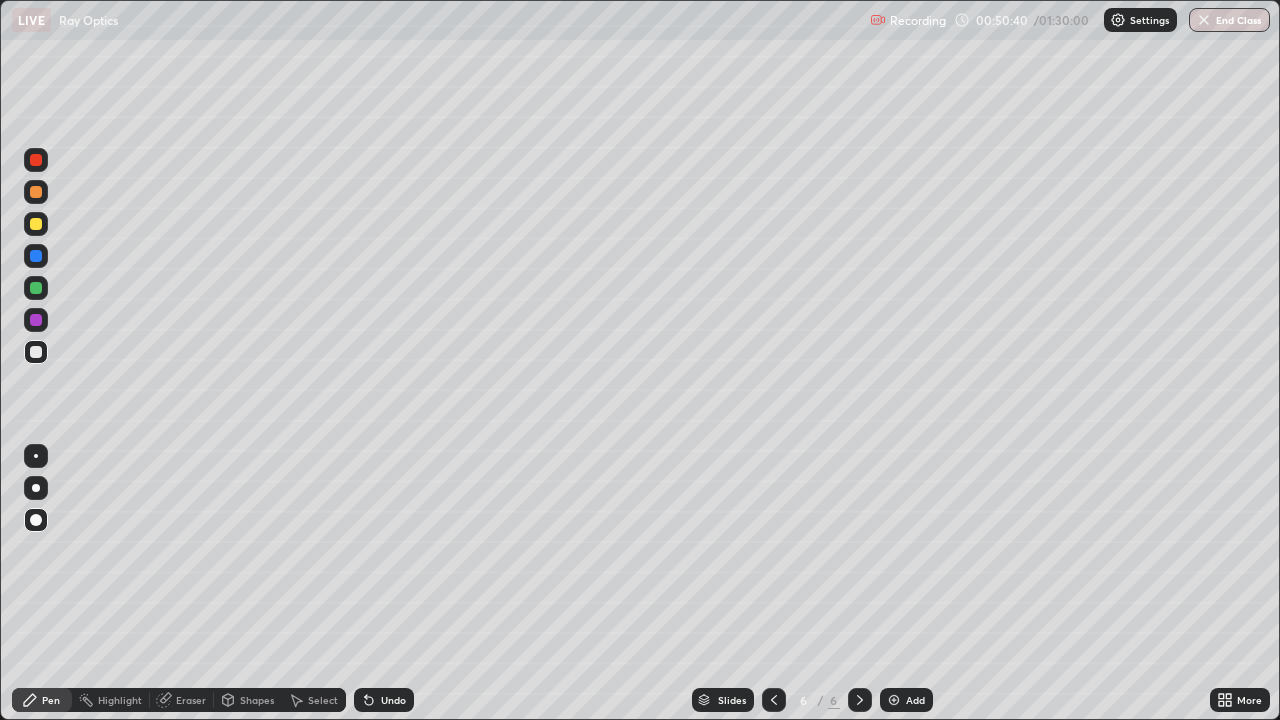 click on "Eraser" at bounding box center (191, 700) 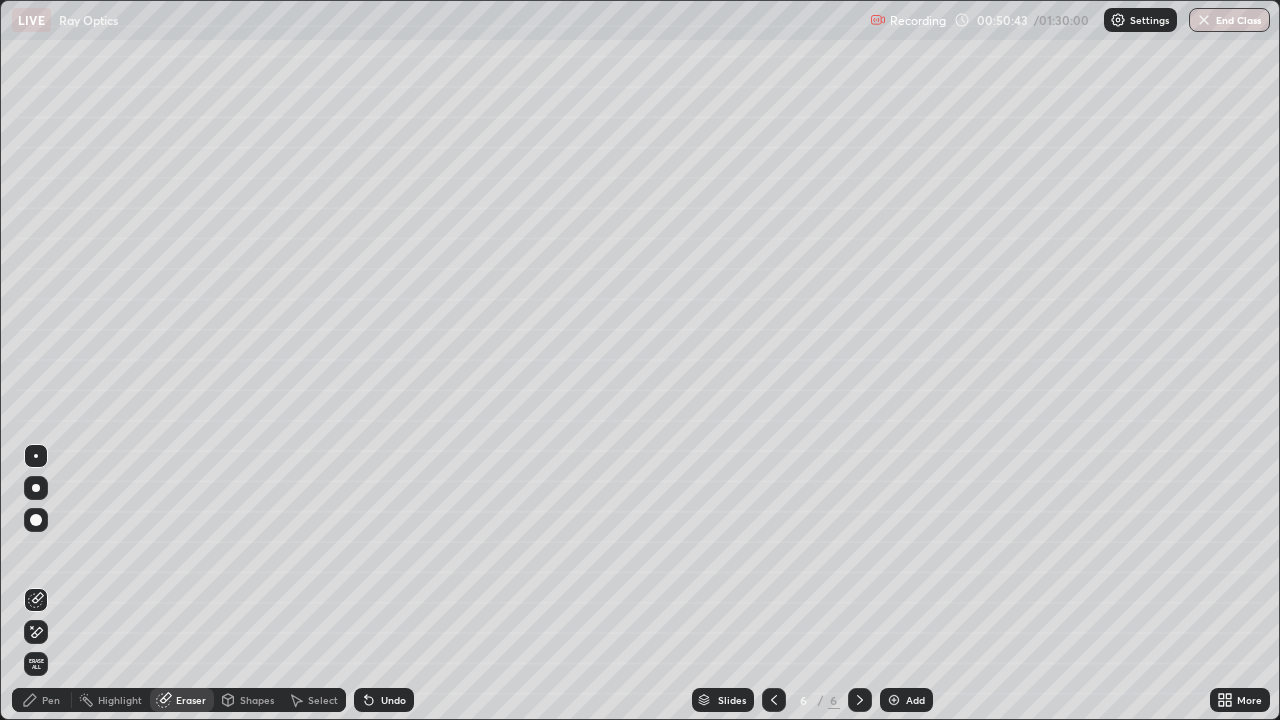 click on "Pen" at bounding box center [51, 700] 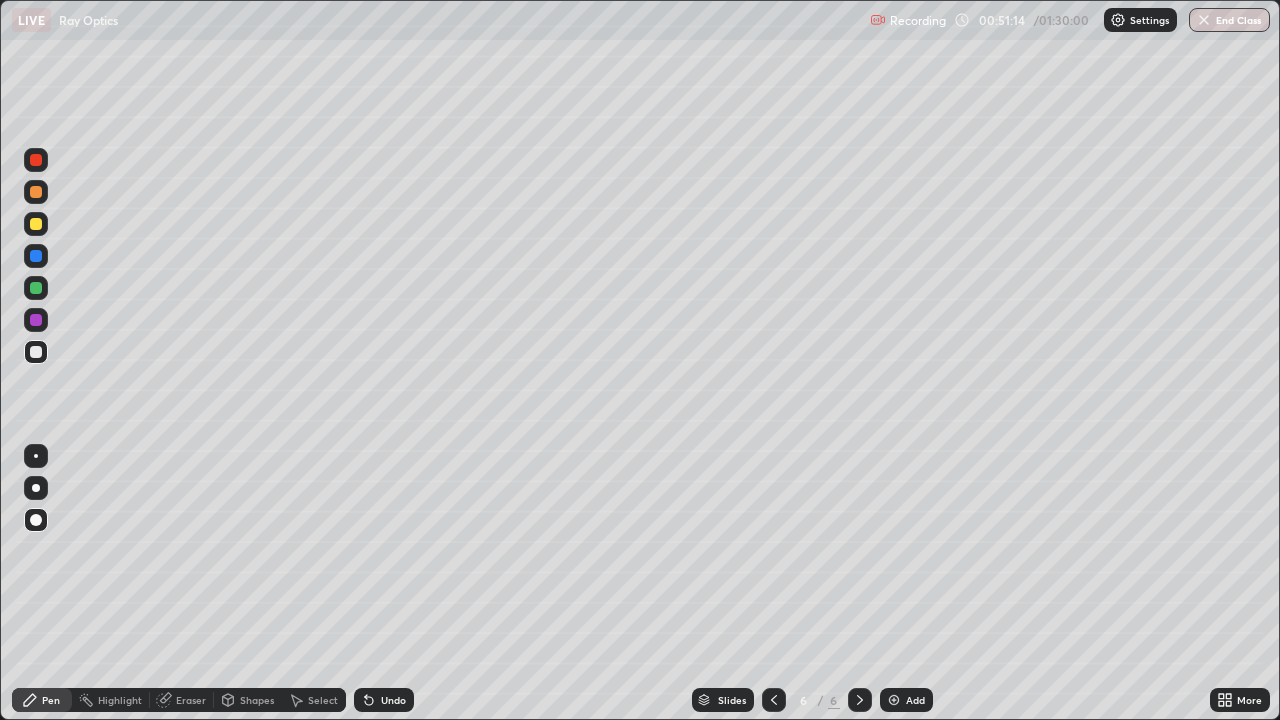 click on "Eraser" at bounding box center [191, 700] 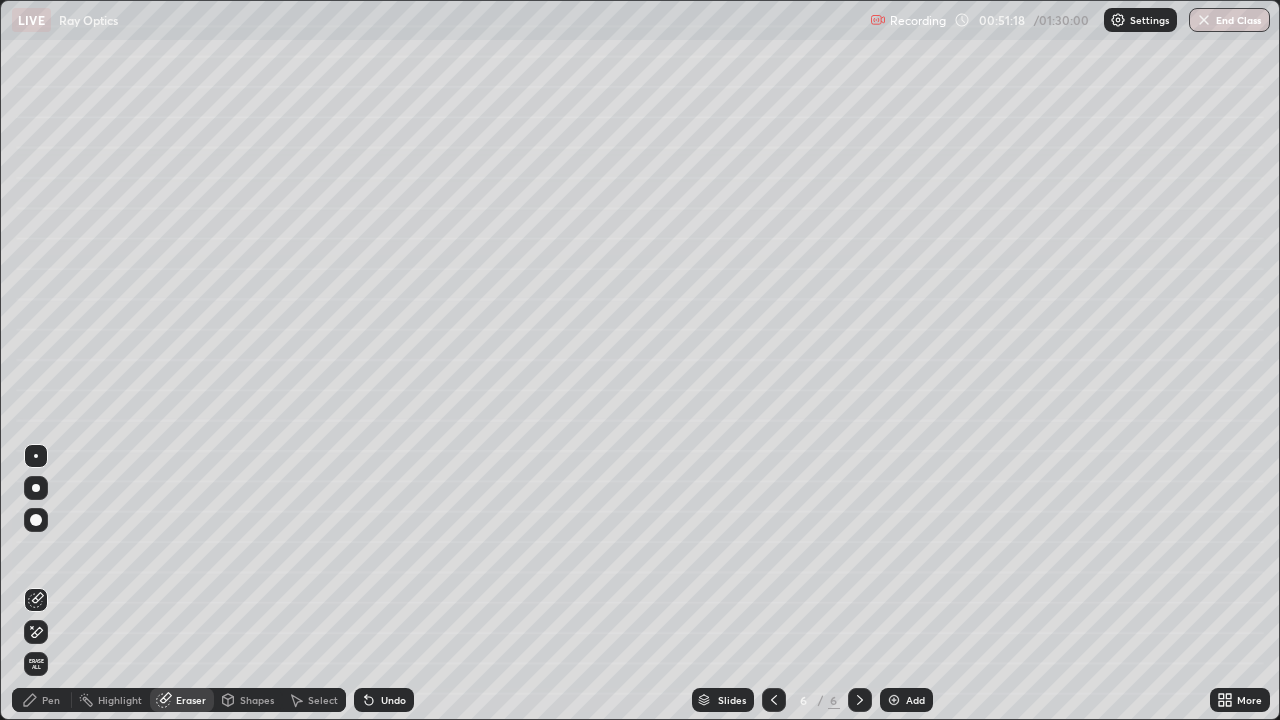click on "Pen" at bounding box center [51, 700] 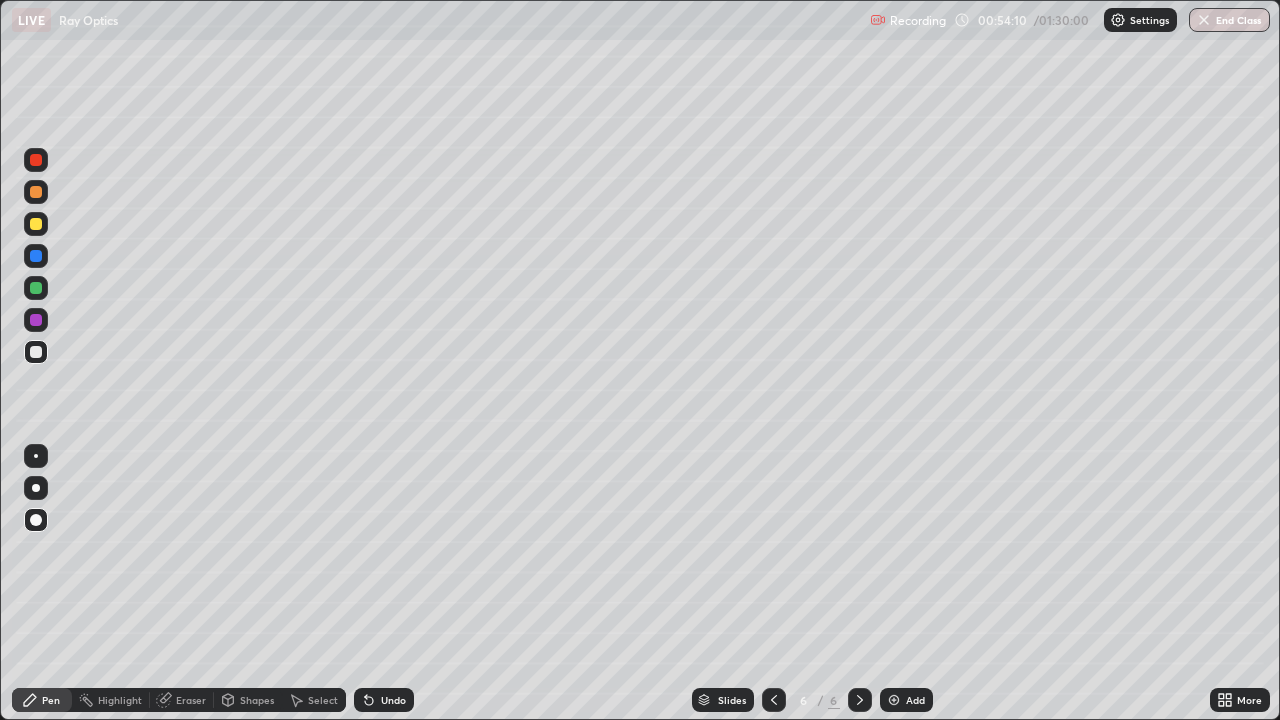 click on "Add" at bounding box center (906, 700) 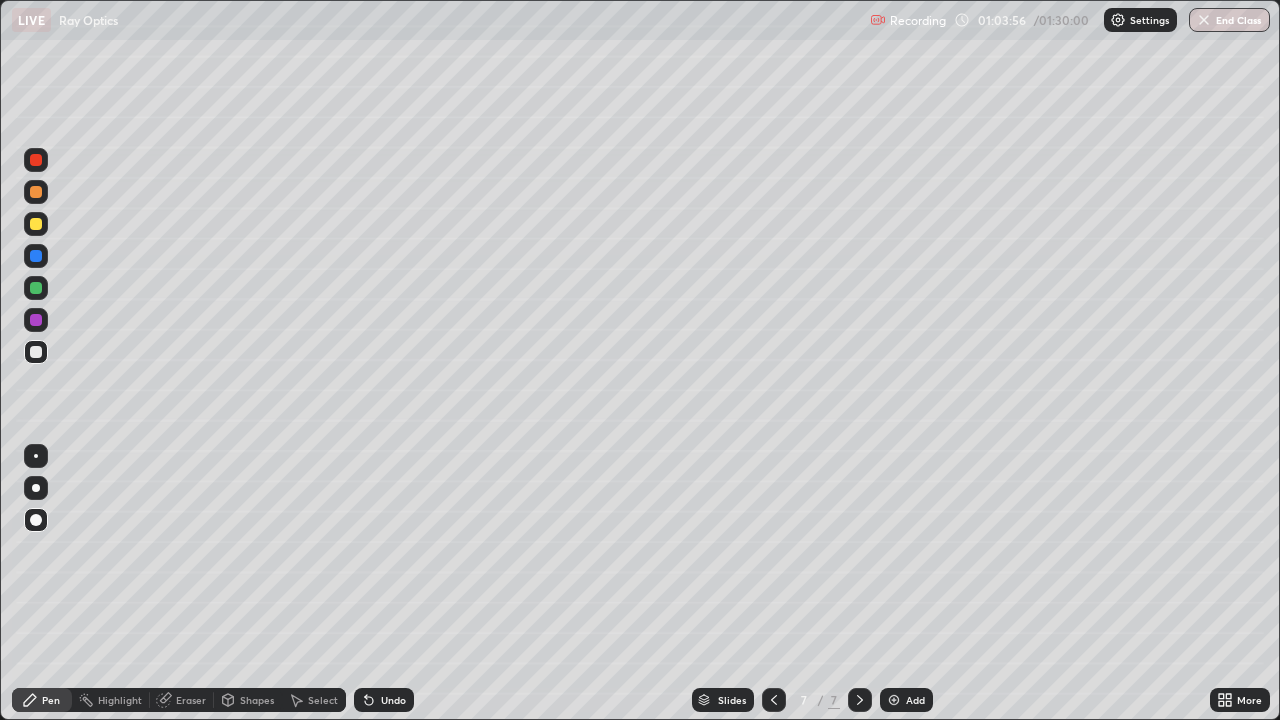 click at bounding box center (894, 700) 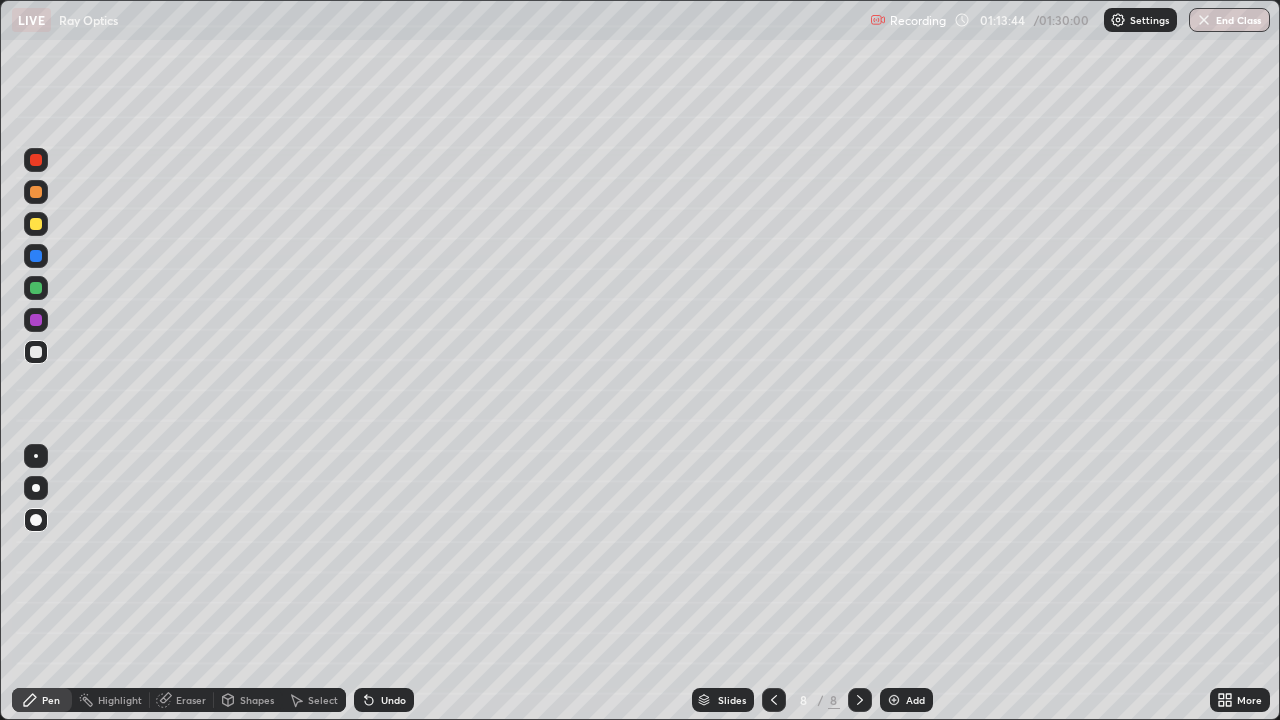click on "Undo" at bounding box center (384, 700) 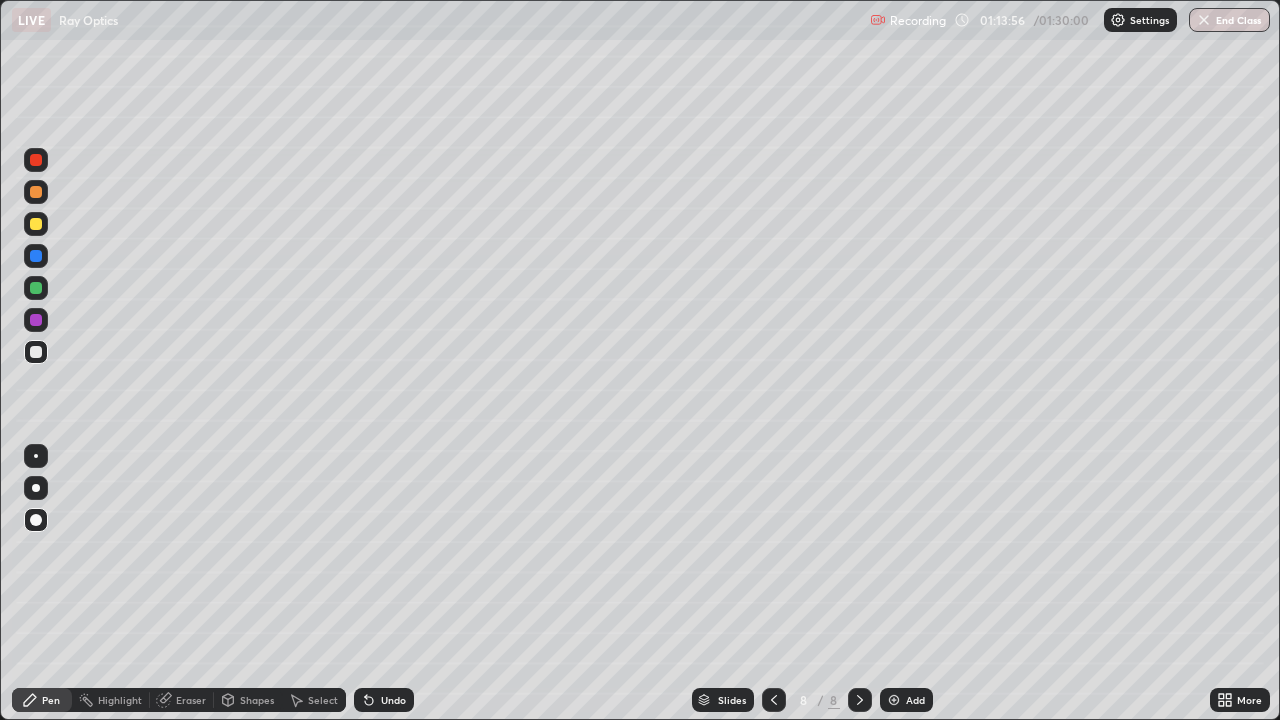click on "Shapes" at bounding box center (257, 700) 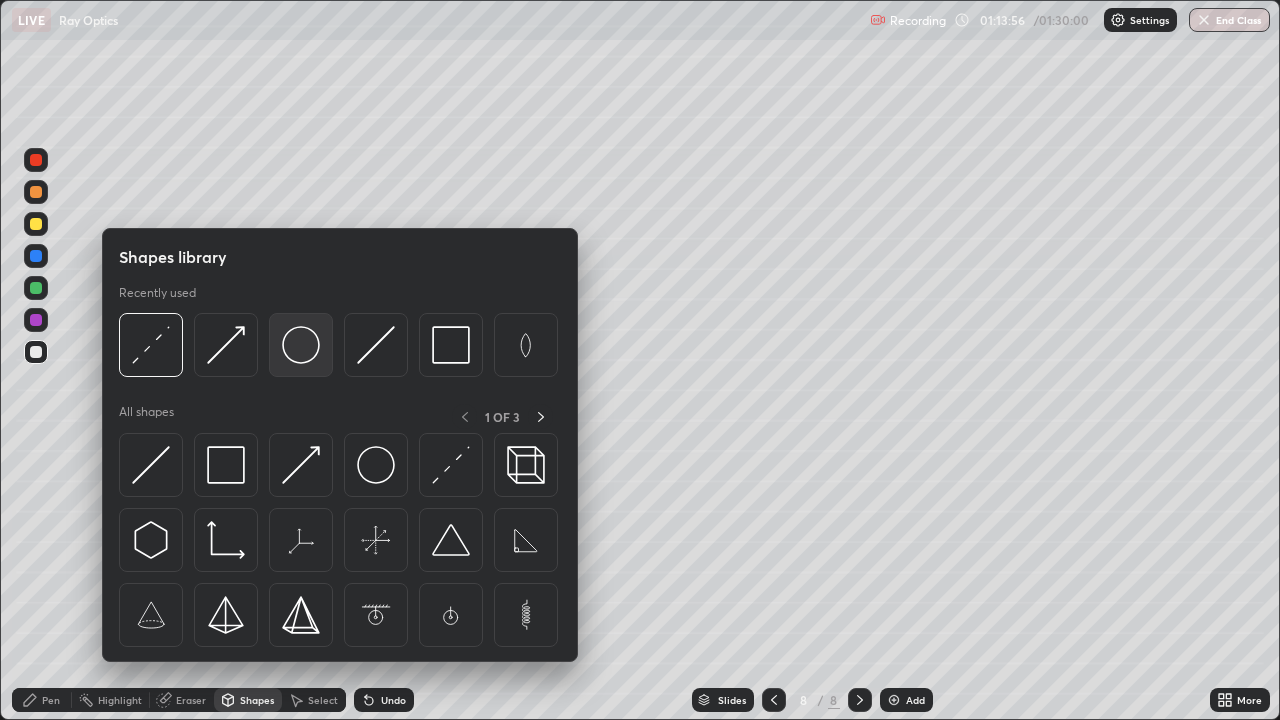 click at bounding box center (301, 345) 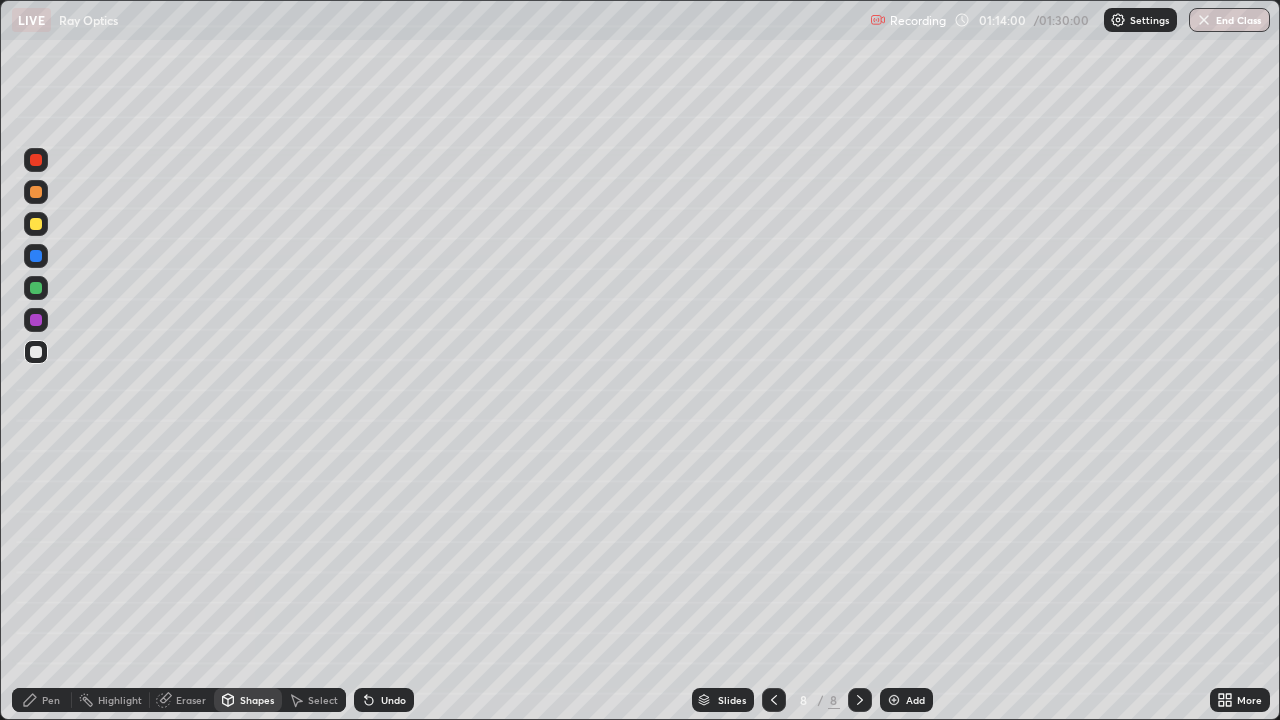 click at bounding box center [36, 224] 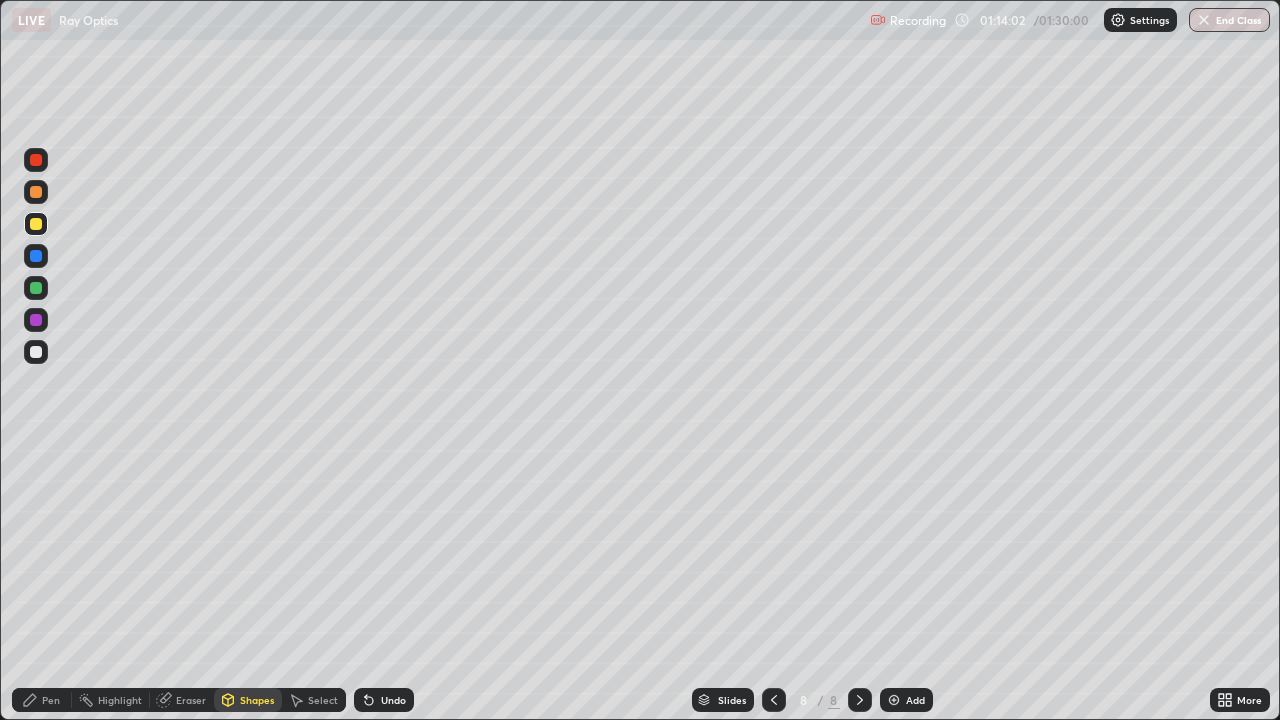 click at bounding box center [36, 320] 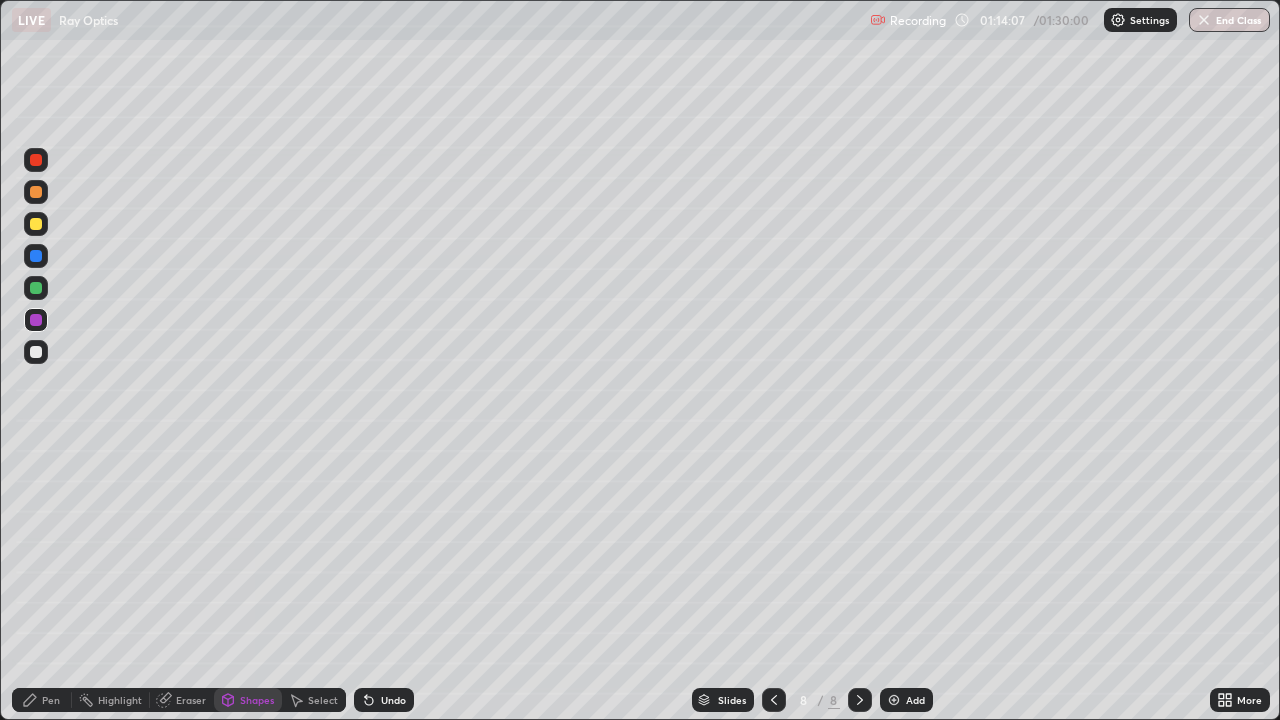 click at bounding box center (36, 352) 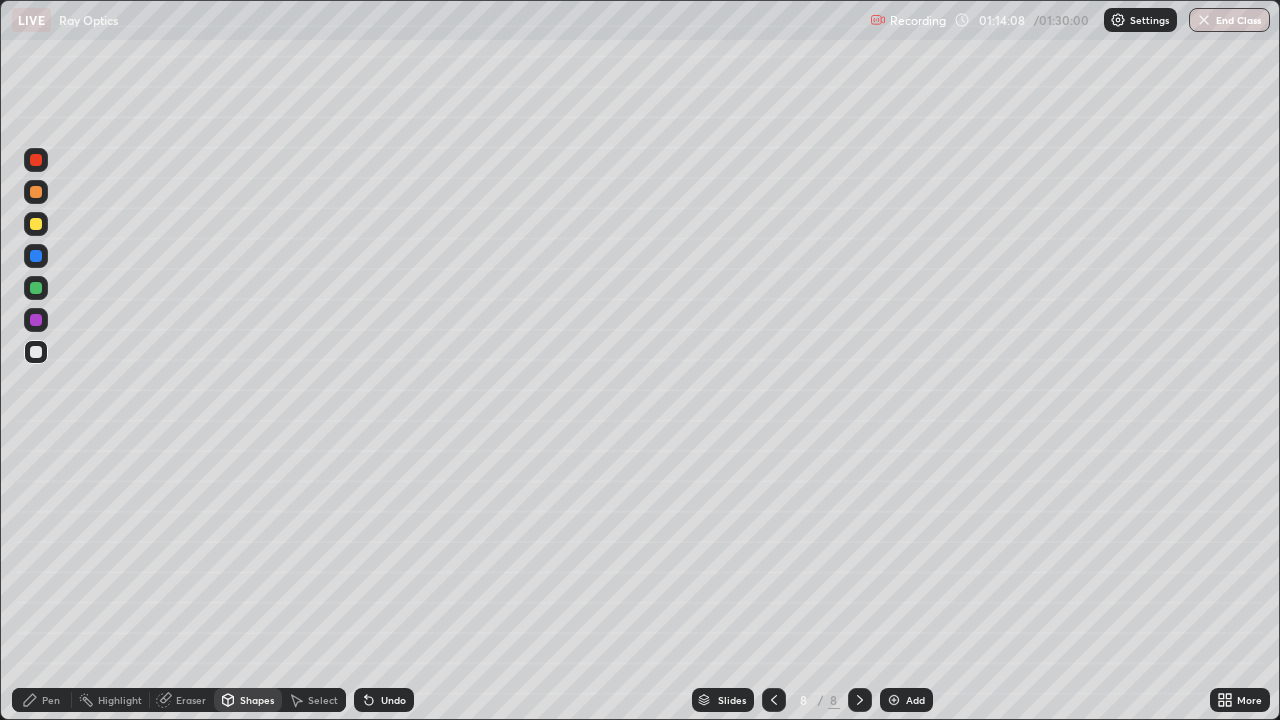 click on "Shapes" at bounding box center [257, 700] 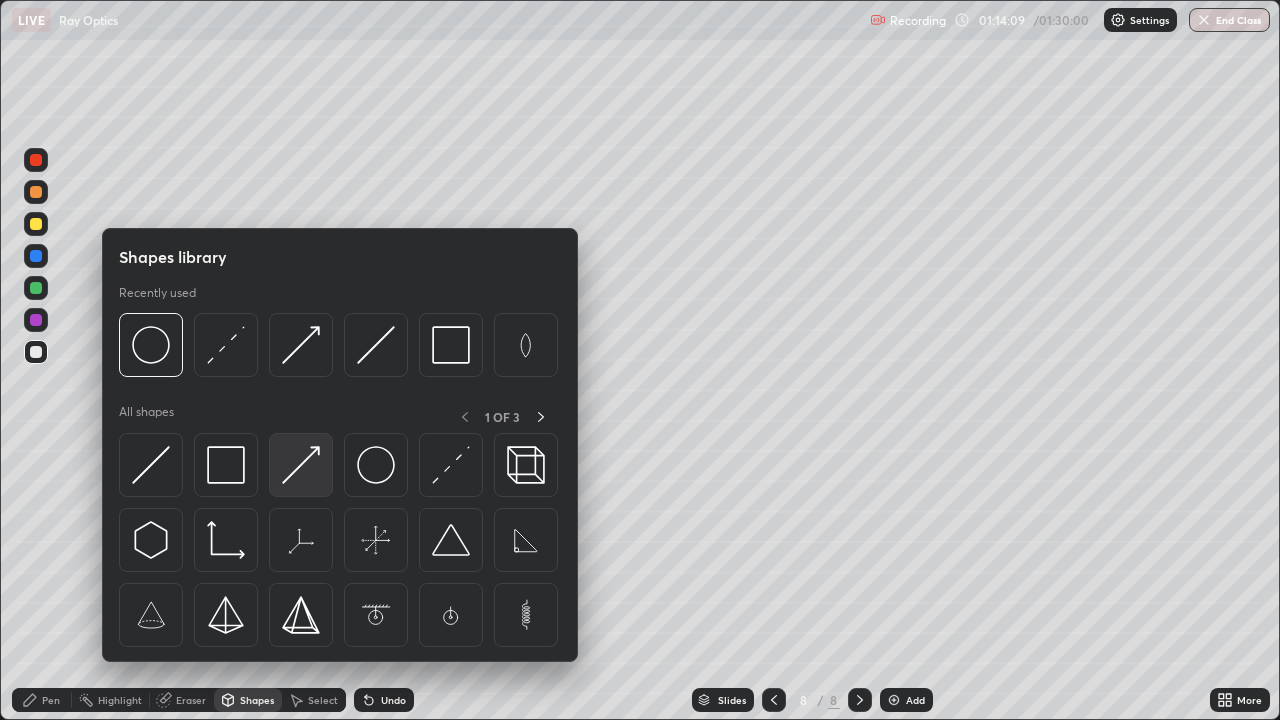click at bounding box center [301, 465] 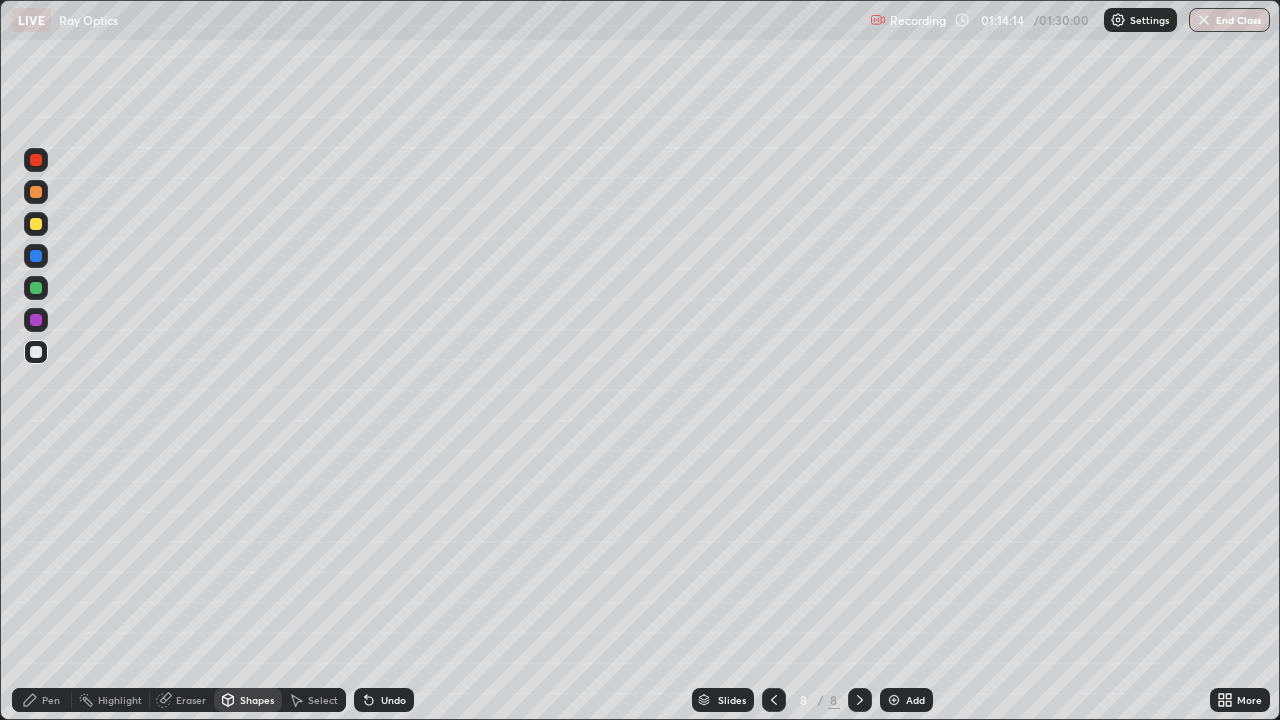 click on "Pen" at bounding box center (51, 700) 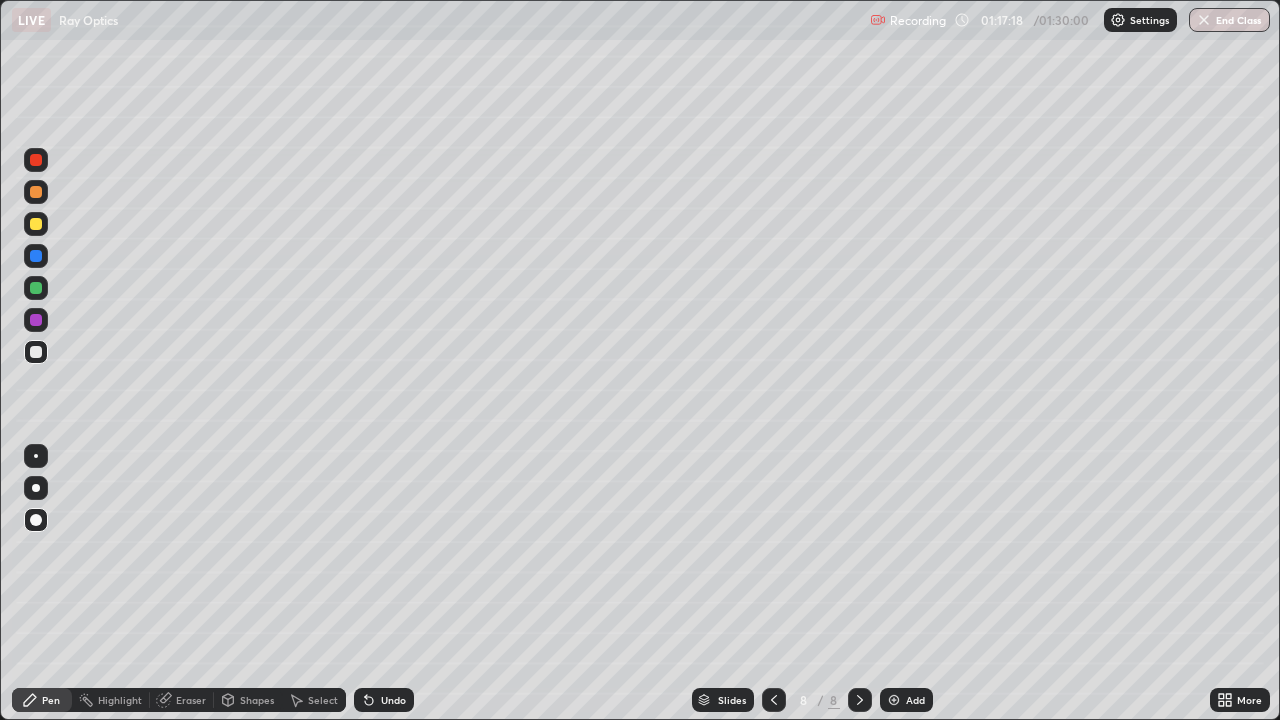 click on "Undo" at bounding box center [393, 700] 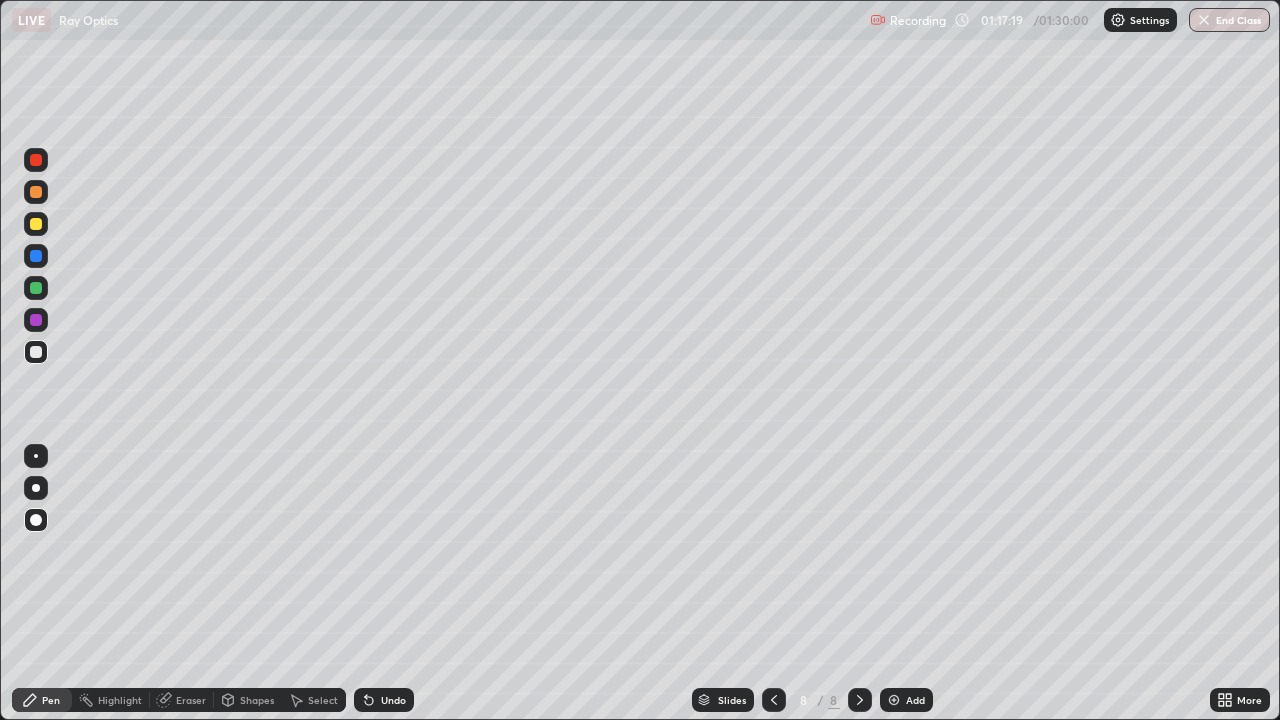 click on "Undo" at bounding box center [393, 700] 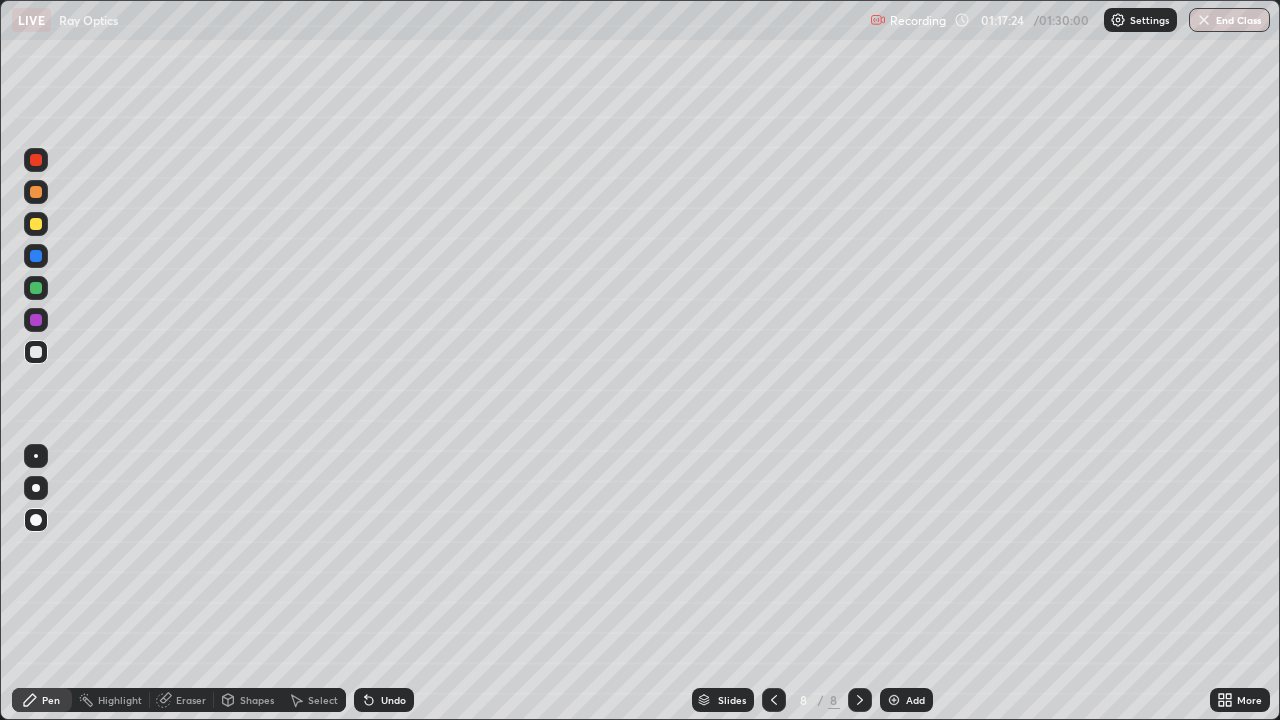 click on "Eraser" at bounding box center [191, 700] 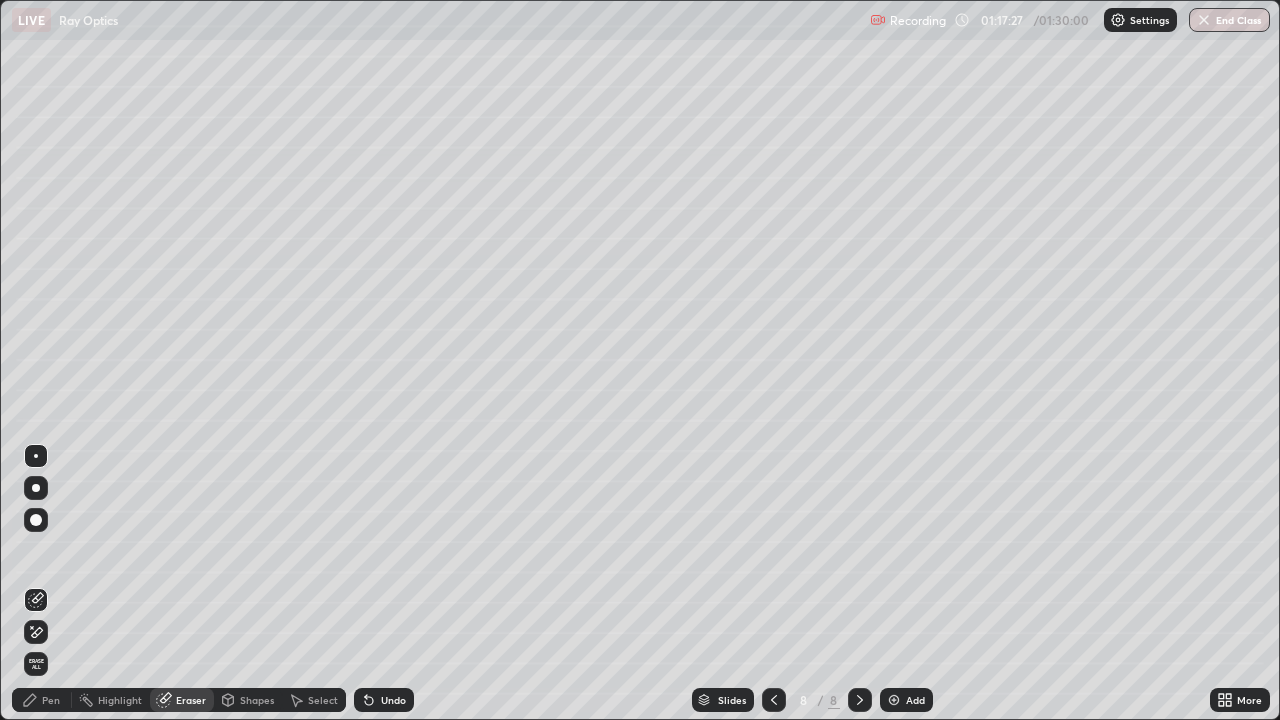 click on "Pen" at bounding box center (42, 700) 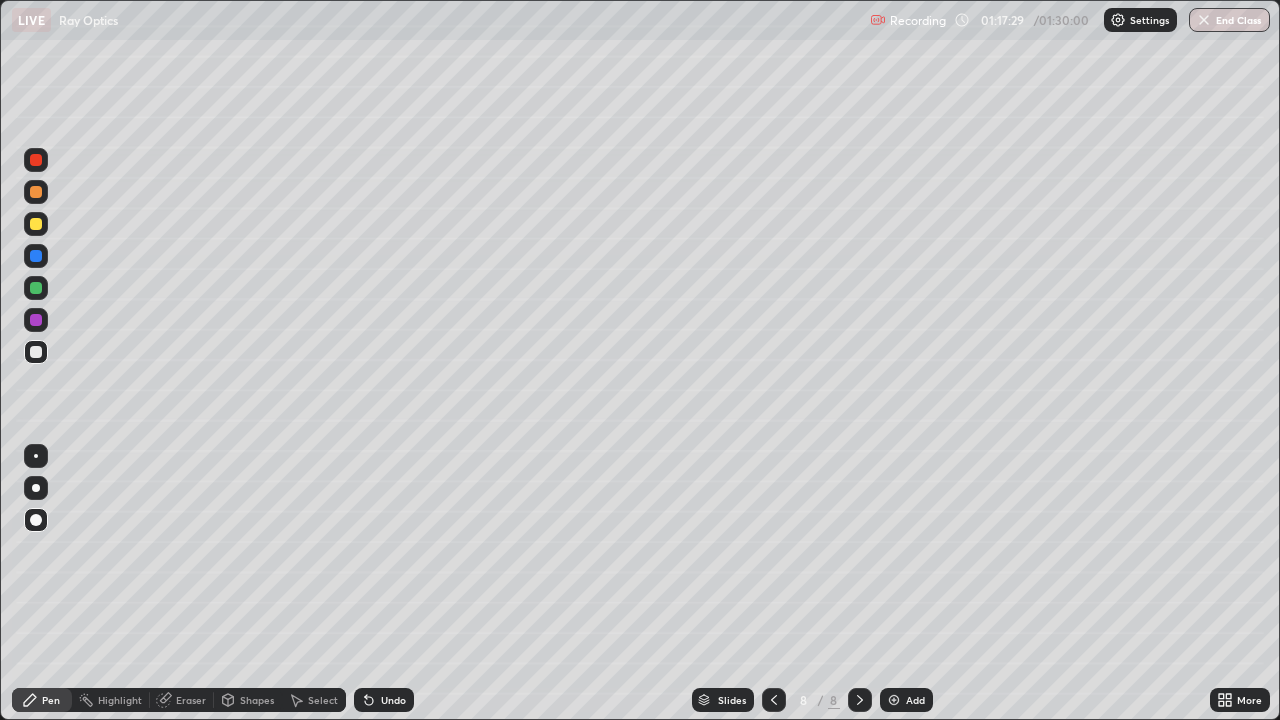 click on "Pen" at bounding box center [51, 700] 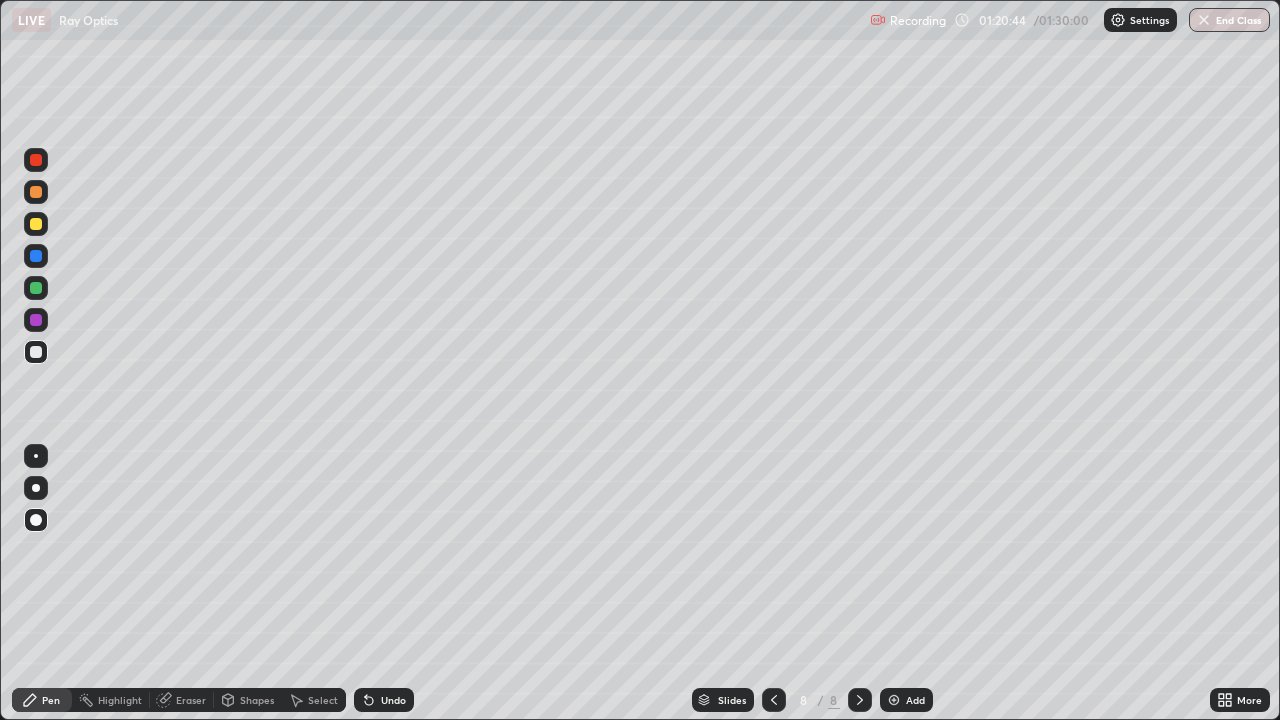 click on "Add" at bounding box center (915, 700) 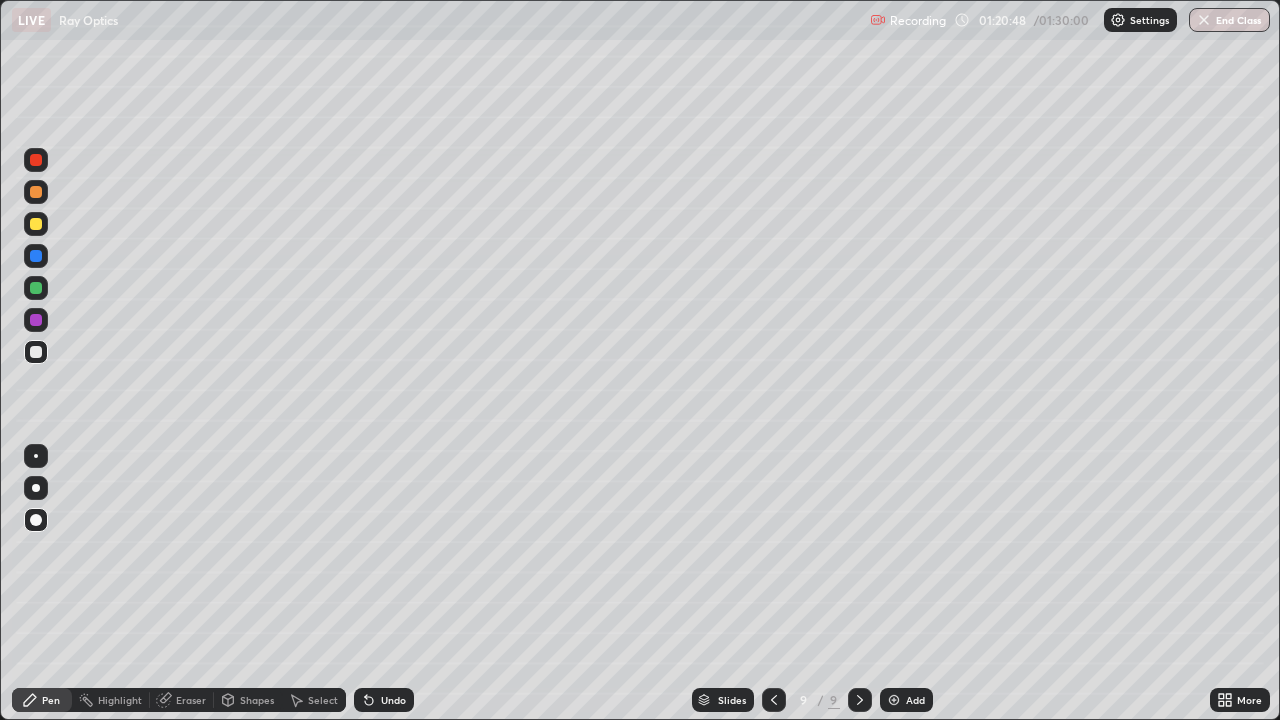 click on "Shapes" at bounding box center (257, 700) 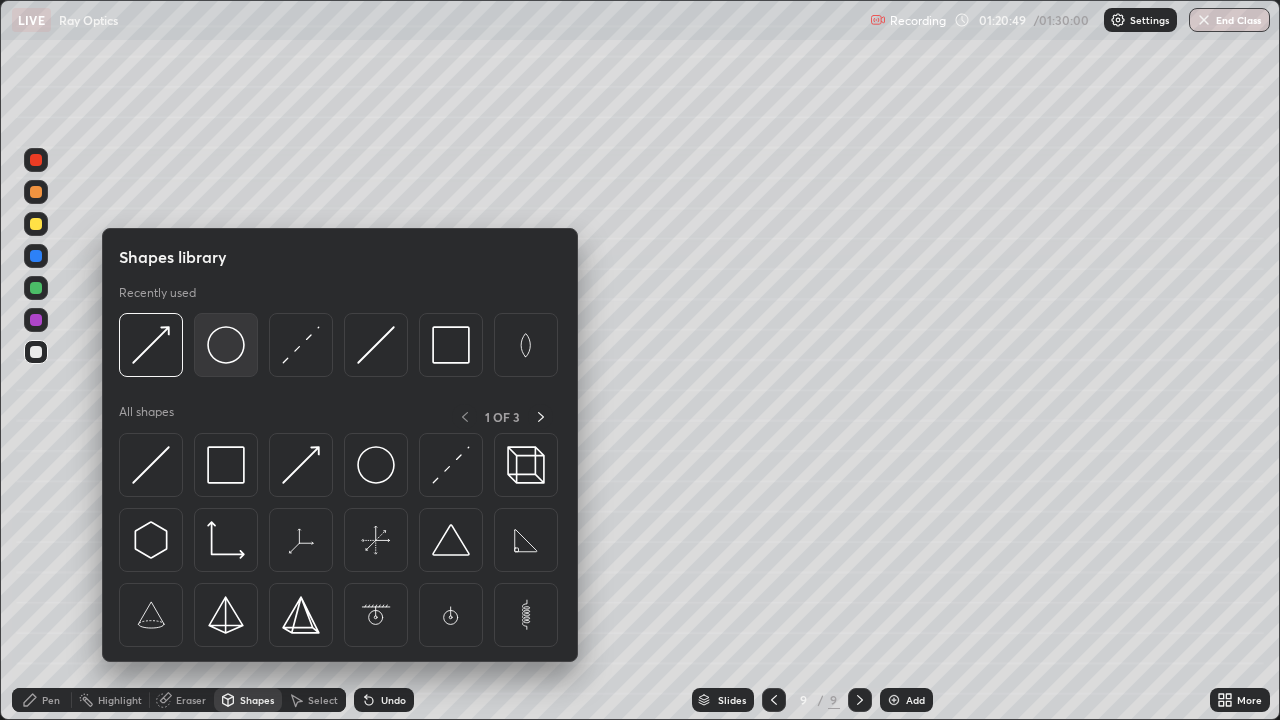 click at bounding box center [226, 345] 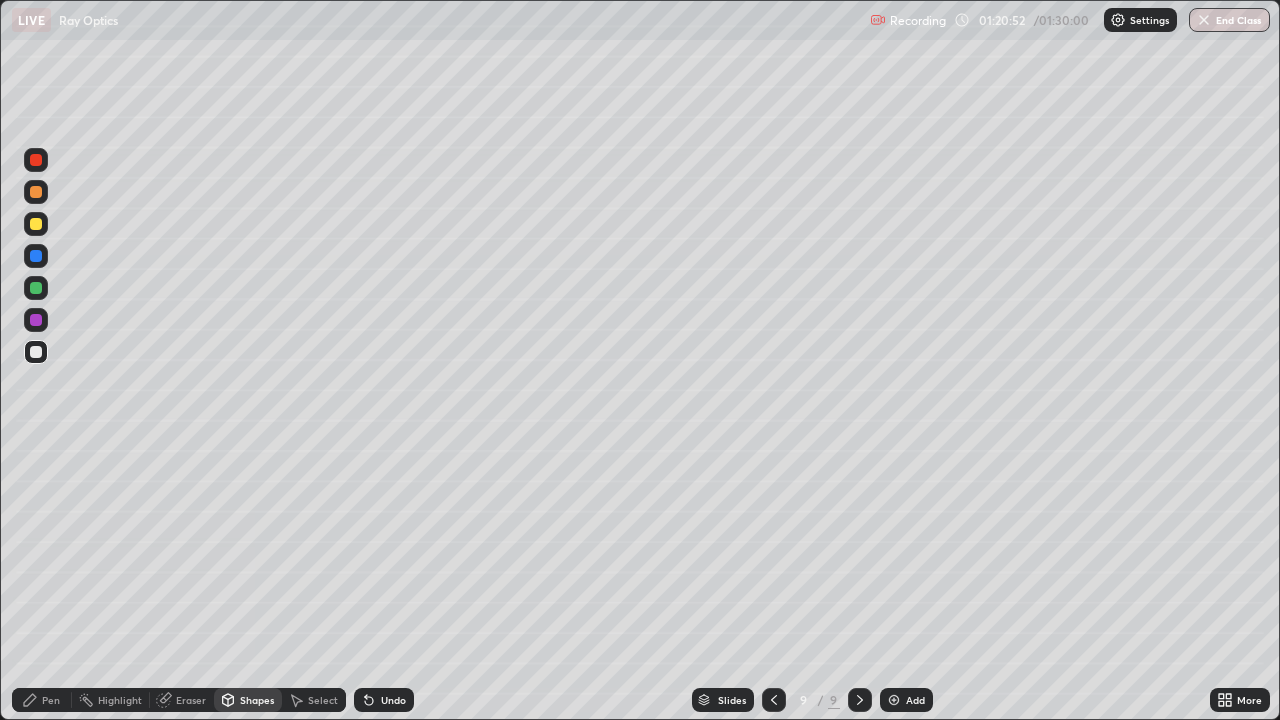 click on "Pen" at bounding box center [51, 700] 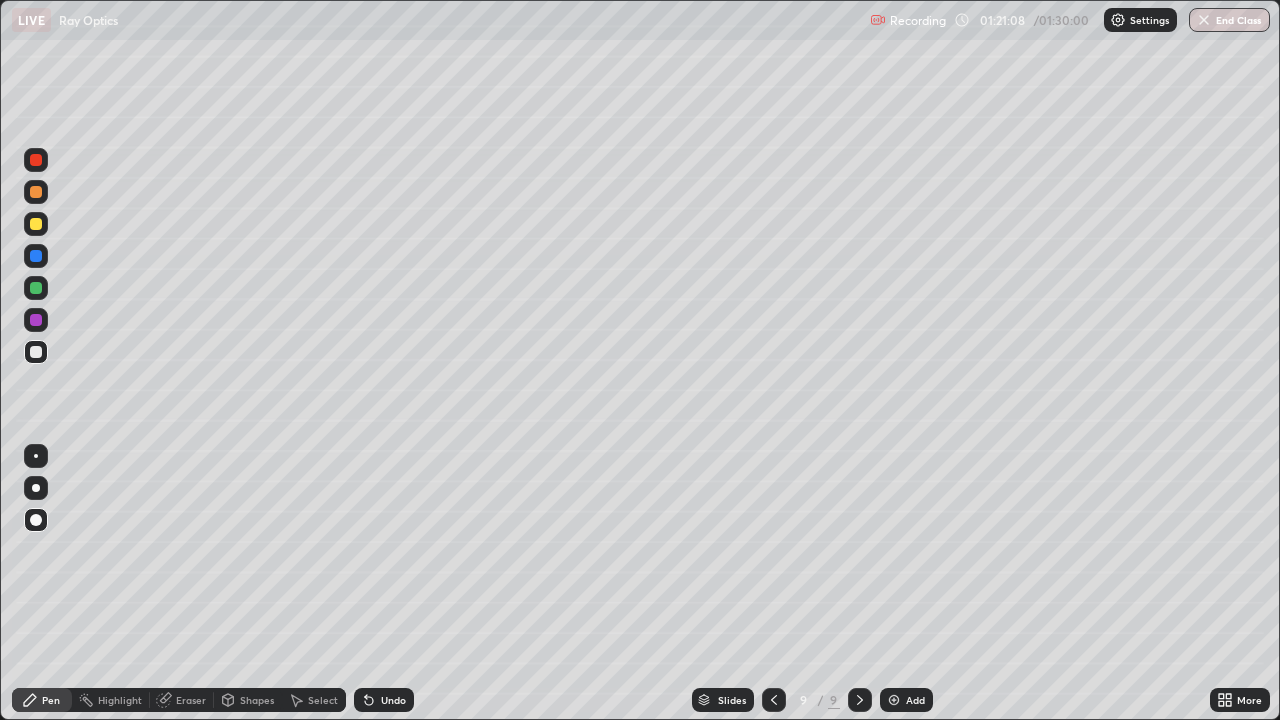 click on "Eraser" at bounding box center (191, 700) 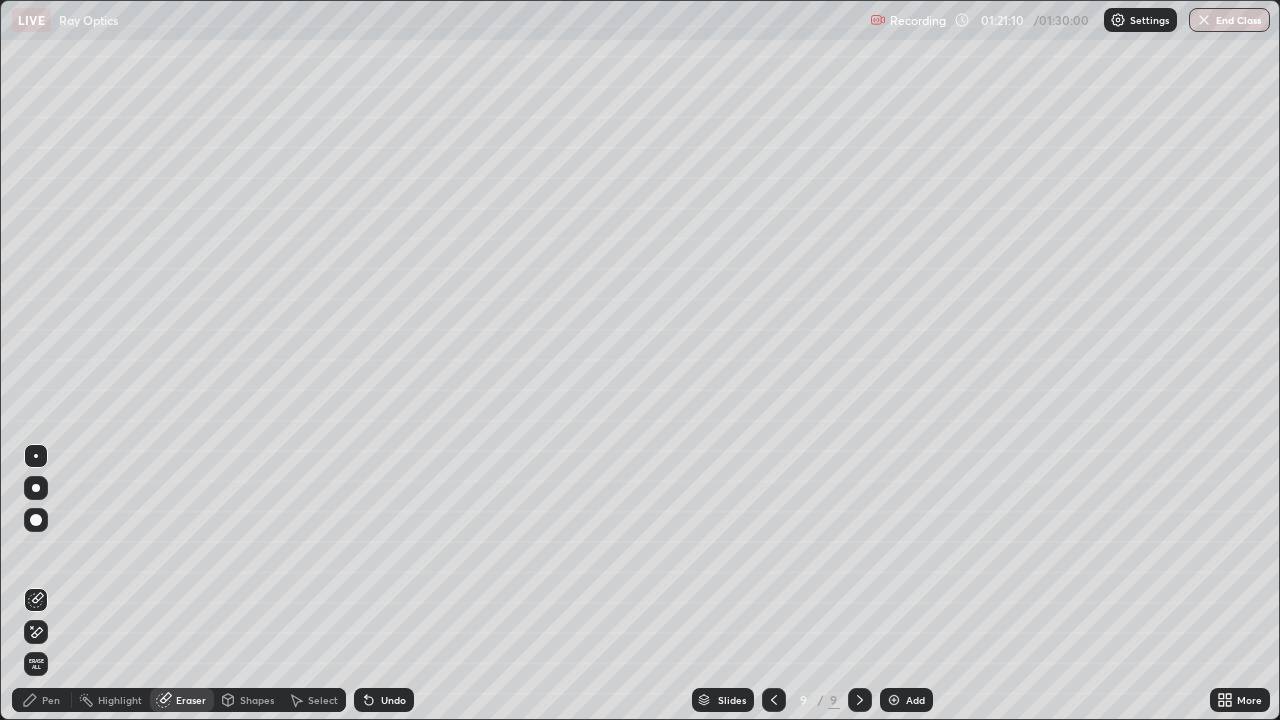 click on "Pen" at bounding box center (51, 700) 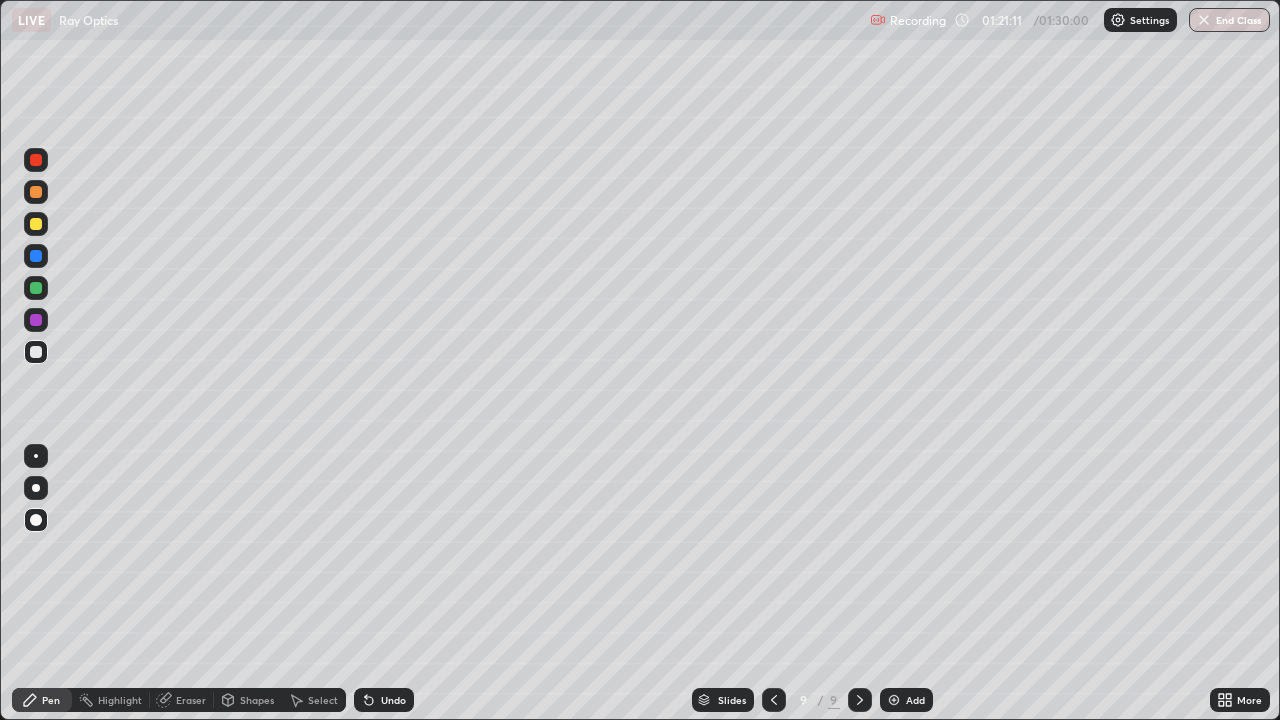 click on "Shapes" at bounding box center (257, 700) 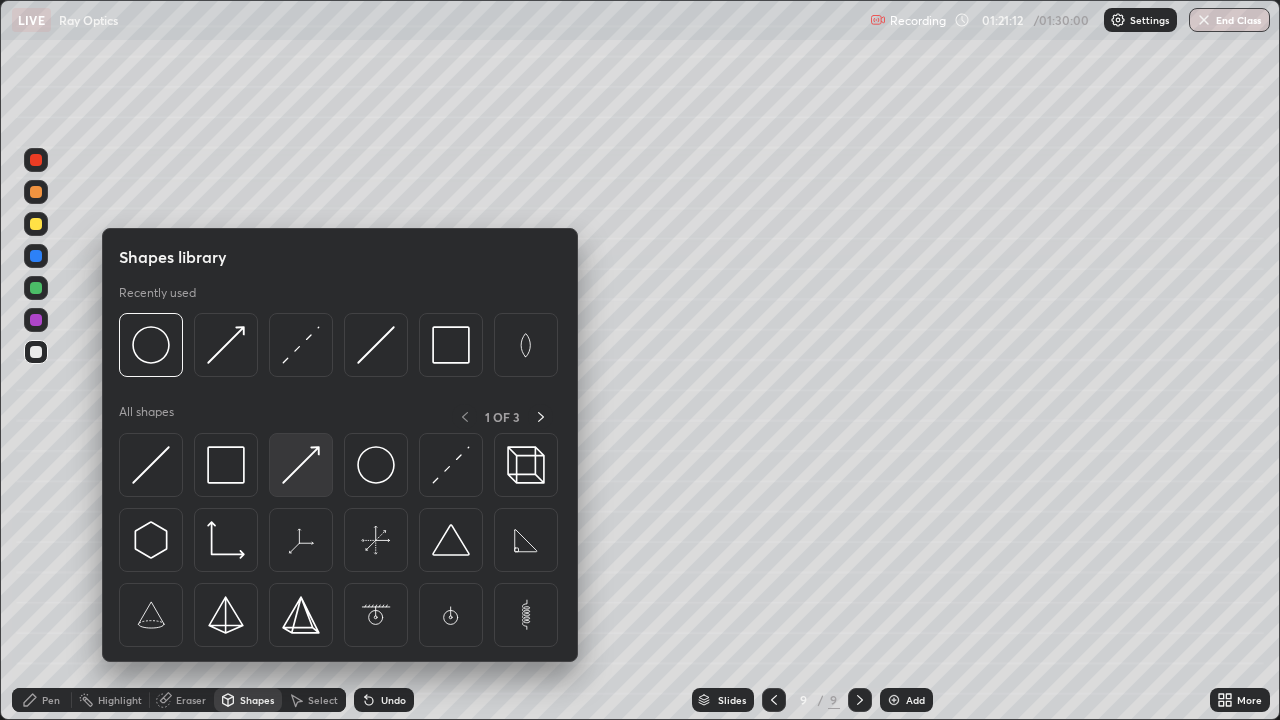 click at bounding box center [301, 465] 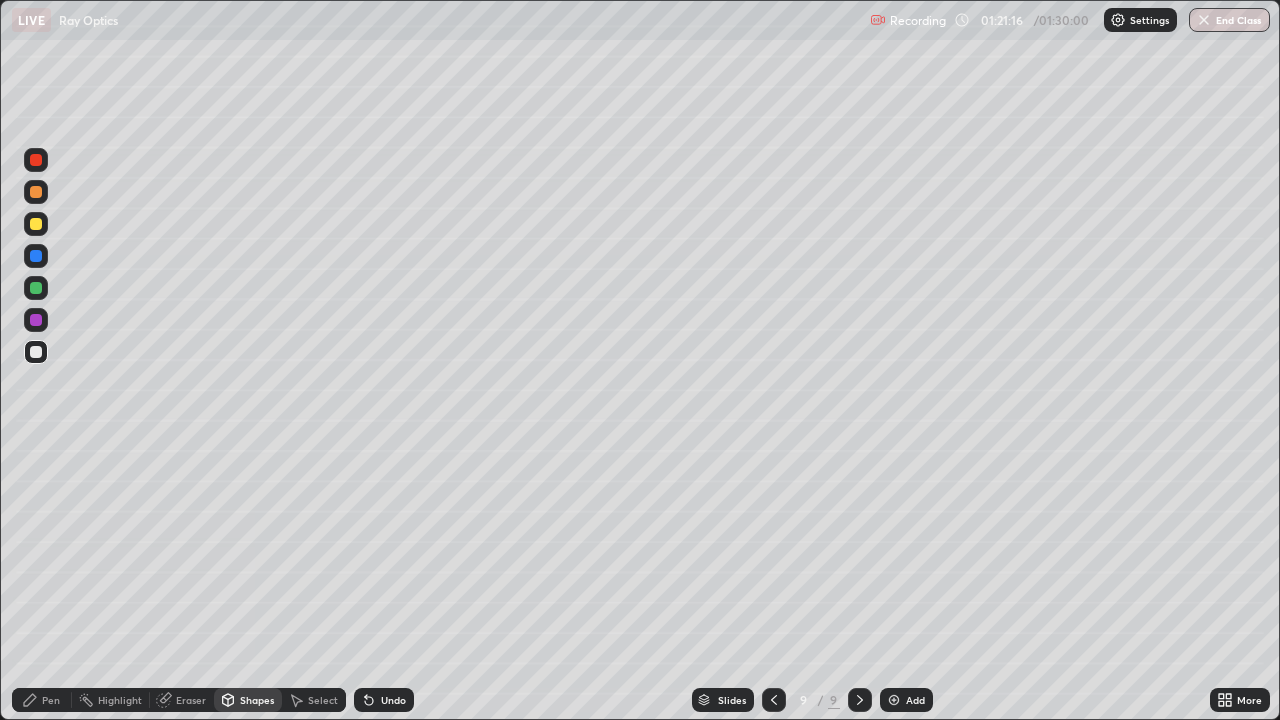 click on "Pen" at bounding box center (42, 700) 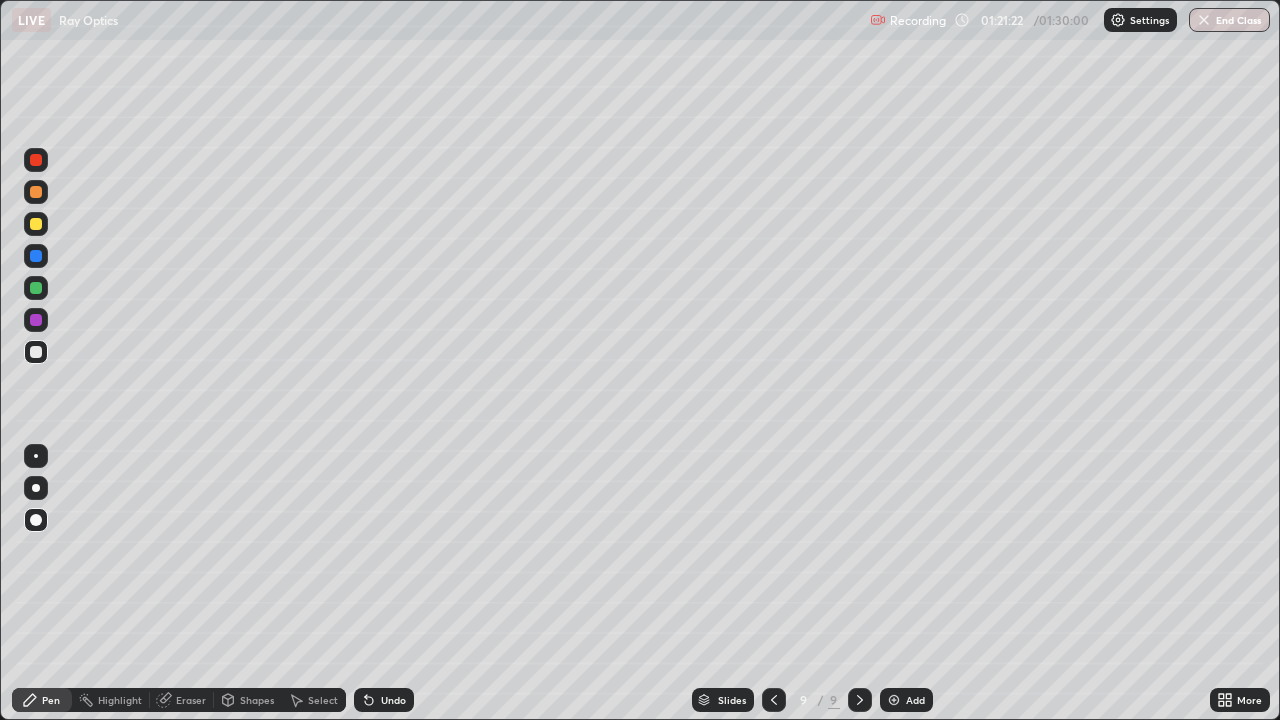 click on "Shapes" at bounding box center [257, 700] 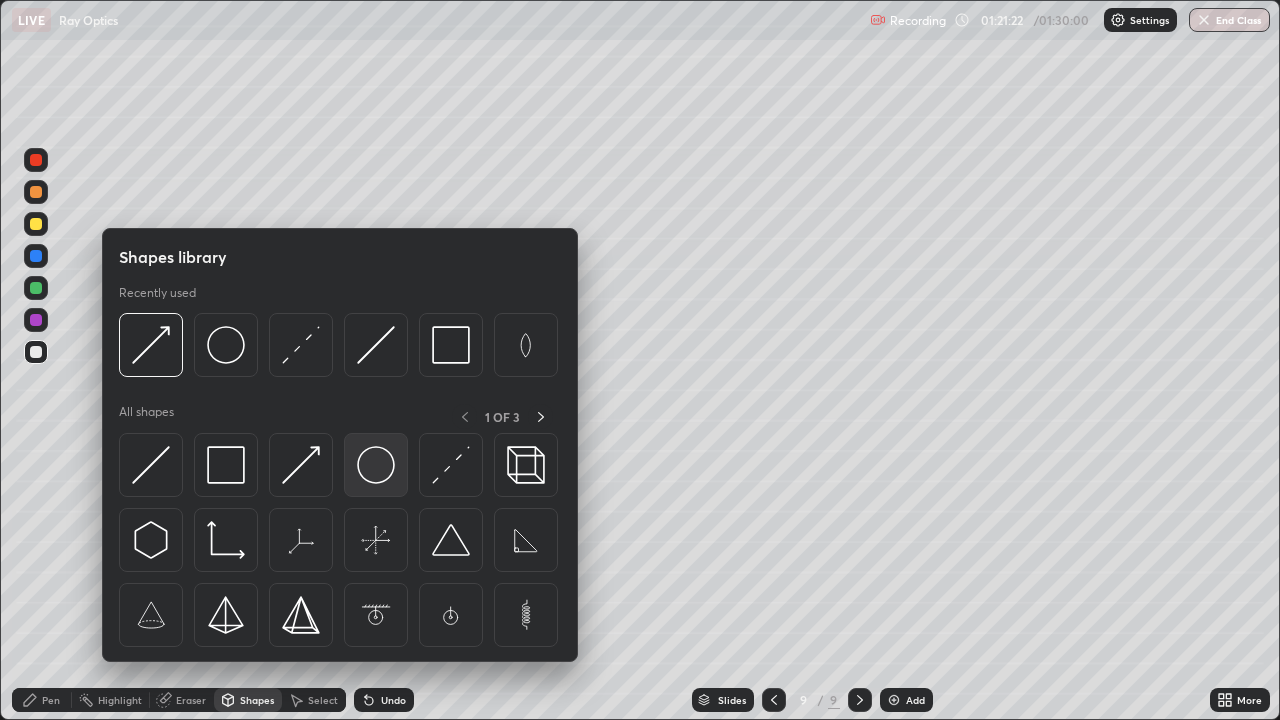click at bounding box center [376, 465] 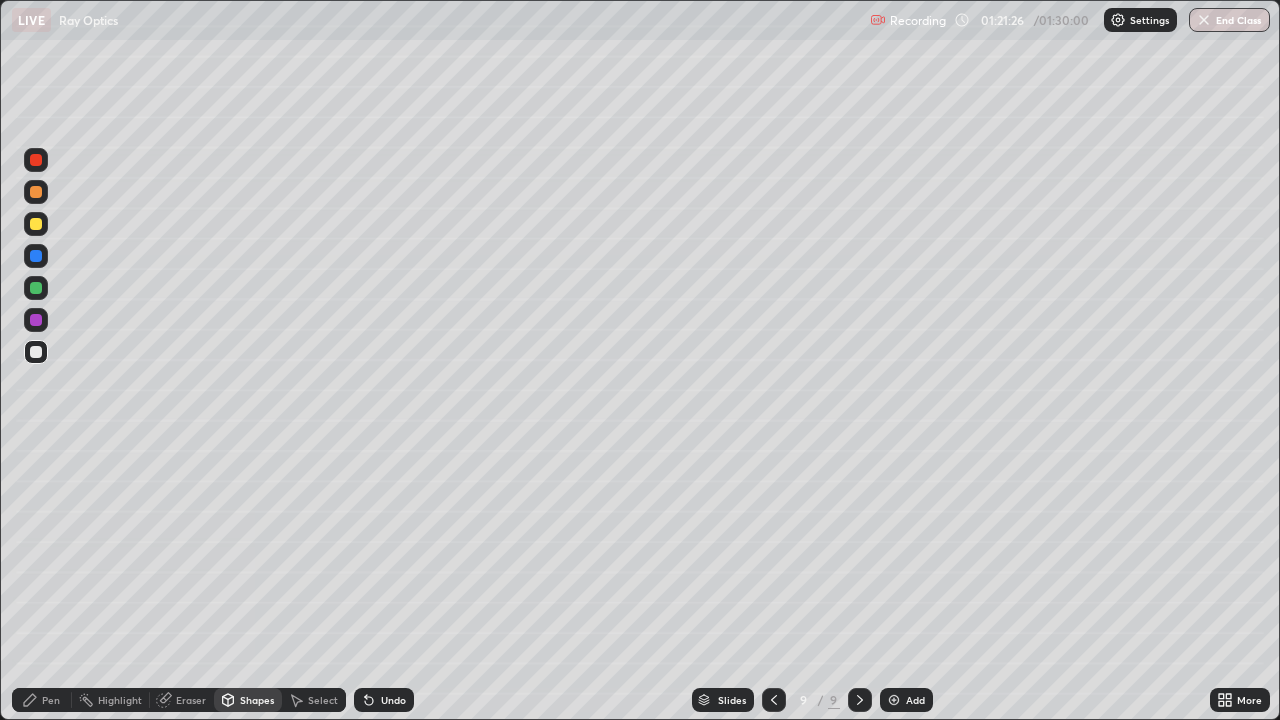 click on "Pen" at bounding box center [42, 700] 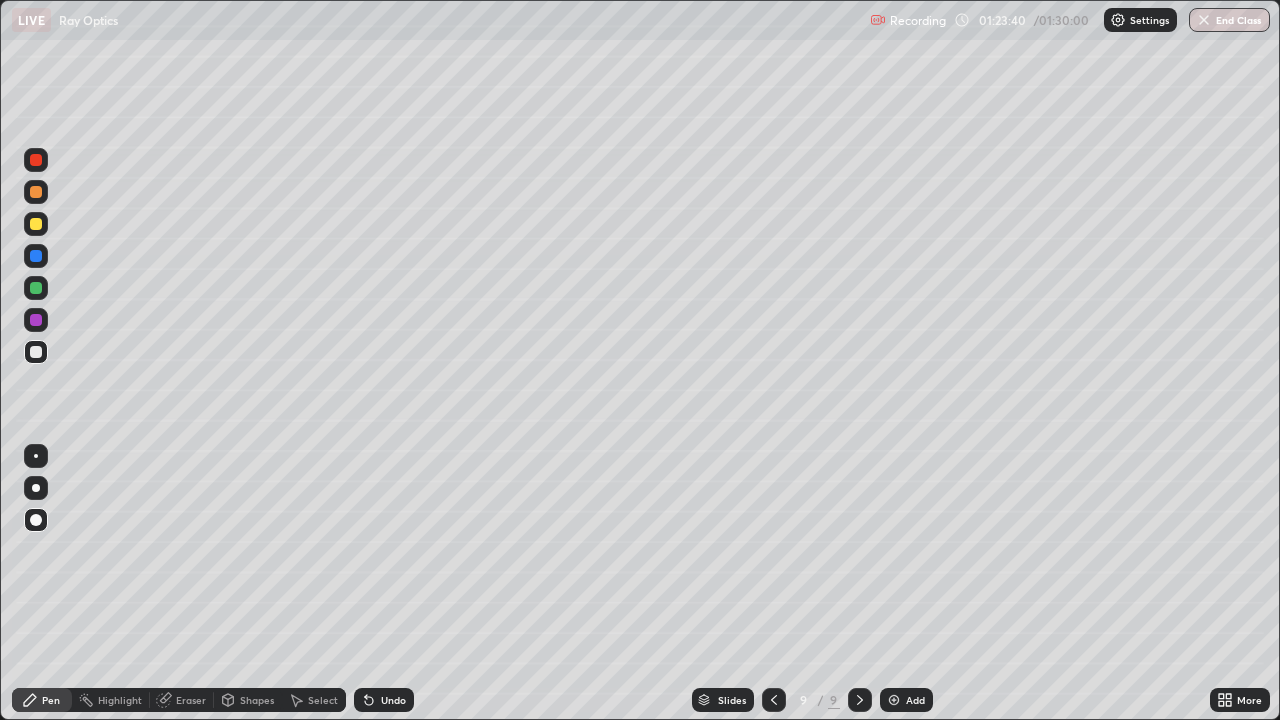 click on "Undo" at bounding box center (393, 700) 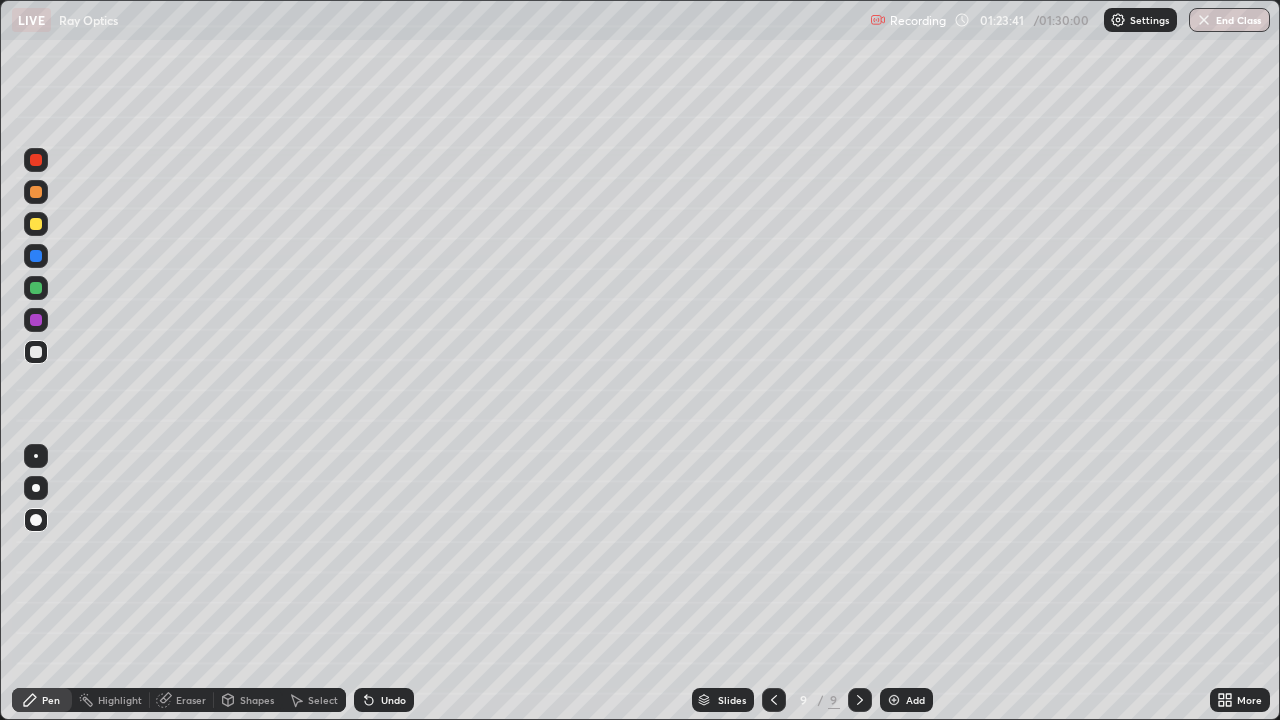 click on "Undo" at bounding box center (393, 700) 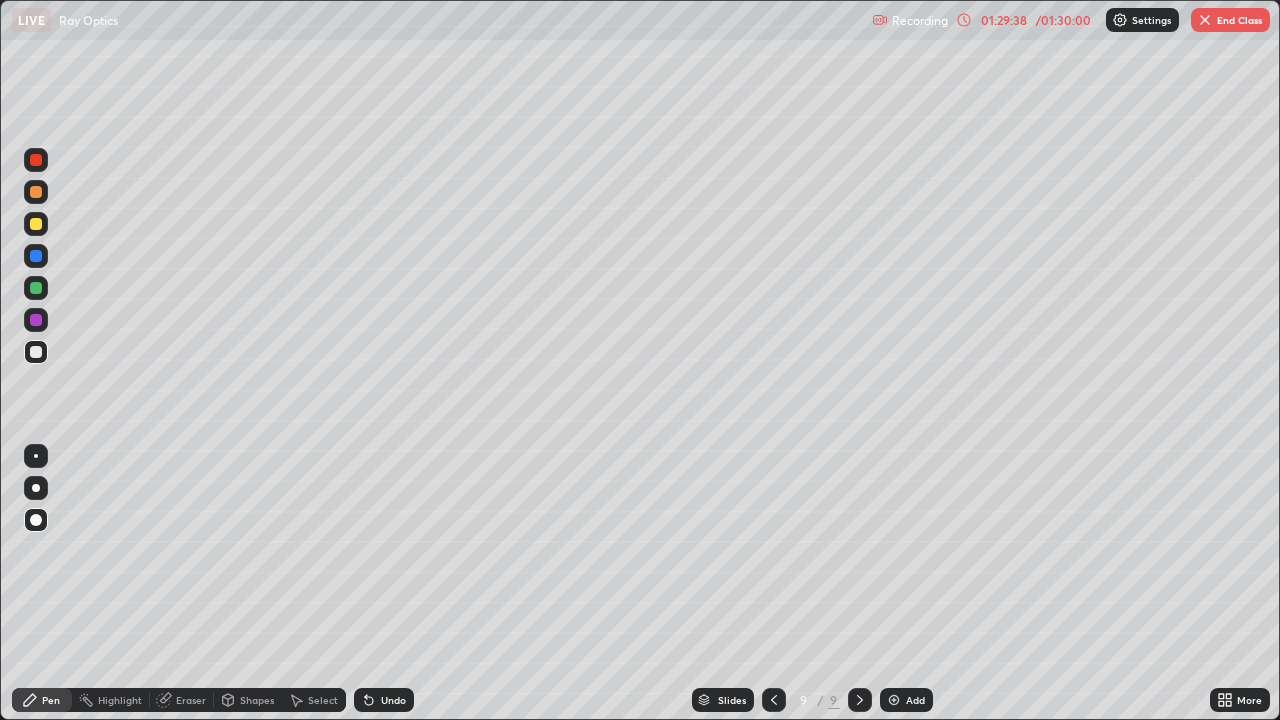 click on "Undo" at bounding box center (384, 700) 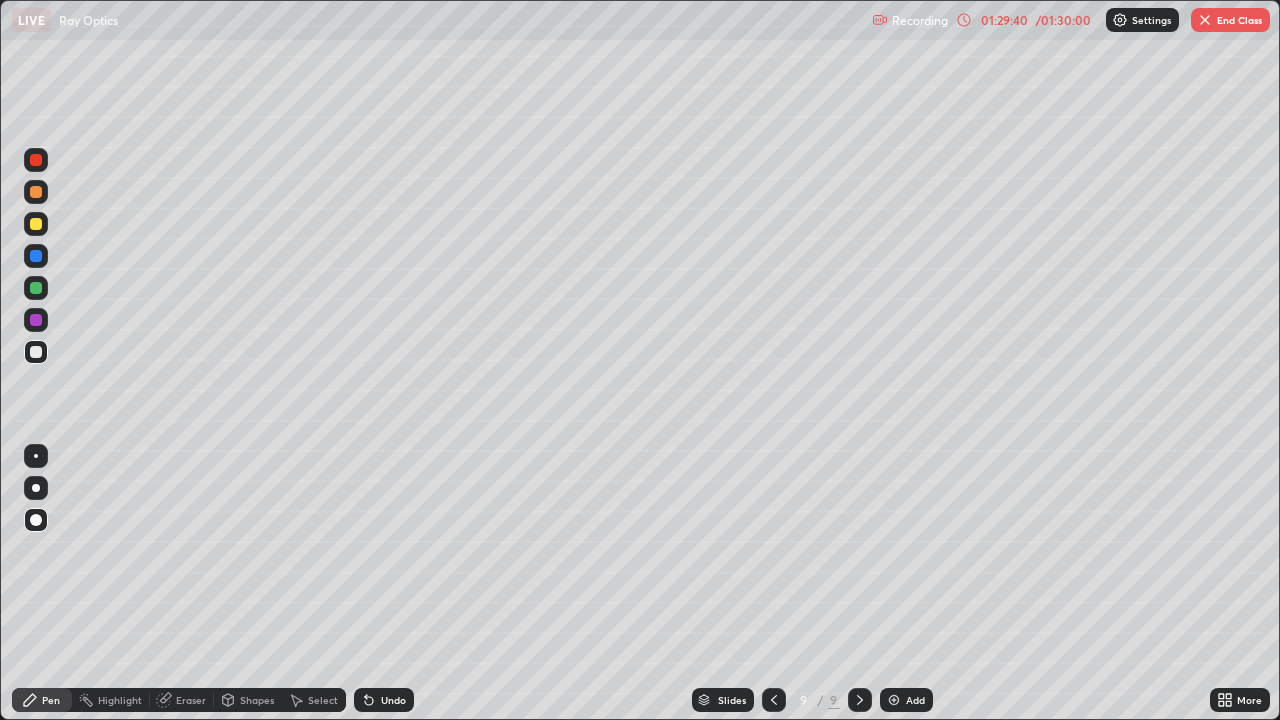 click on "Undo" at bounding box center (384, 700) 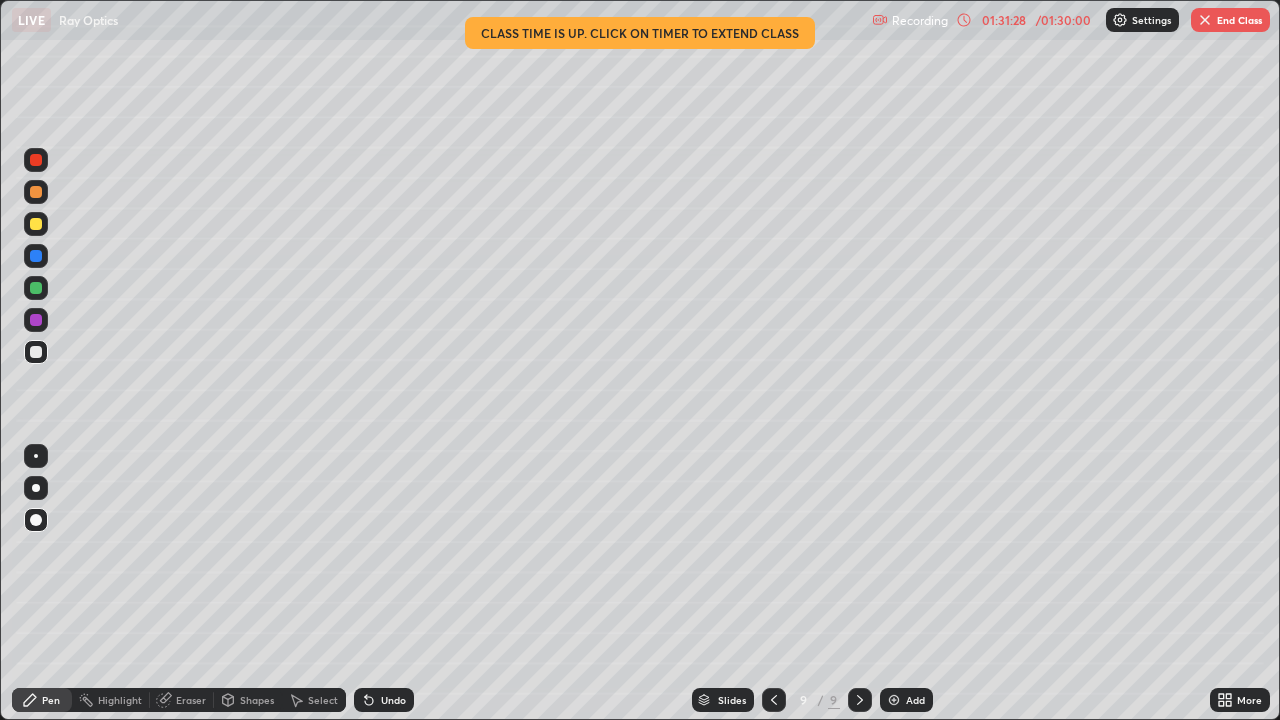 click on "End Class" at bounding box center (1230, 20) 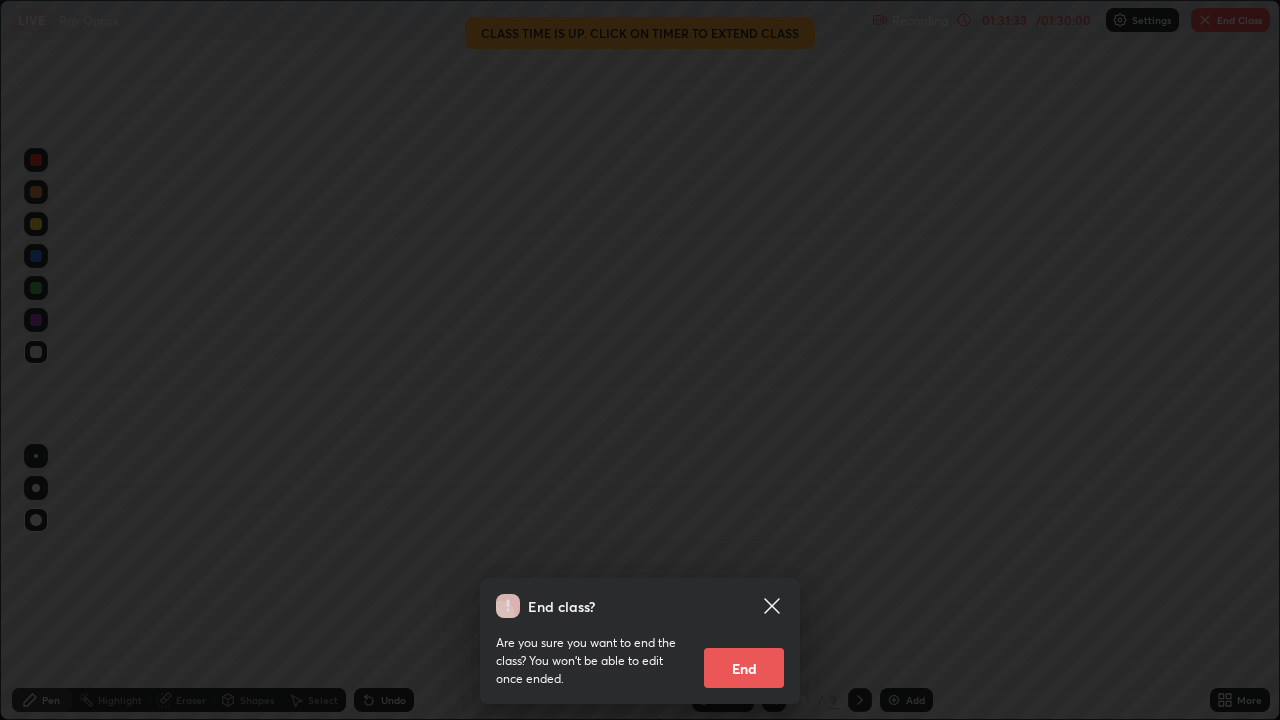 click on "End" at bounding box center [744, 668] 